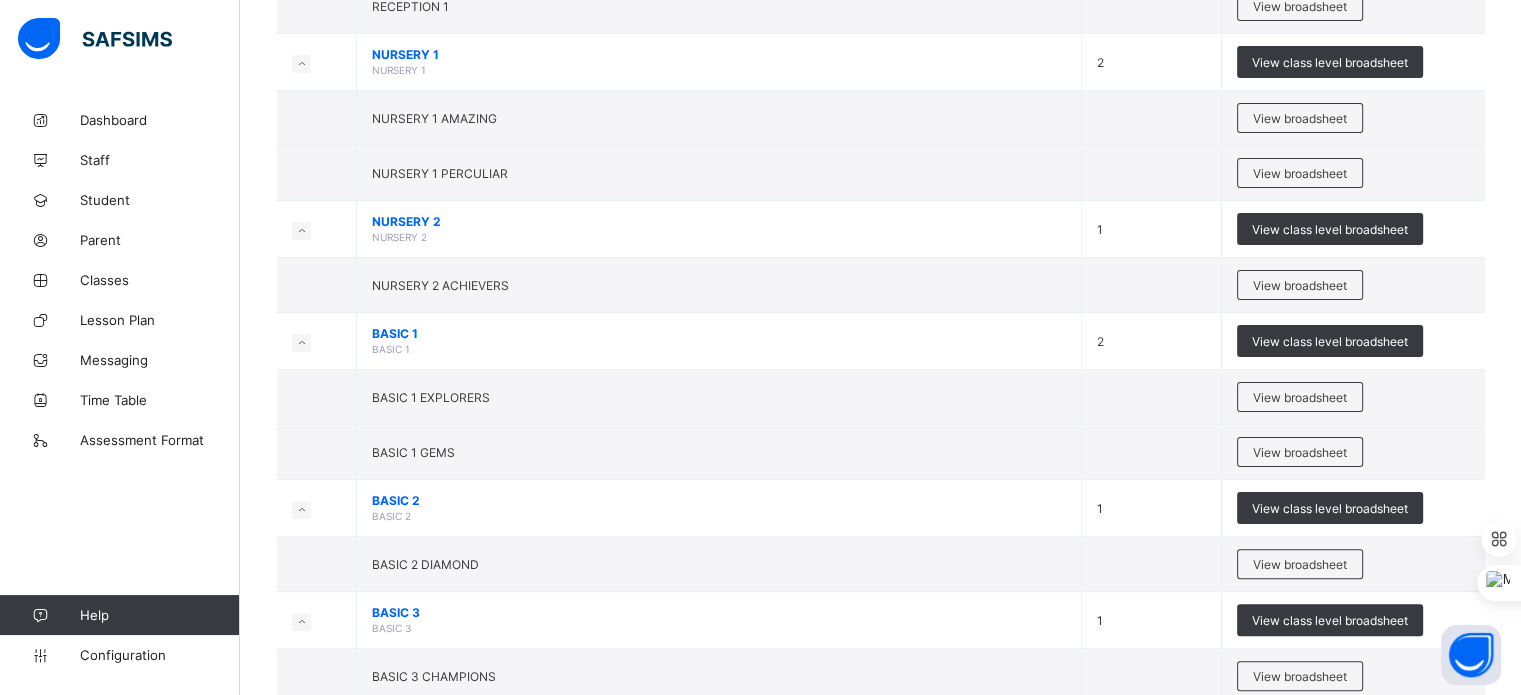 scroll, scrollTop: 440, scrollLeft: 0, axis: vertical 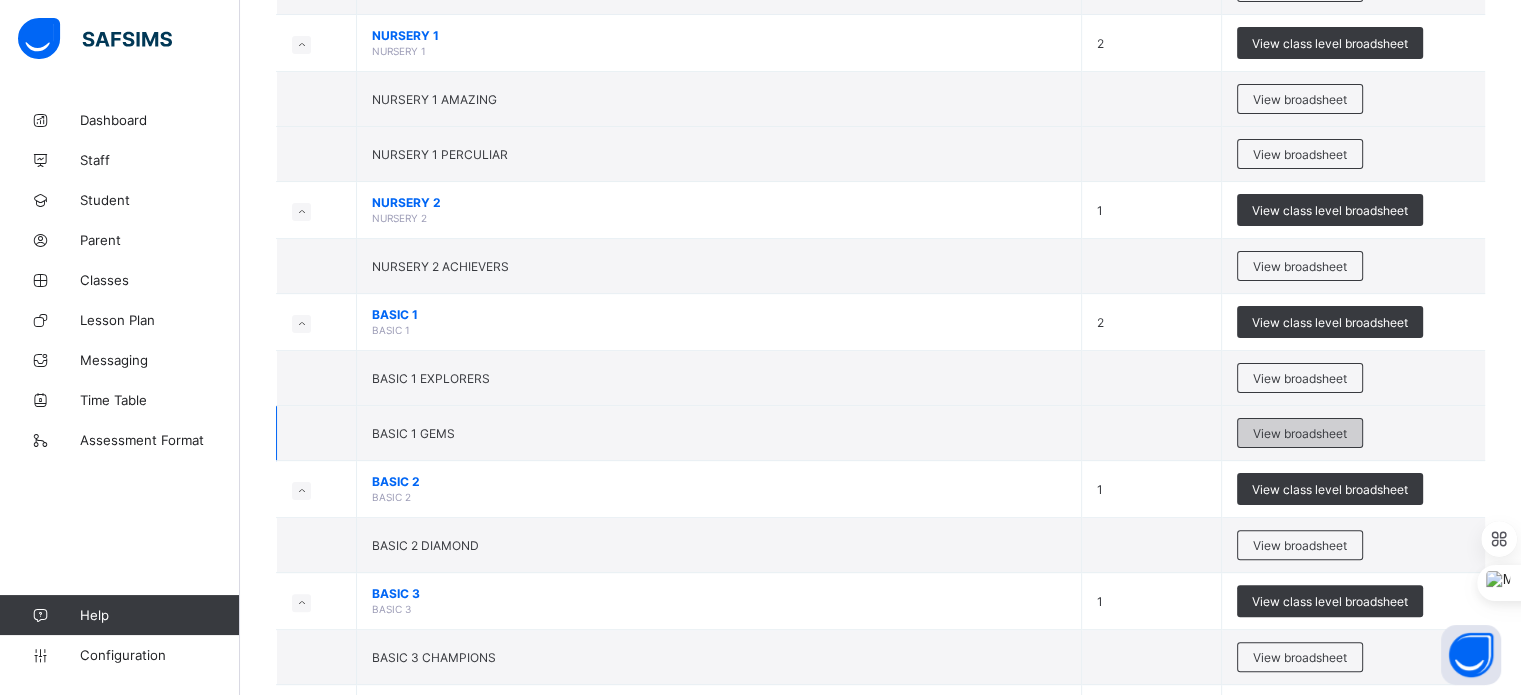click on "View broadsheet" at bounding box center [1300, 433] 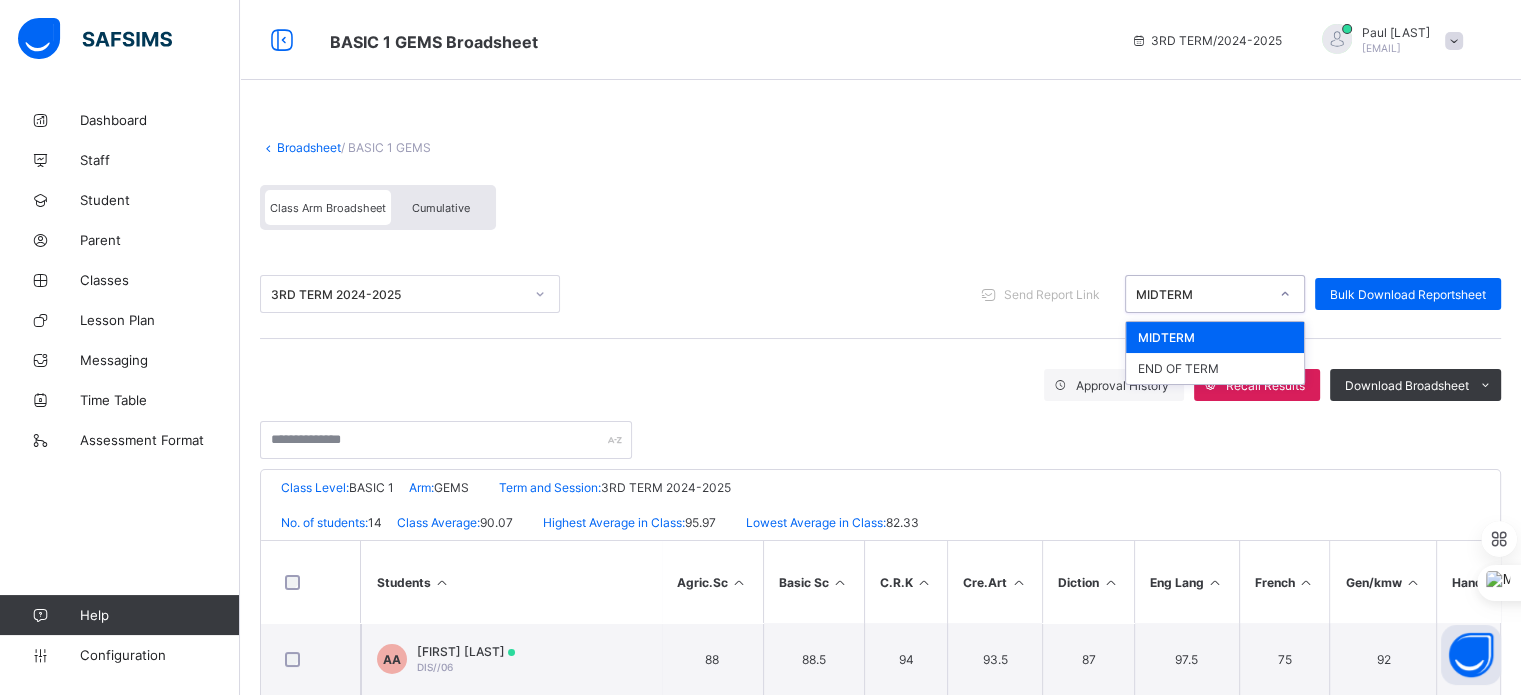 click on "MIDTERM" at bounding box center [1202, 294] 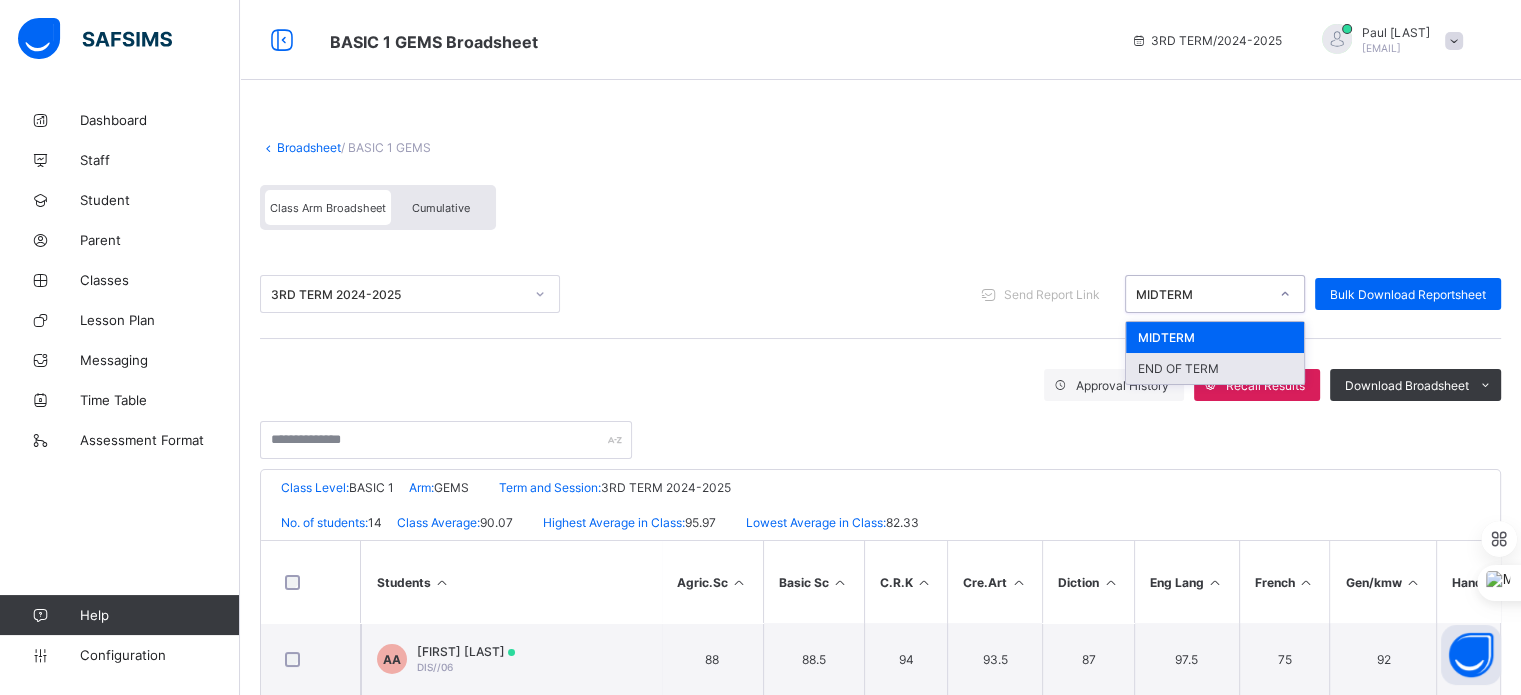 click on "END OF TERM" at bounding box center [1215, 368] 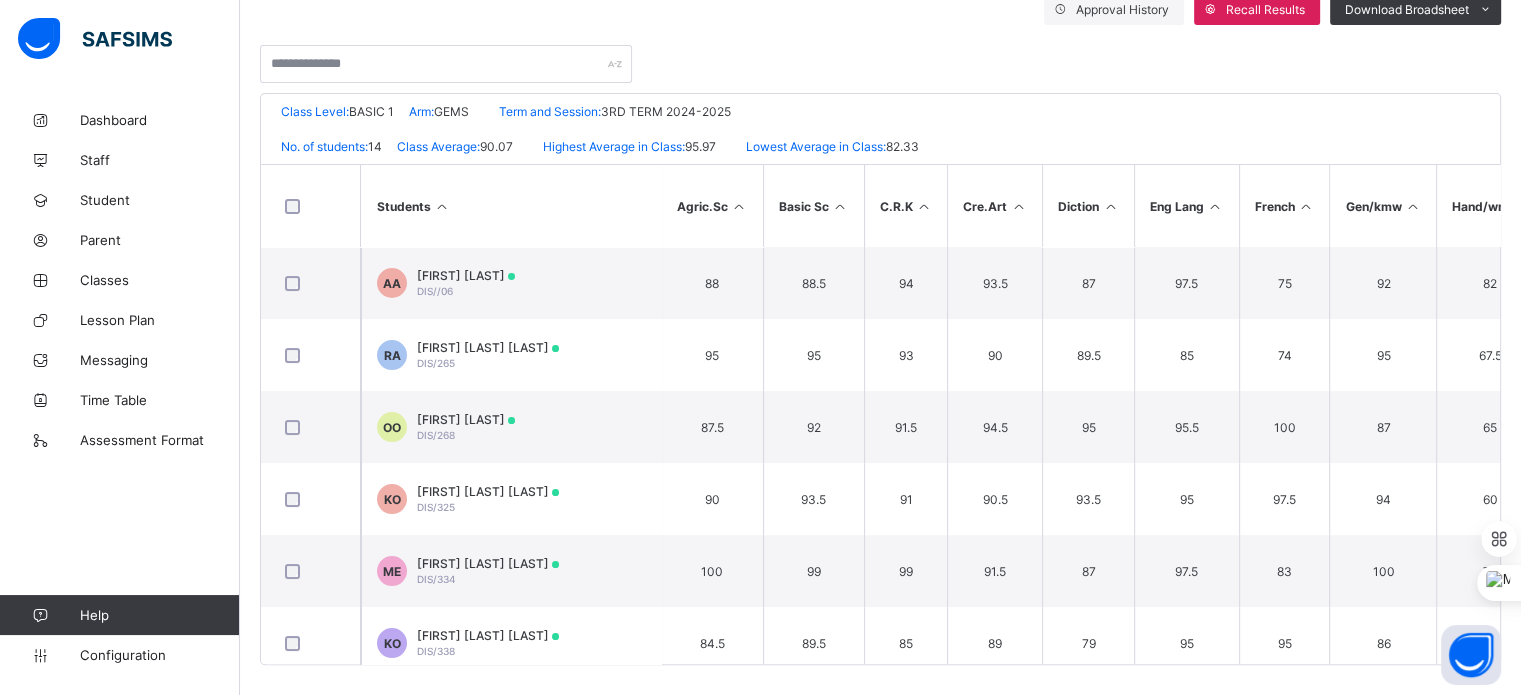 scroll, scrollTop: 386, scrollLeft: 0, axis: vertical 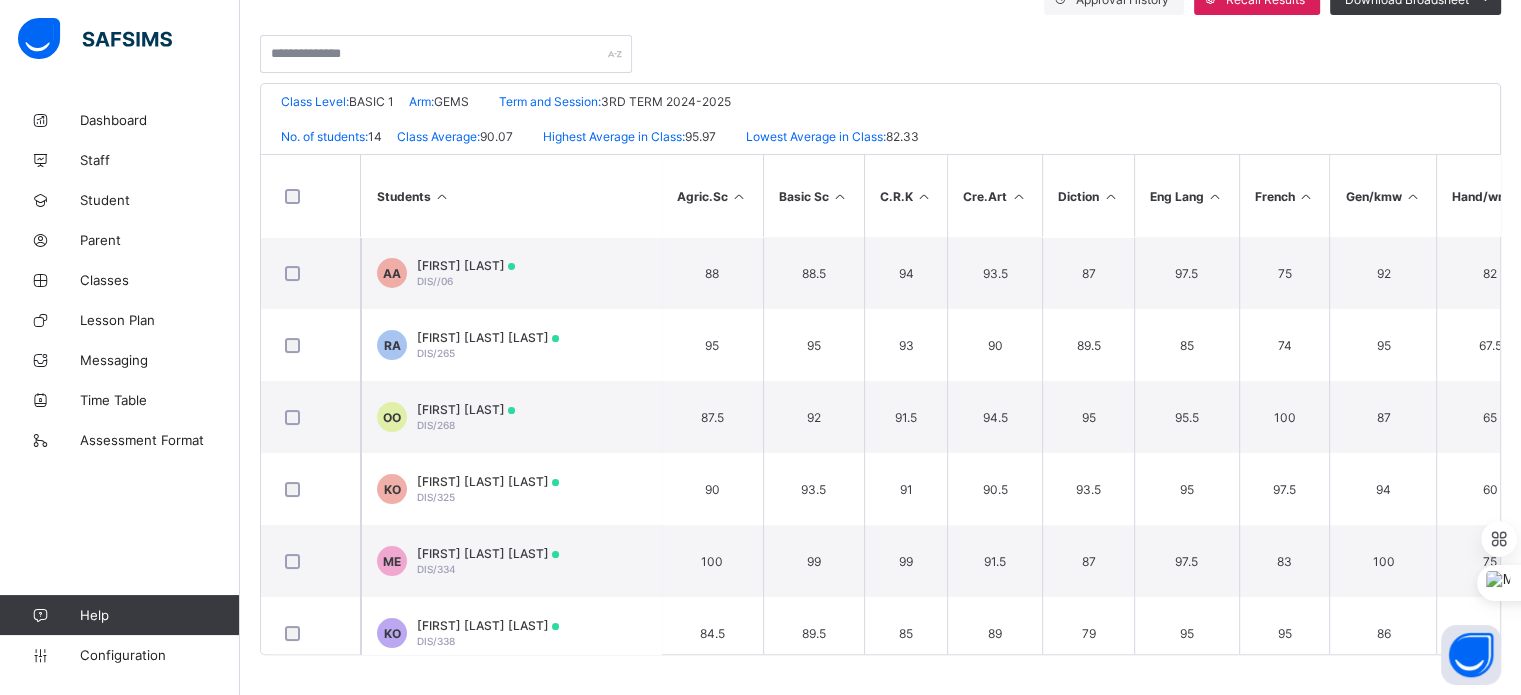click on "Broadsheet  / BASIC 1 GEMS Class Arm Broadsheet Cumulative 3RD TERM 2024-2025 Send Report Link END OF TERM Bulk Download Reportsheet  Approval History  Recall Results Download Broadsheet PDF Excel sheet Delphi International School Date: 6th Aug 2025, 1:12:07 pm  Class Level:  BASIC 1  Arm:  GEMS  Term and Session:  3RD TERM 2024-2025  No. of students:  14  Class Average:  90.07  Highest Average in Class:  95.97  Lowest Average in Class:  82.33 S/NO Admission No. Full Name Agric.Sc Basic Sc C.R.K Cre.Art Diction Eng Lang French Gen/kmw Hand/wrt His Home Eco I.C.T Maths Music Quan.Rea Social S Verbal R Voc.Apt No. of Subjects TOTAL Average Position Grade 1 DIS//06 ATILOLA  AKINWANDE   88   88.5   94   93.5   87   97.5   75   92   82   87   98   80   92   97.5   100   97   94   92.5 18 1635.5 90.86 7th A 2 DIS/265 RASHEEDAT JOY ABASS   95   95   93   90   89.5   85   74   95   67.5   95   96   84   82.5   97.5   87   95   93   87.5 18 1601.5 88.97 10th AB 3 DIS/268 OLUWABUNMI  OSUDE   87.5   92   91.5   94.5" at bounding box center [880, 204] 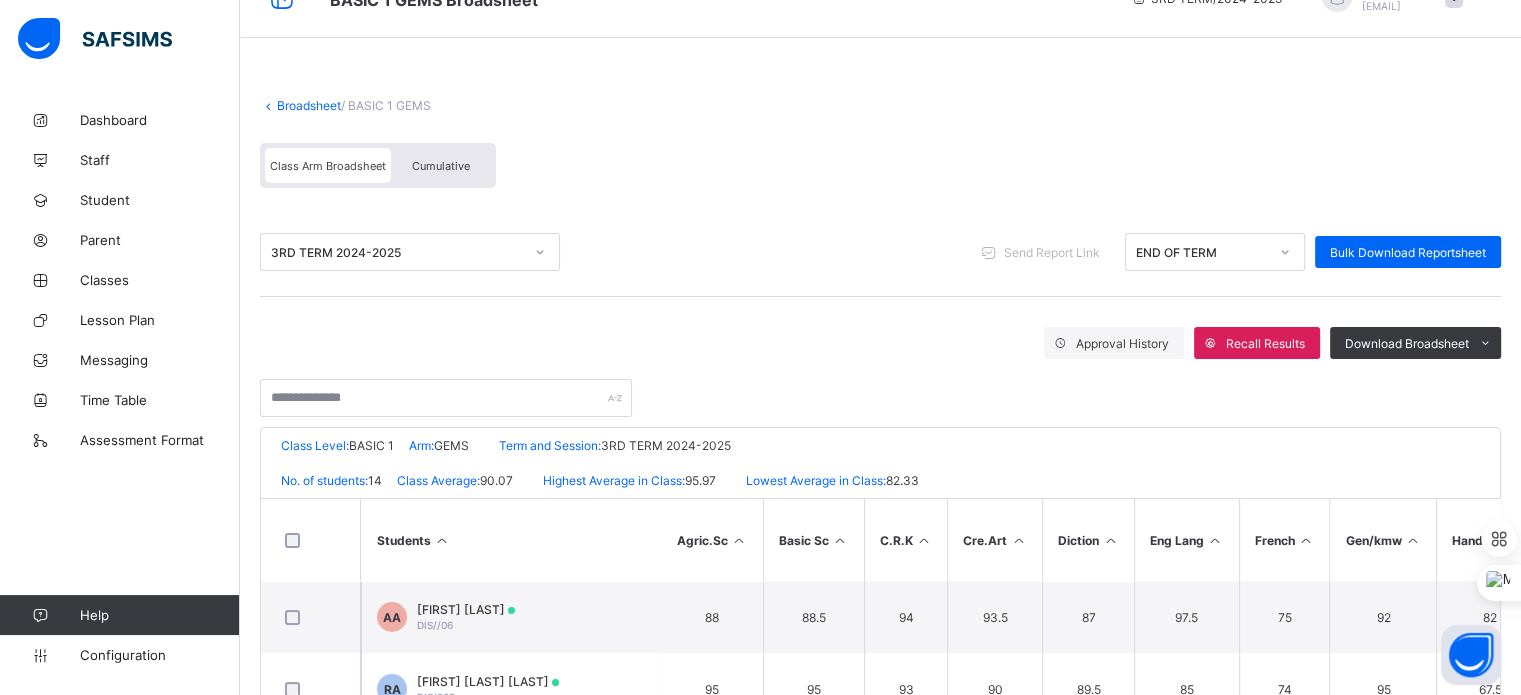 scroll, scrollTop: 26, scrollLeft: 0, axis: vertical 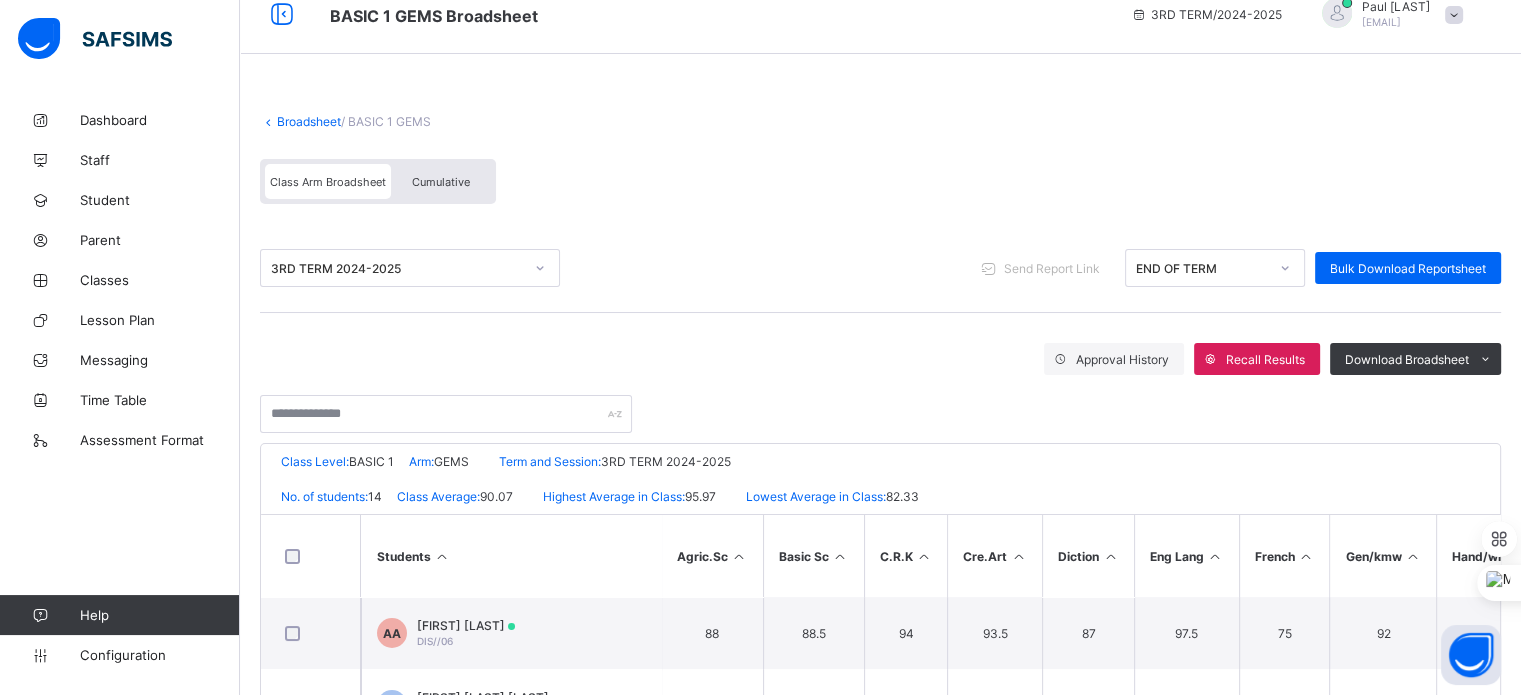 click on "Broadsheet" at bounding box center (309, 121) 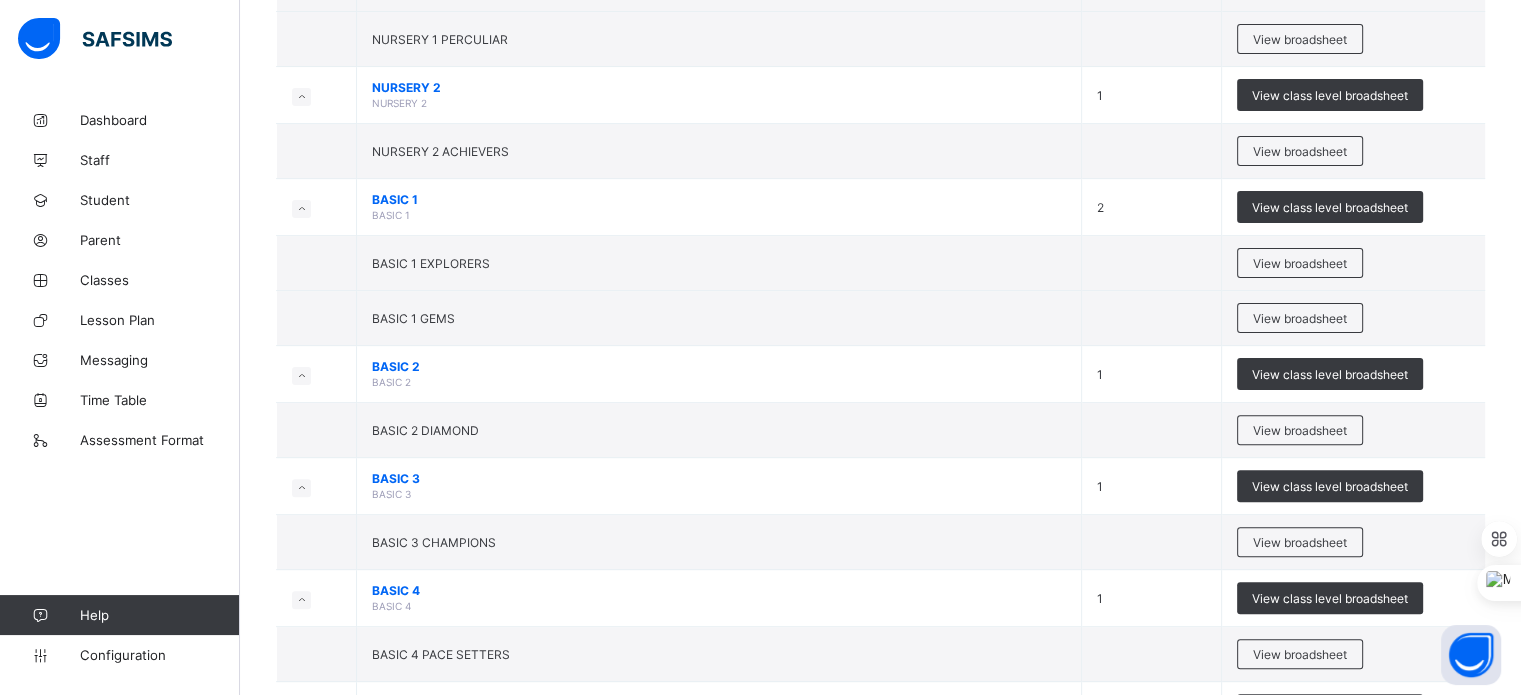 scroll, scrollTop: 600, scrollLeft: 0, axis: vertical 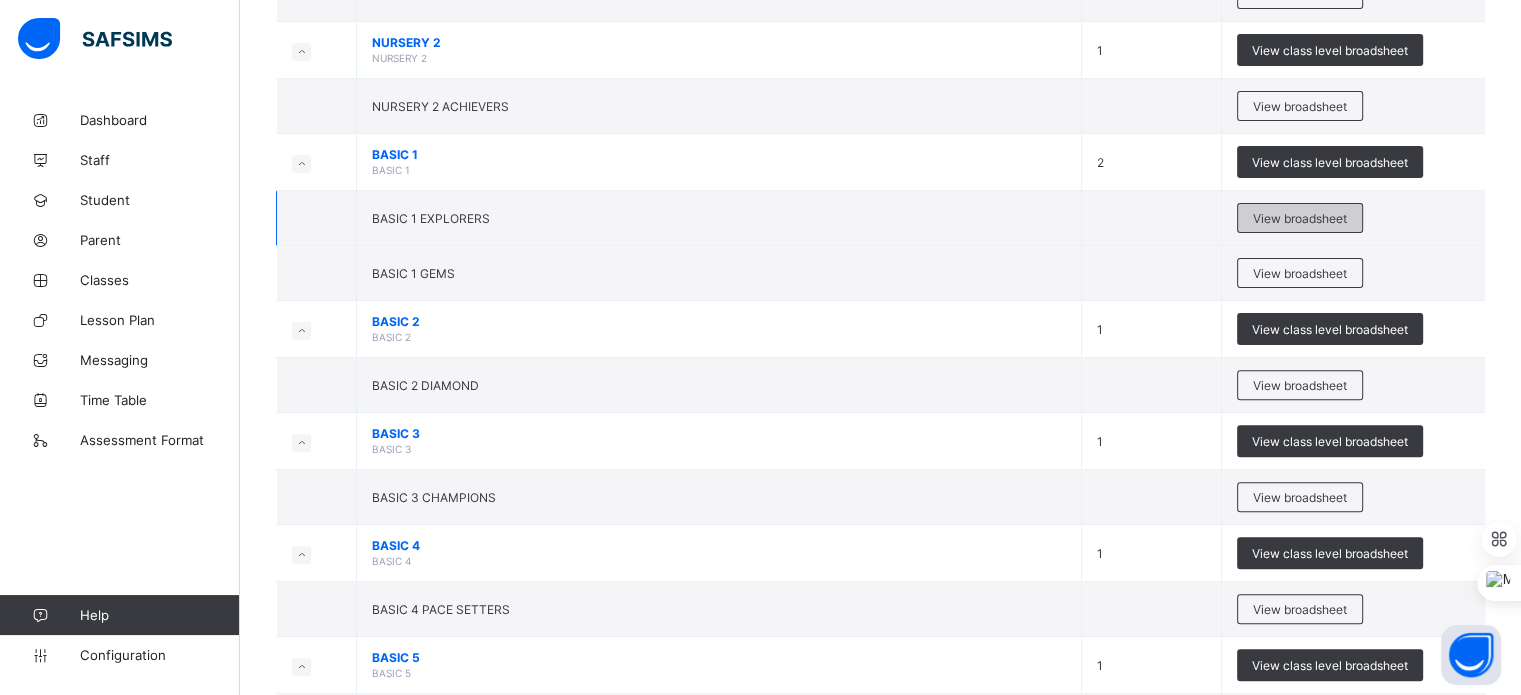 click on "View broadsheet" at bounding box center (1300, 218) 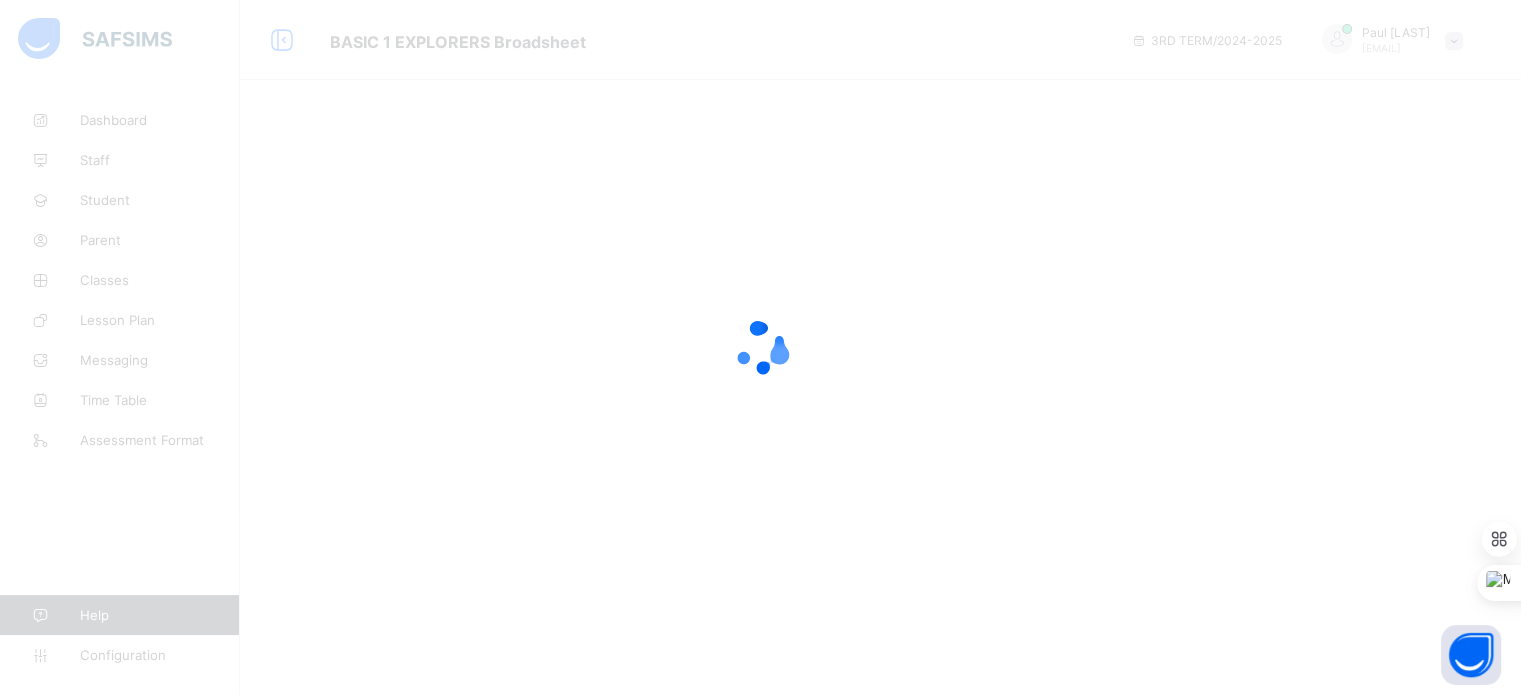scroll, scrollTop: 0, scrollLeft: 0, axis: both 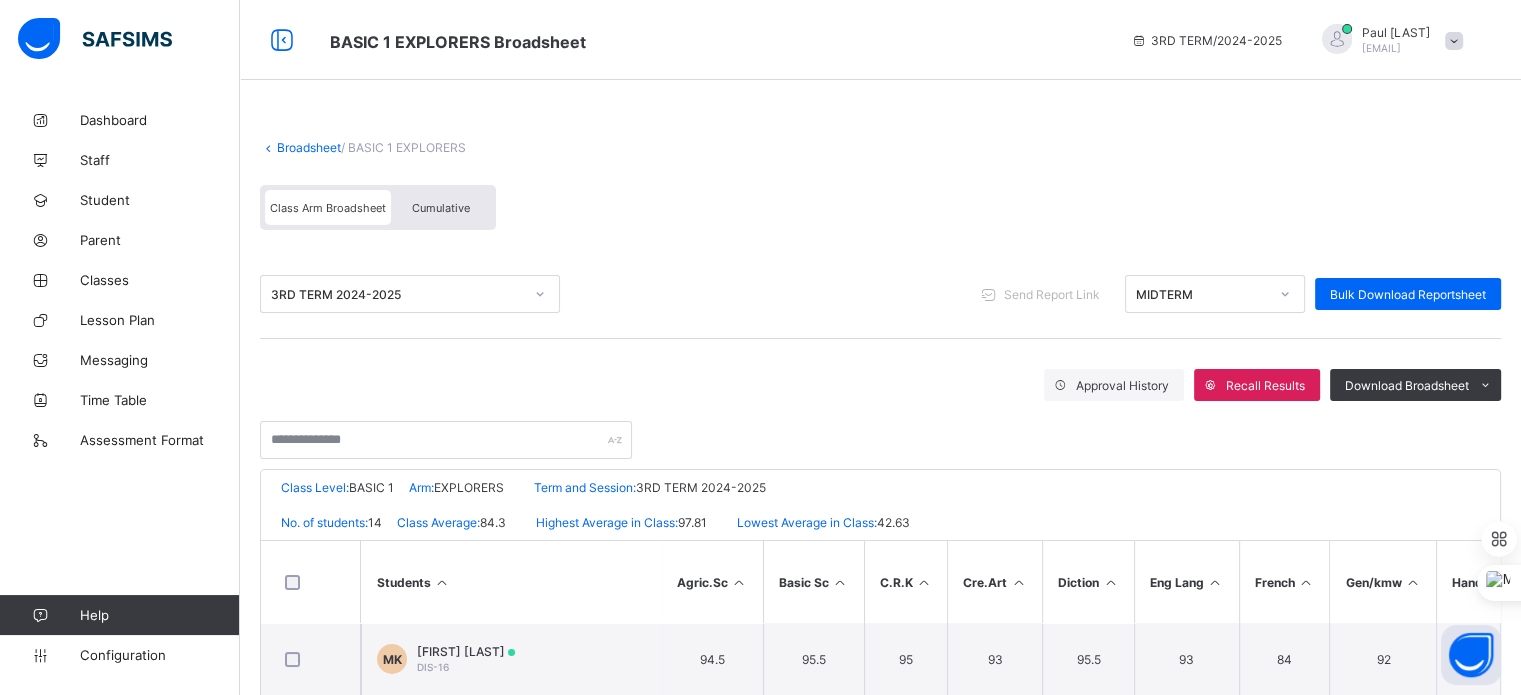 click on "MIDTERM" at bounding box center [1202, 294] 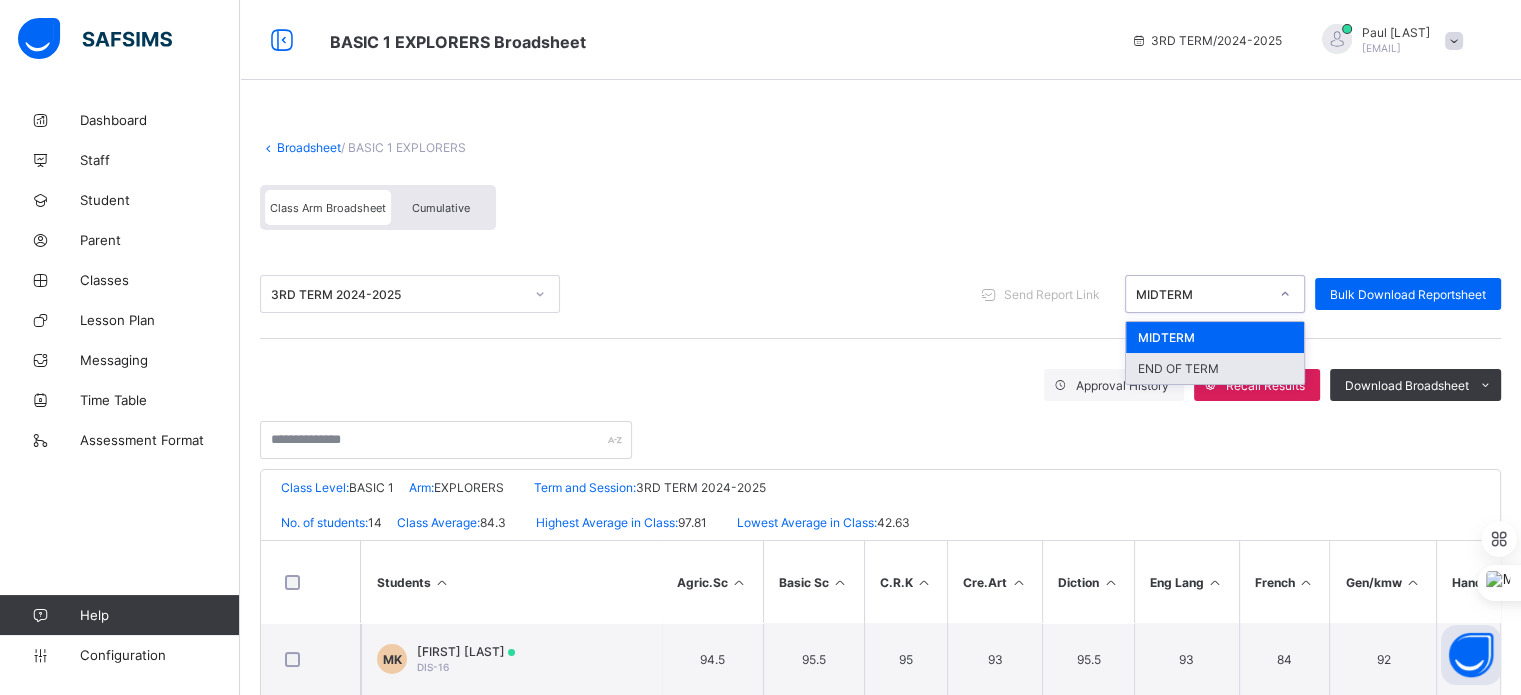 click on "END OF TERM" at bounding box center (1215, 368) 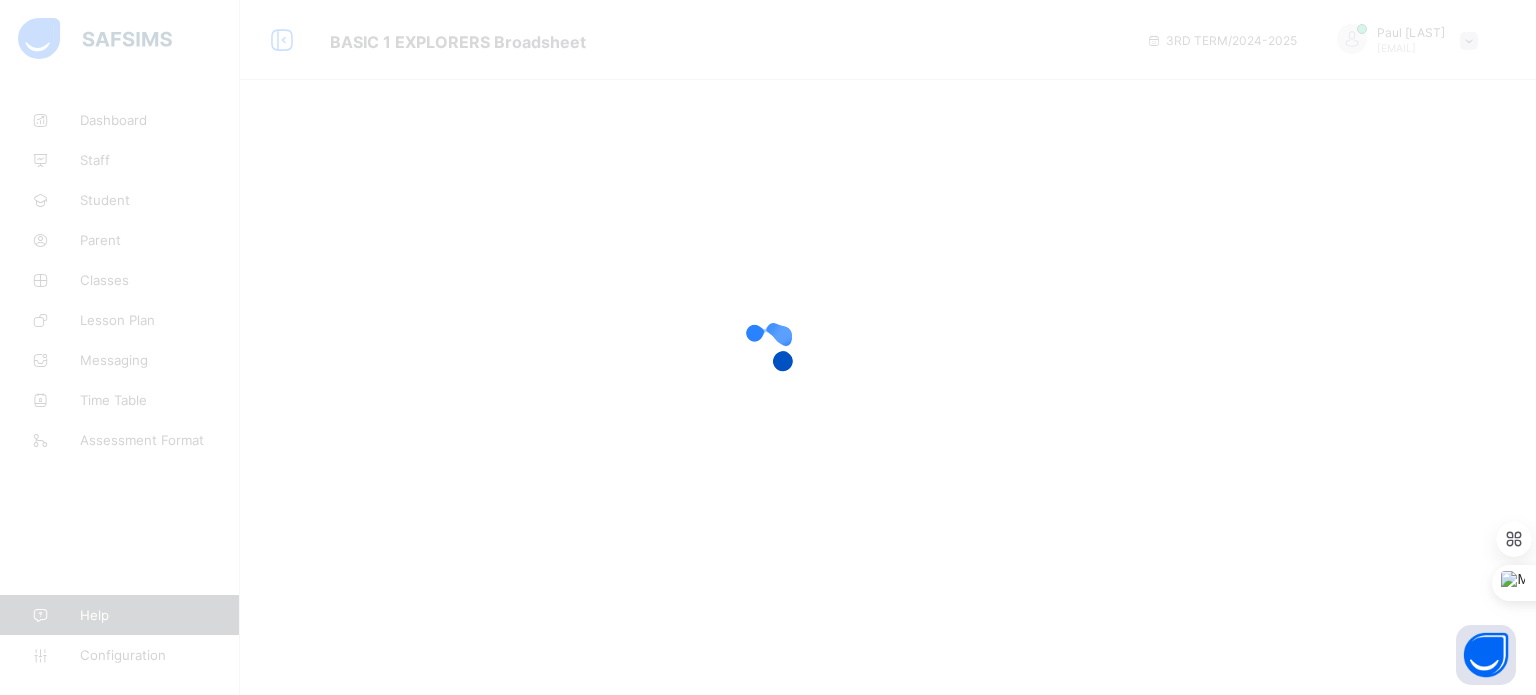click at bounding box center [768, 347] 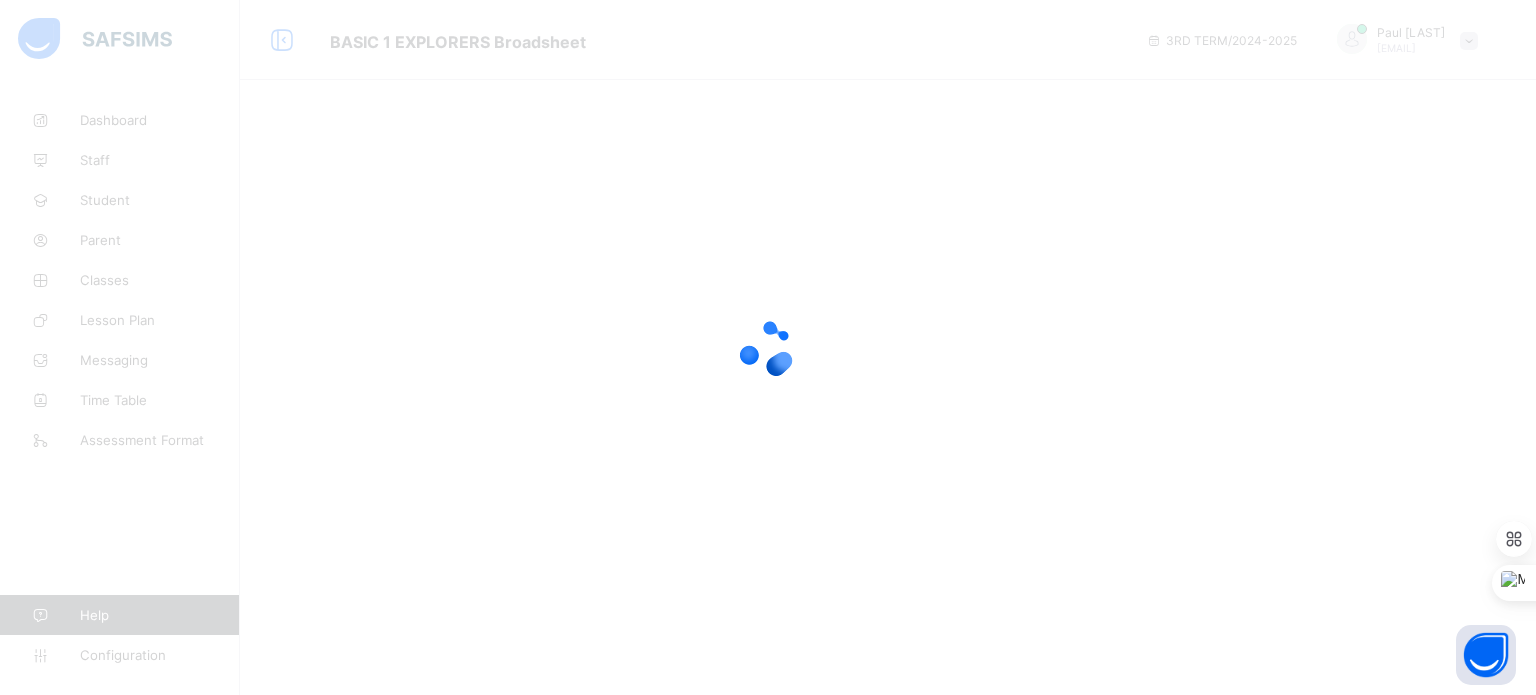 click at bounding box center (768, 347) 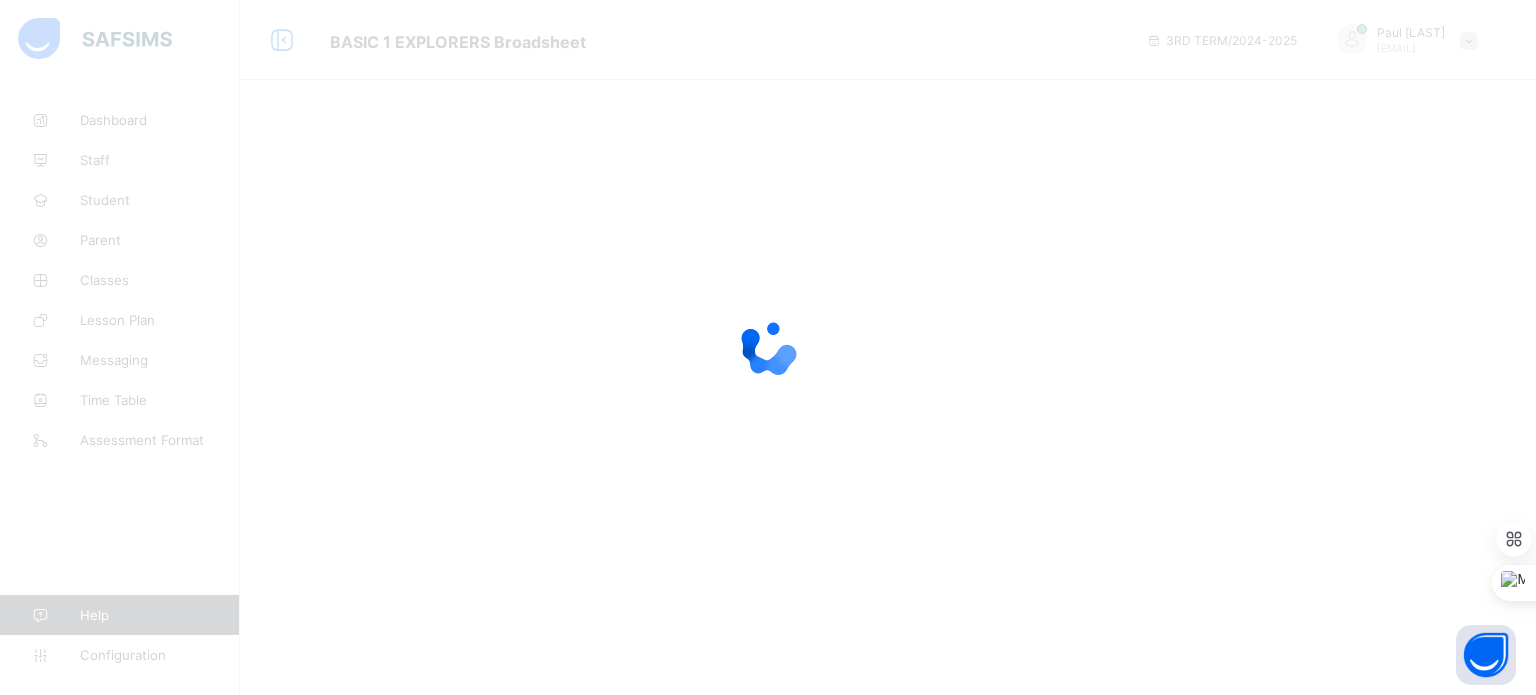 click at bounding box center [768, 347] 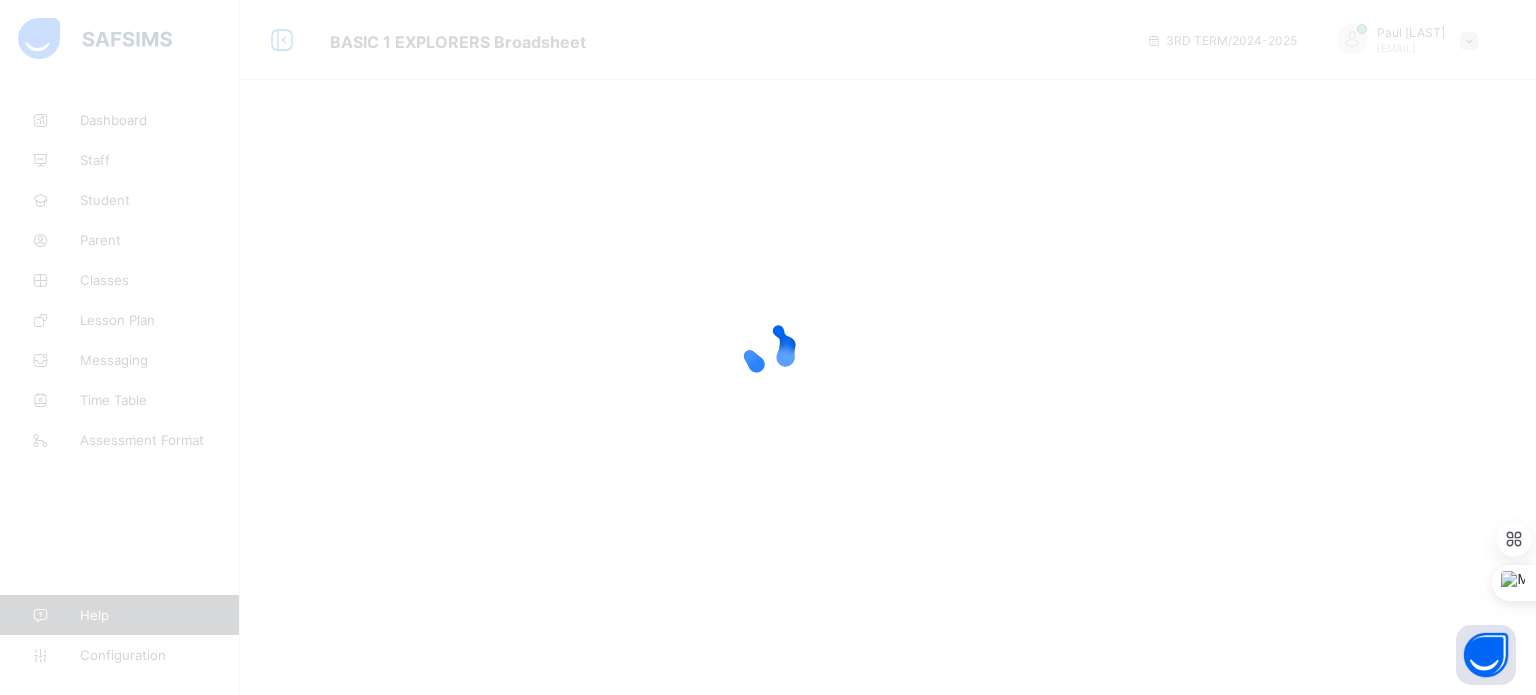 click at bounding box center [768, 347] 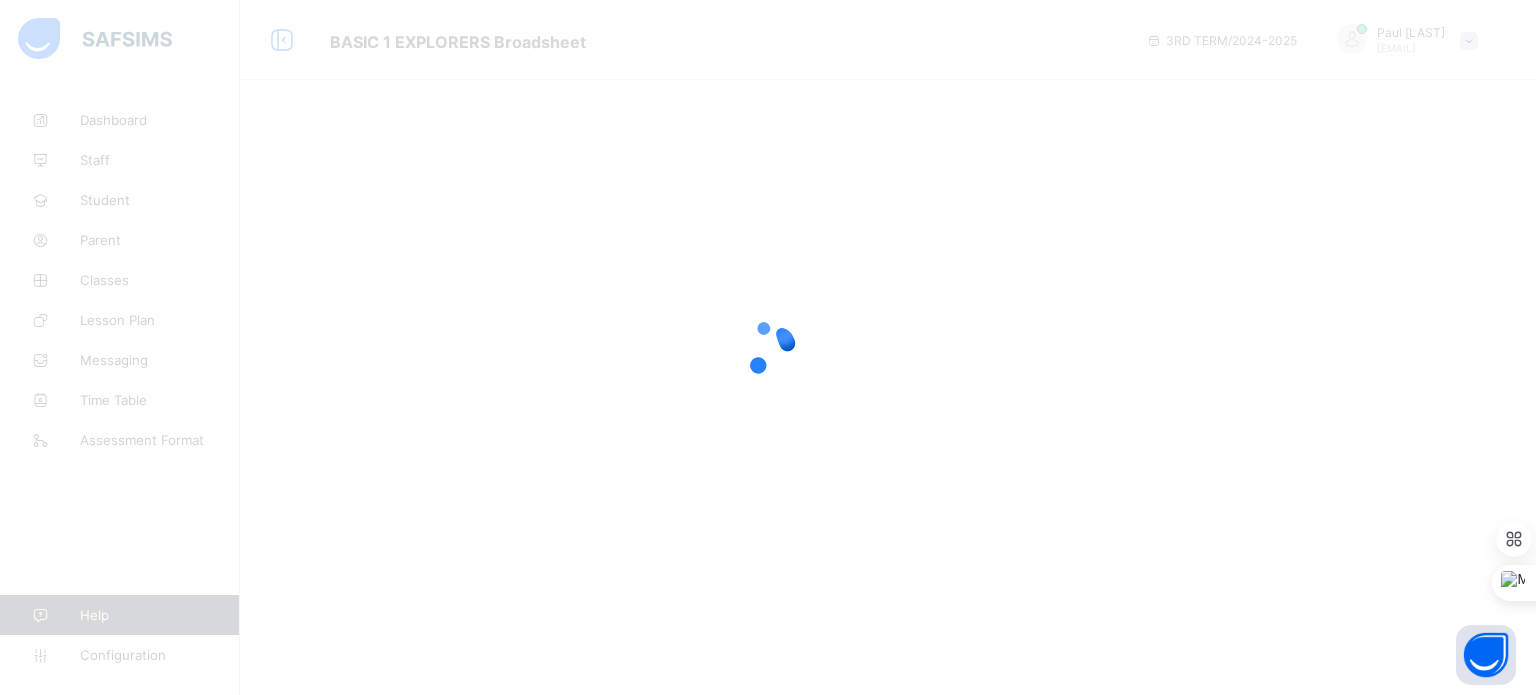click at bounding box center (768, 347) 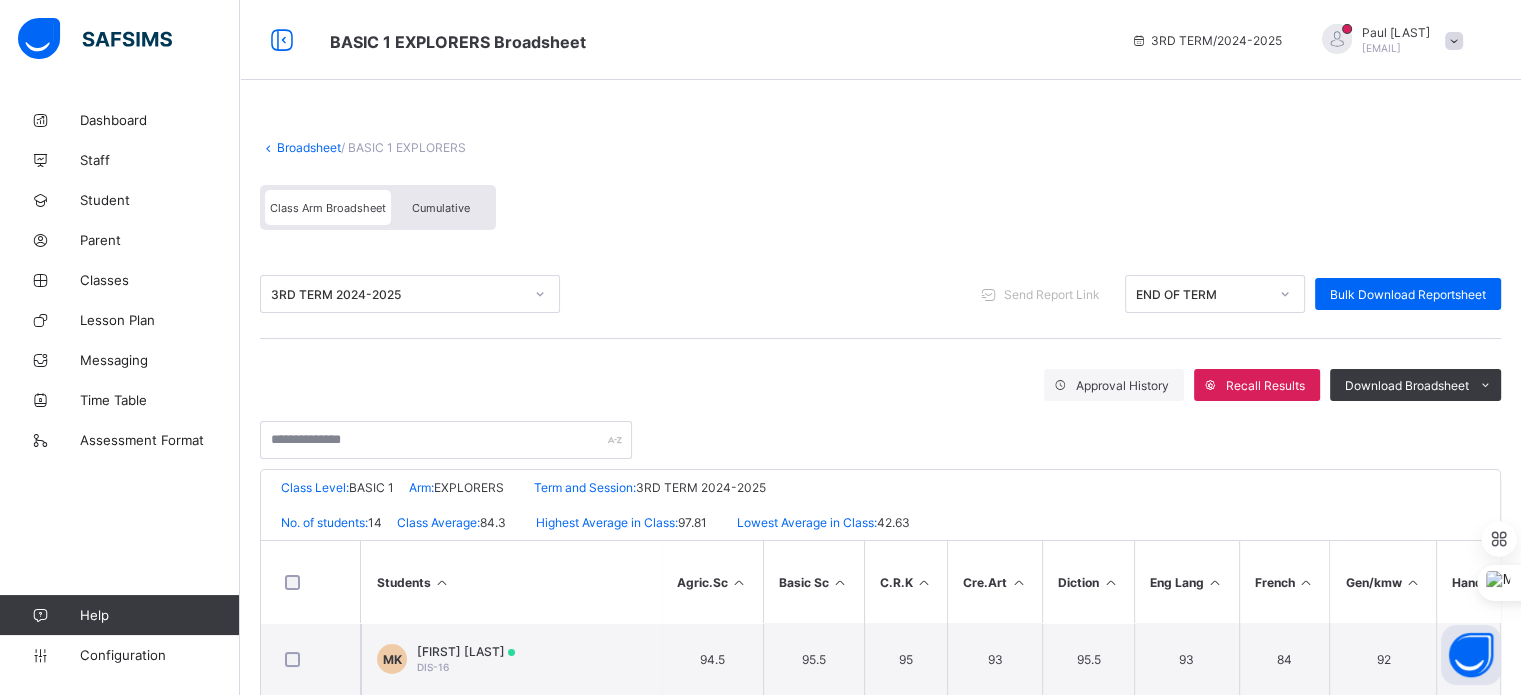 scroll, scrollTop: 40, scrollLeft: 0, axis: vertical 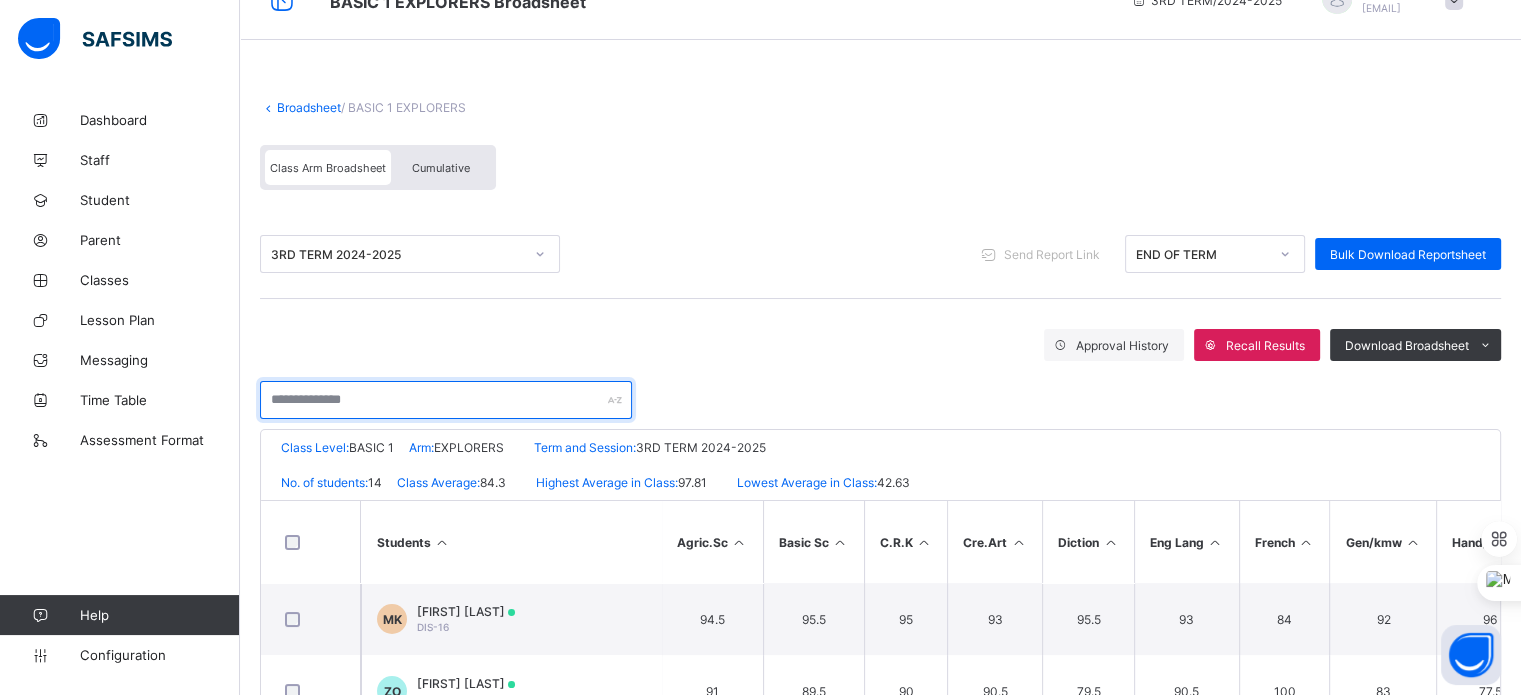 click at bounding box center (446, 400) 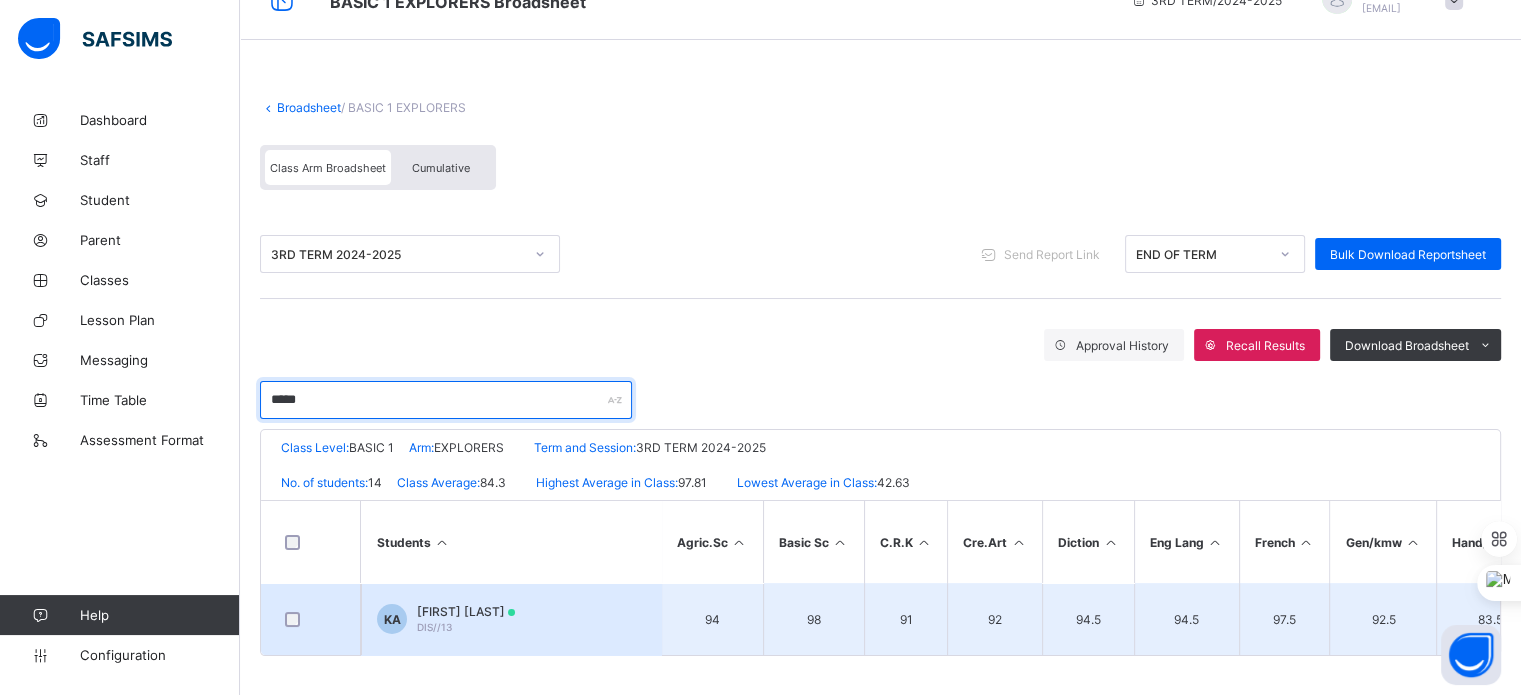 type on "*****" 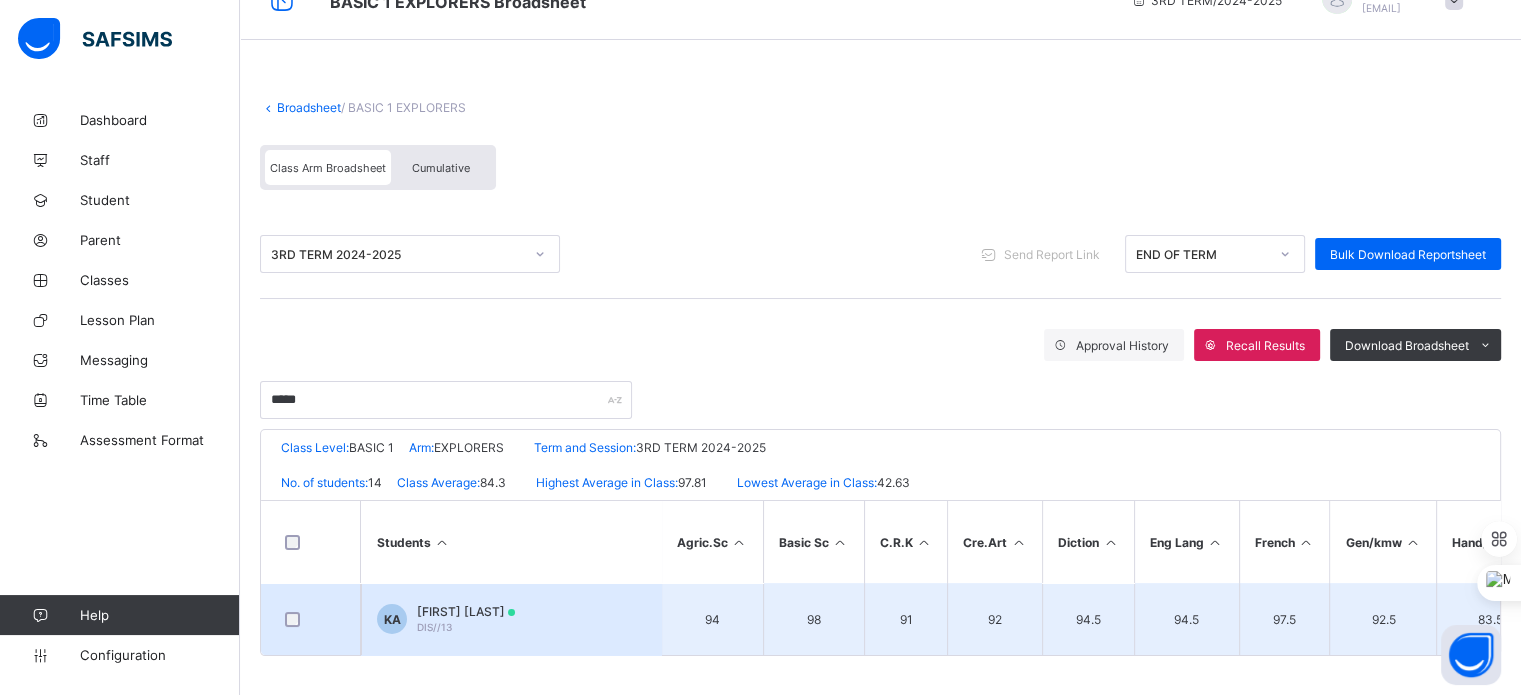 click on "DIS//13" at bounding box center [434, 627] 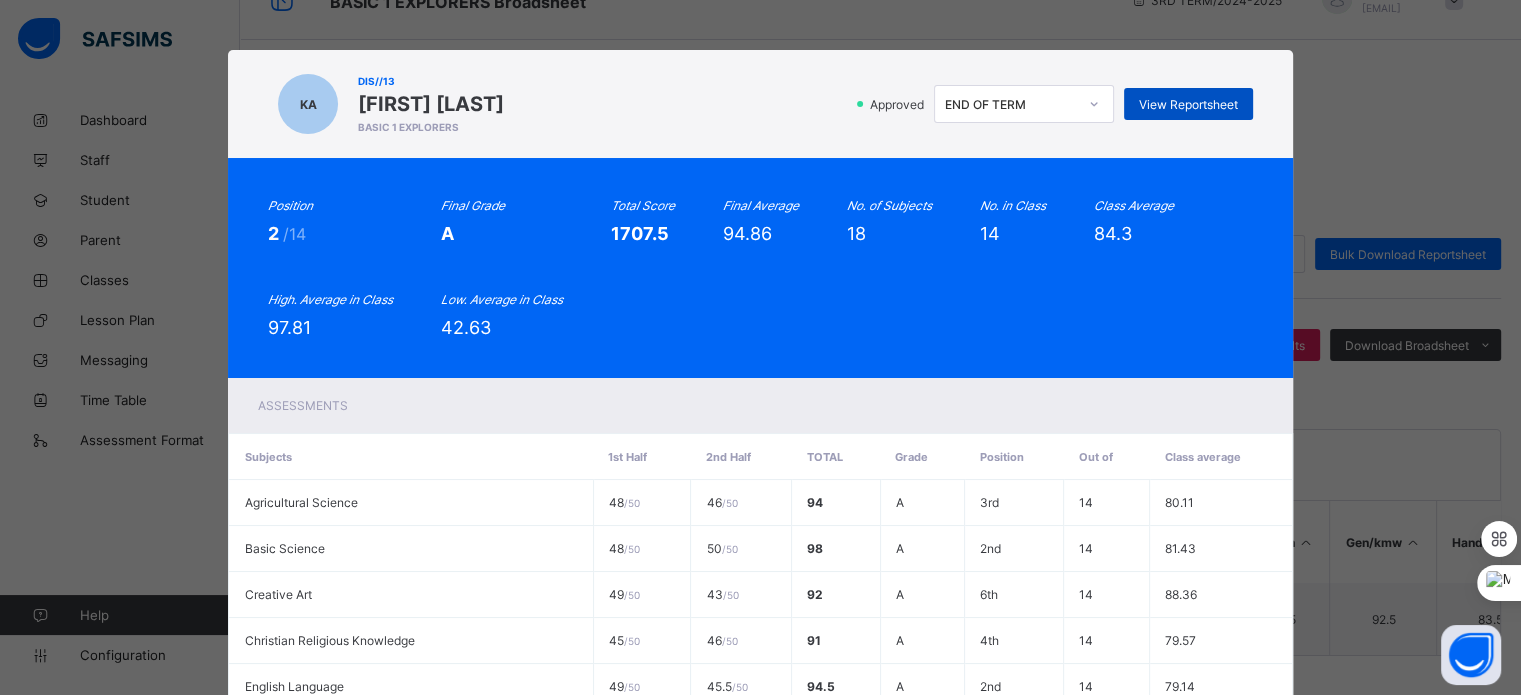 click on "View Reportsheet" at bounding box center [1188, 104] 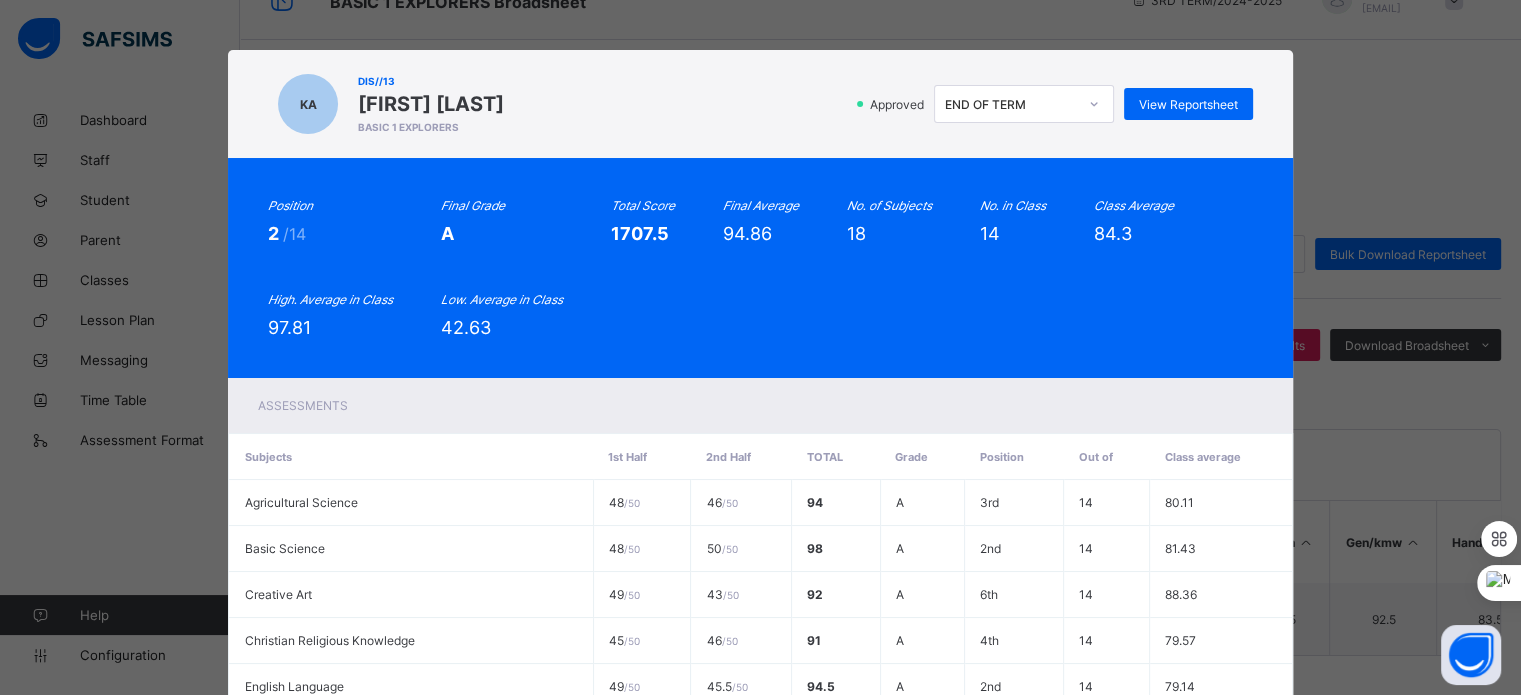 click on "Approved END OF TERM View Reportsheet" at bounding box center (883, 104) 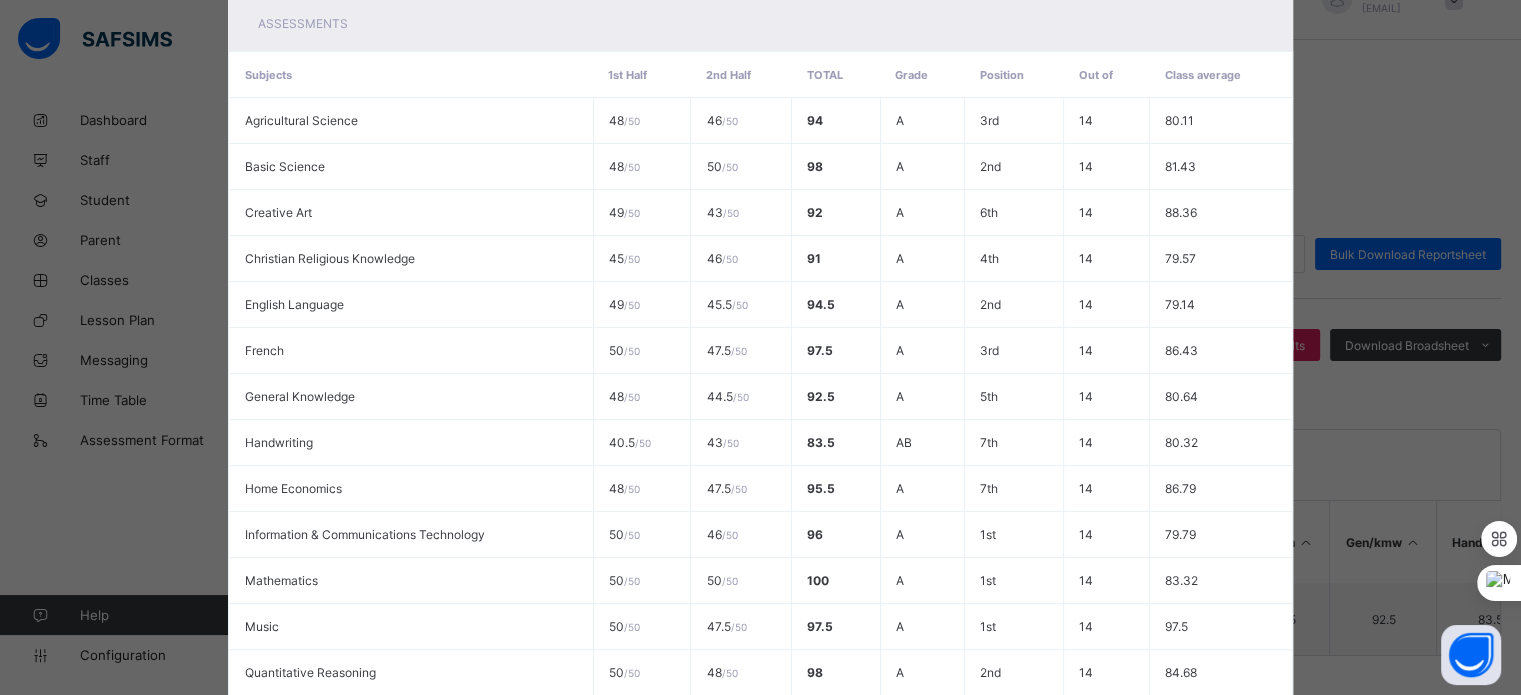 scroll, scrollTop: 719, scrollLeft: 0, axis: vertical 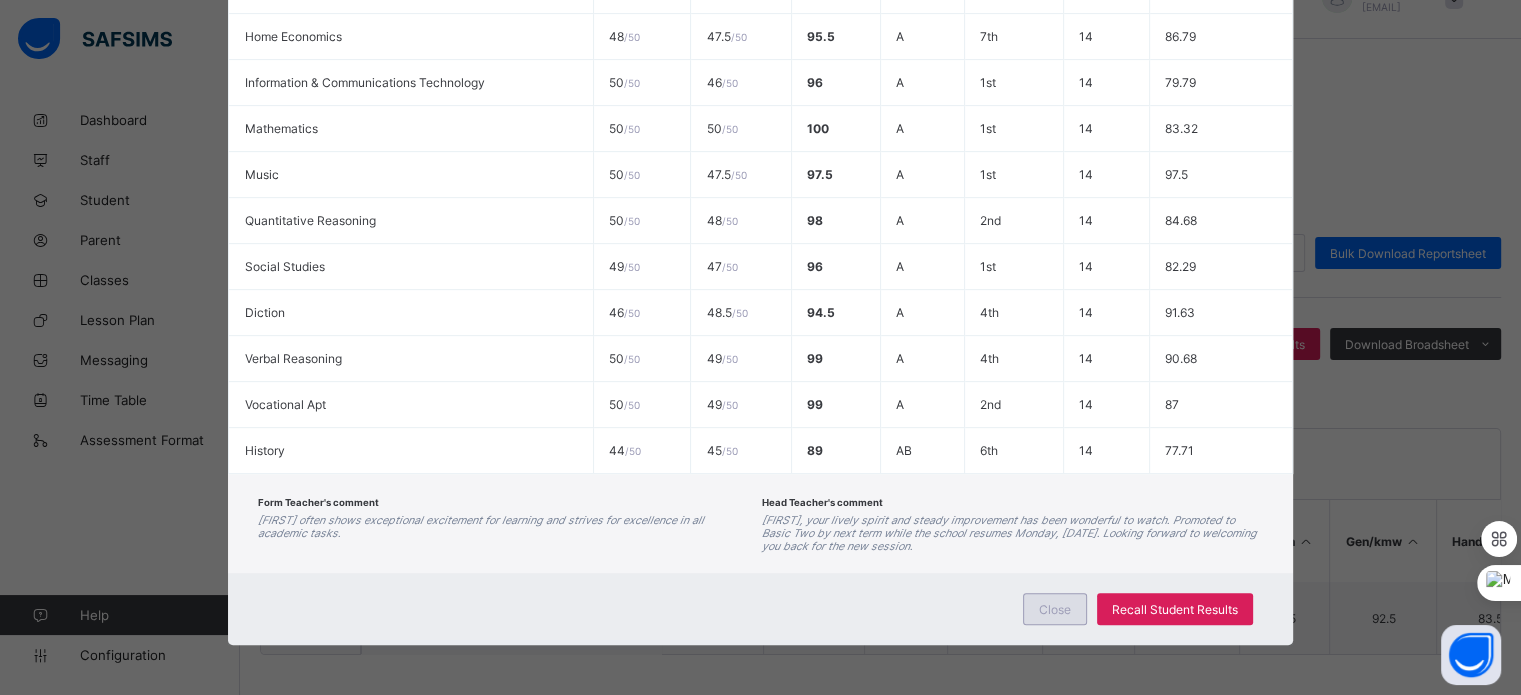 click on "Close" at bounding box center [1055, 609] 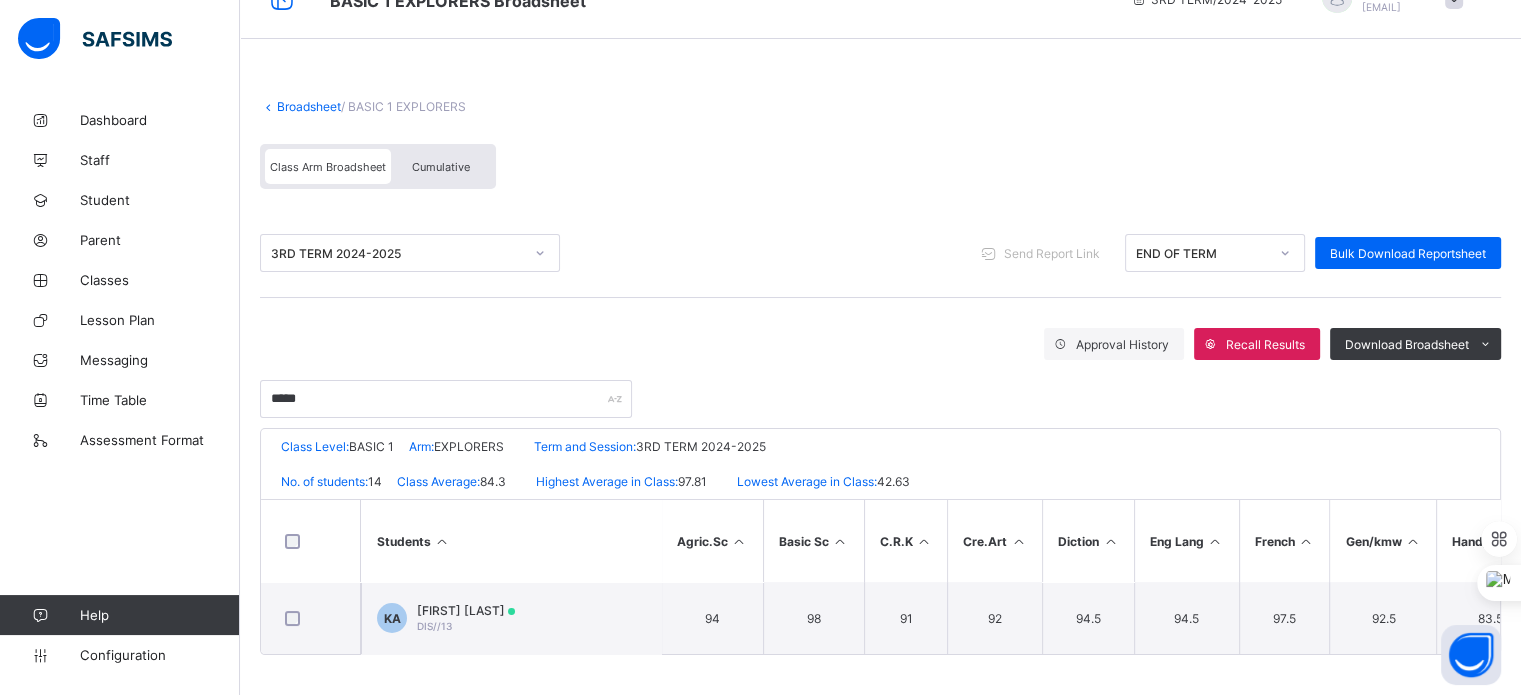 click on "Broadsheet" at bounding box center [309, 106] 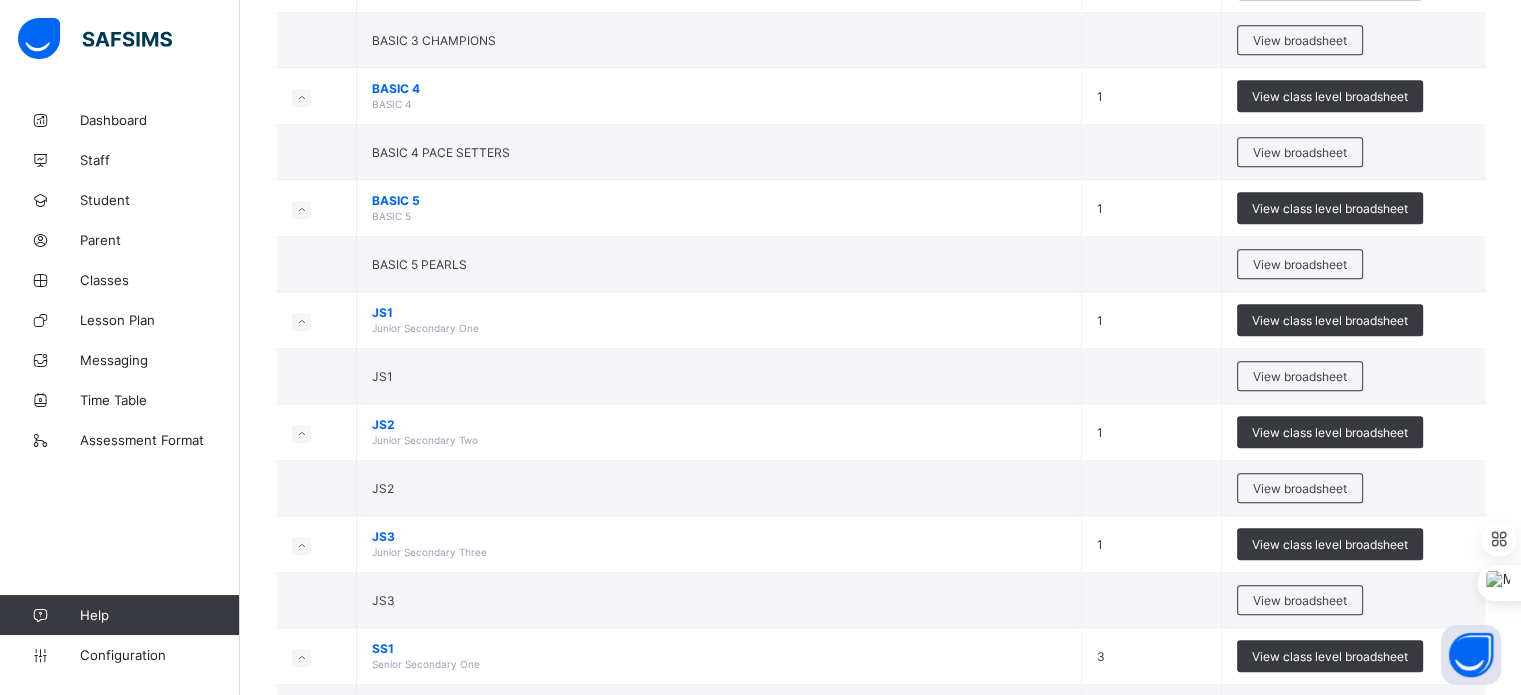 scroll, scrollTop: 1080, scrollLeft: 0, axis: vertical 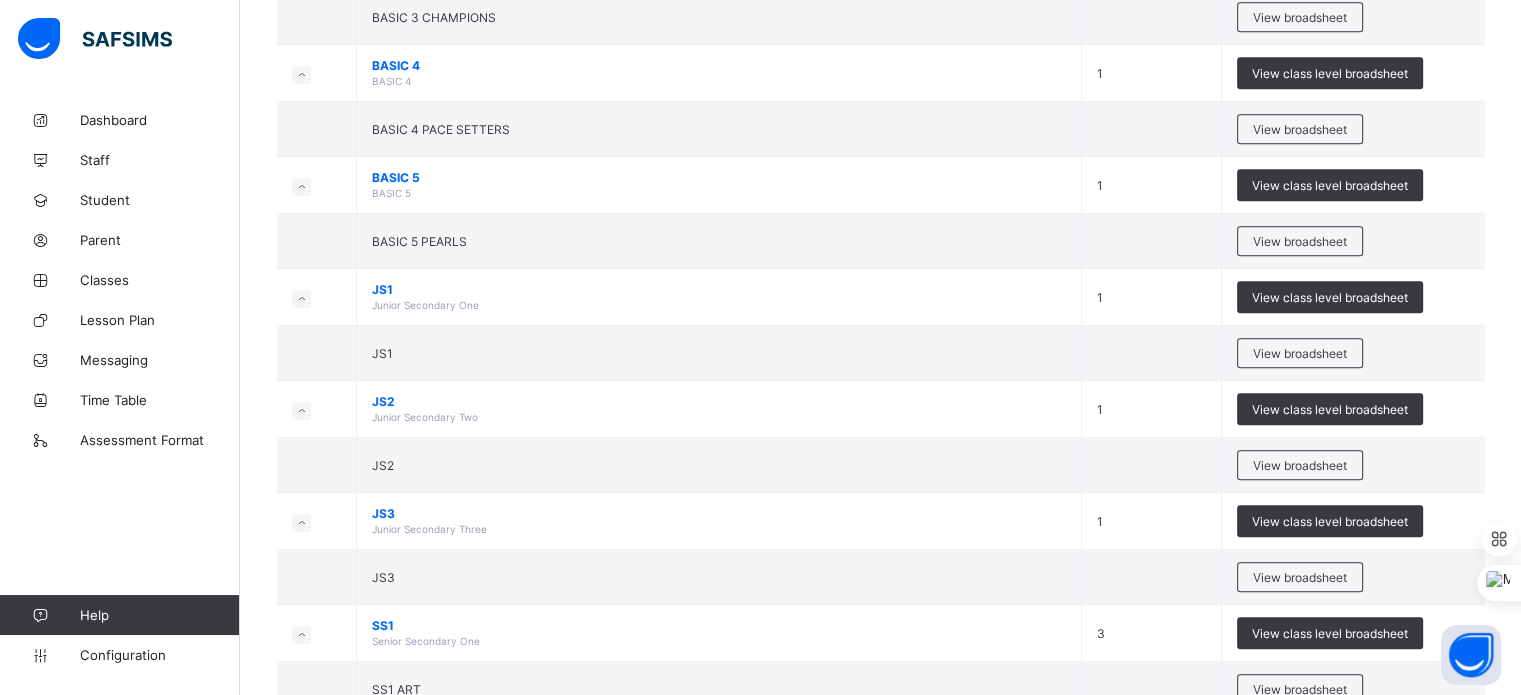 click on "View broadsheet" at bounding box center (1300, 129) 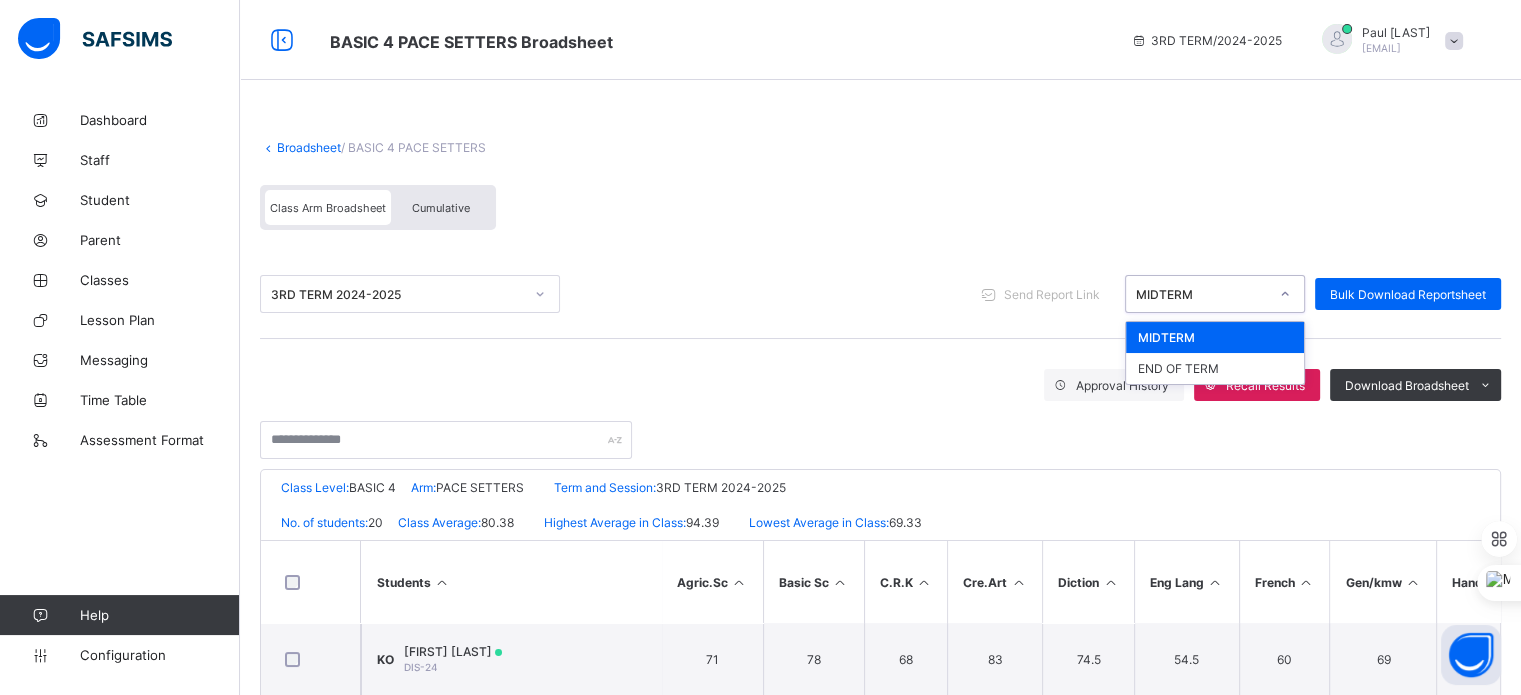 click on "MIDTERM" at bounding box center [1196, 294] 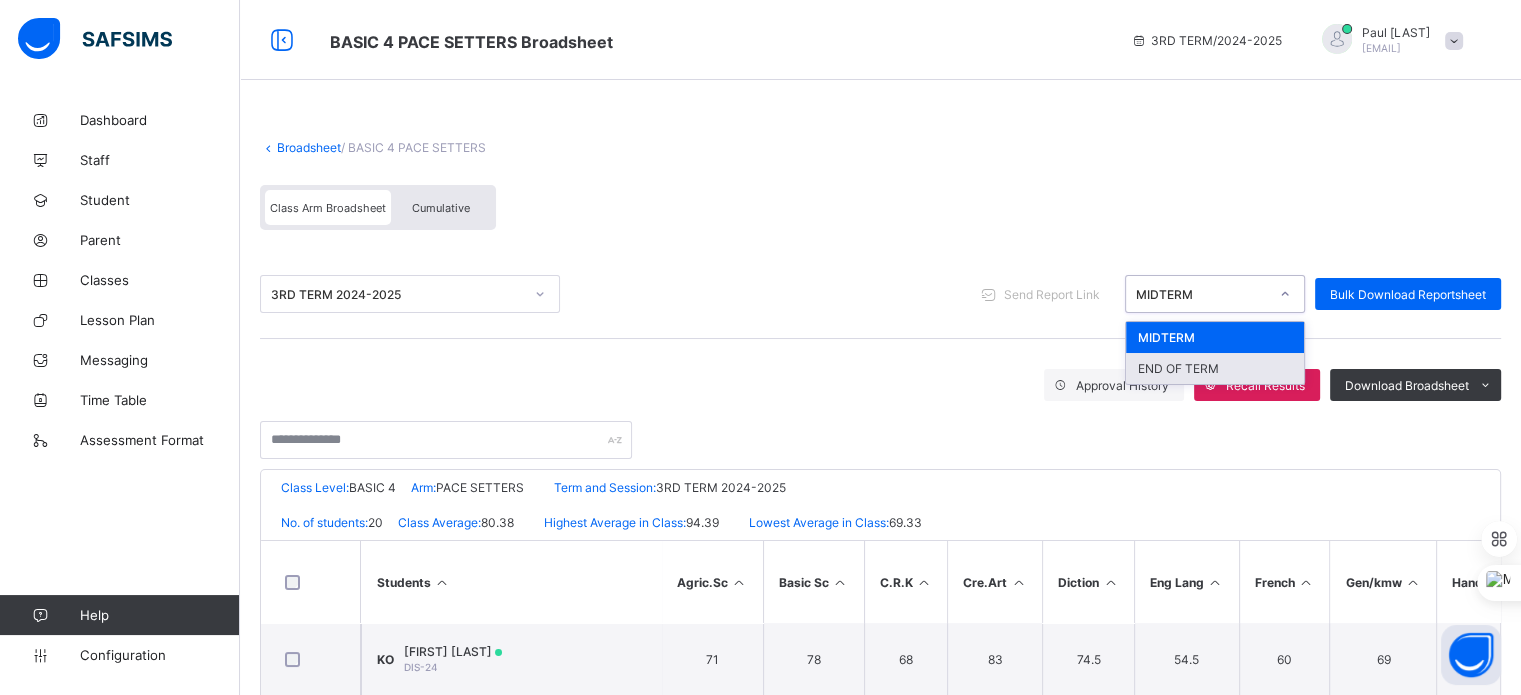 click on "END OF TERM" at bounding box center [1215, 368] 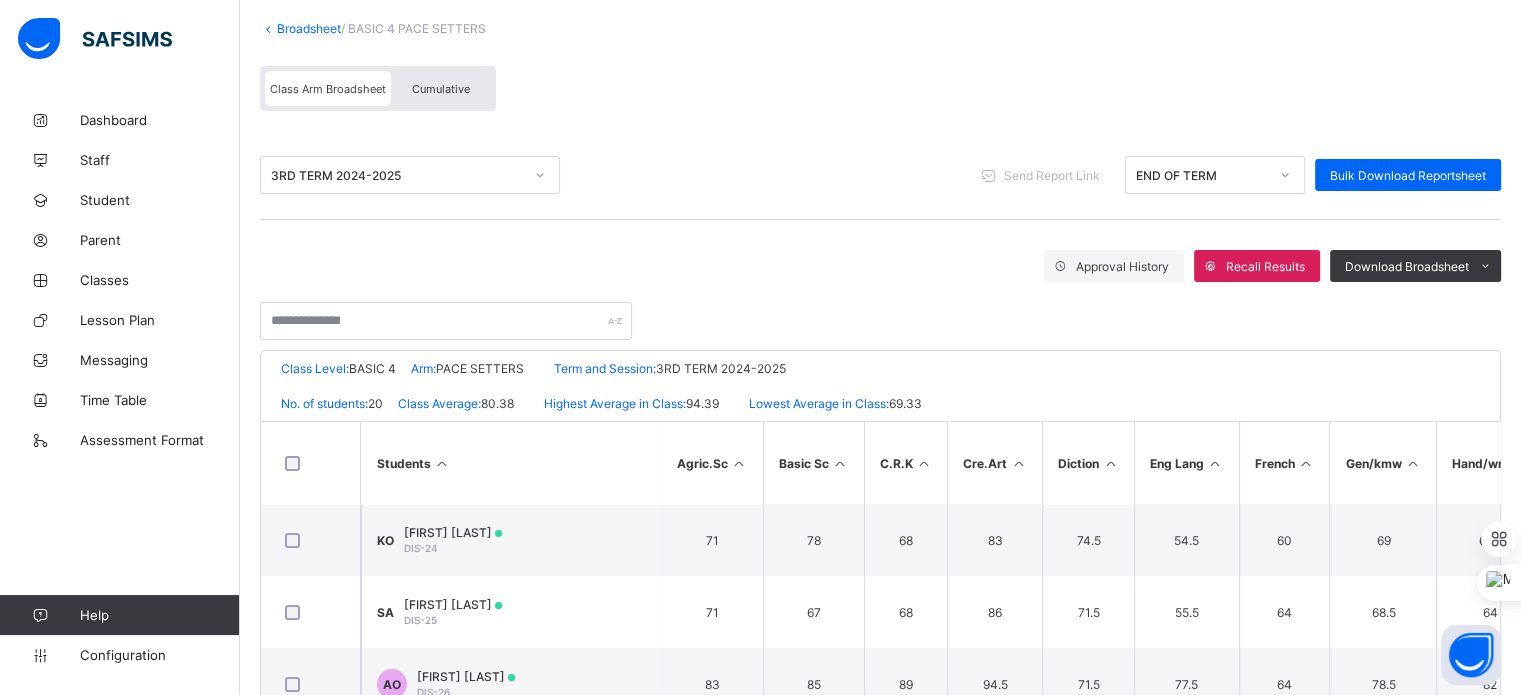 scroll, scrollTop: 120, scrollLeft: 0, axis: vertical 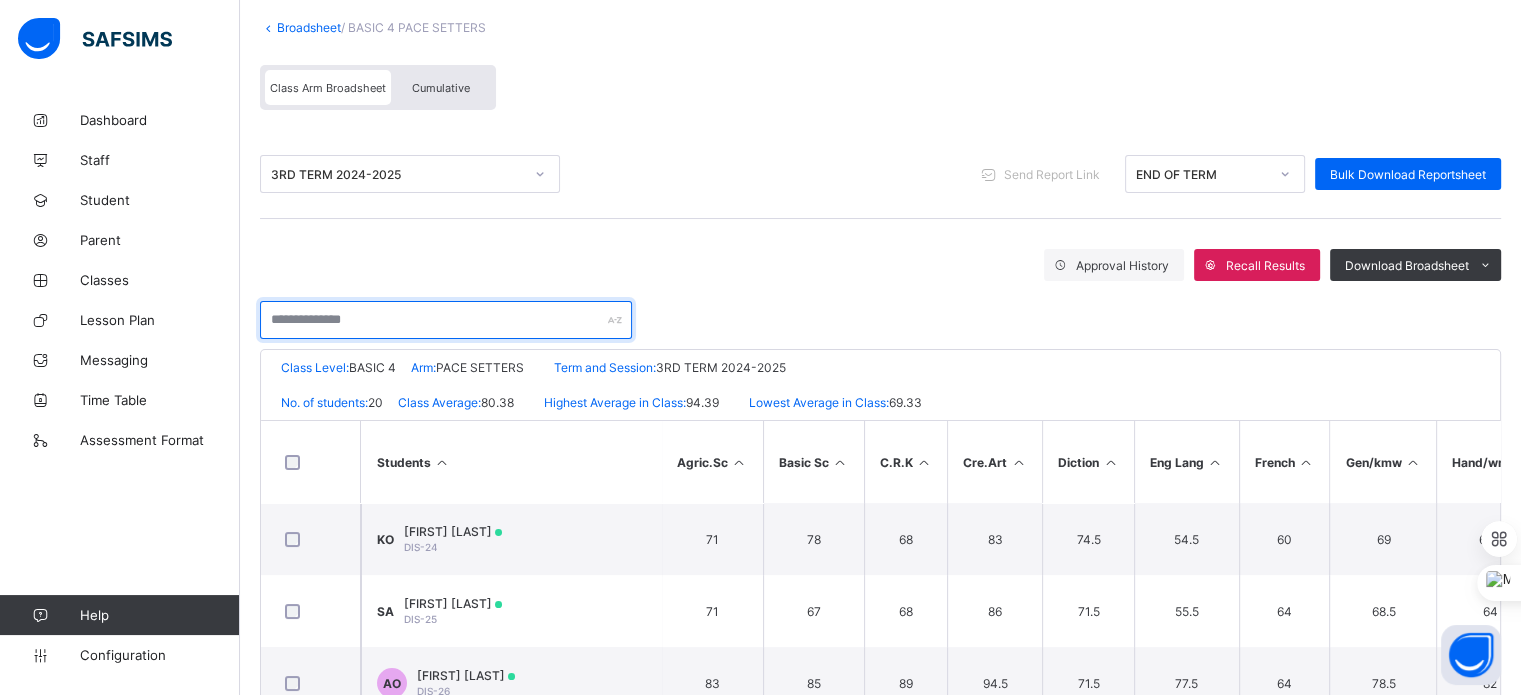 click at bounding box center (446, 320) 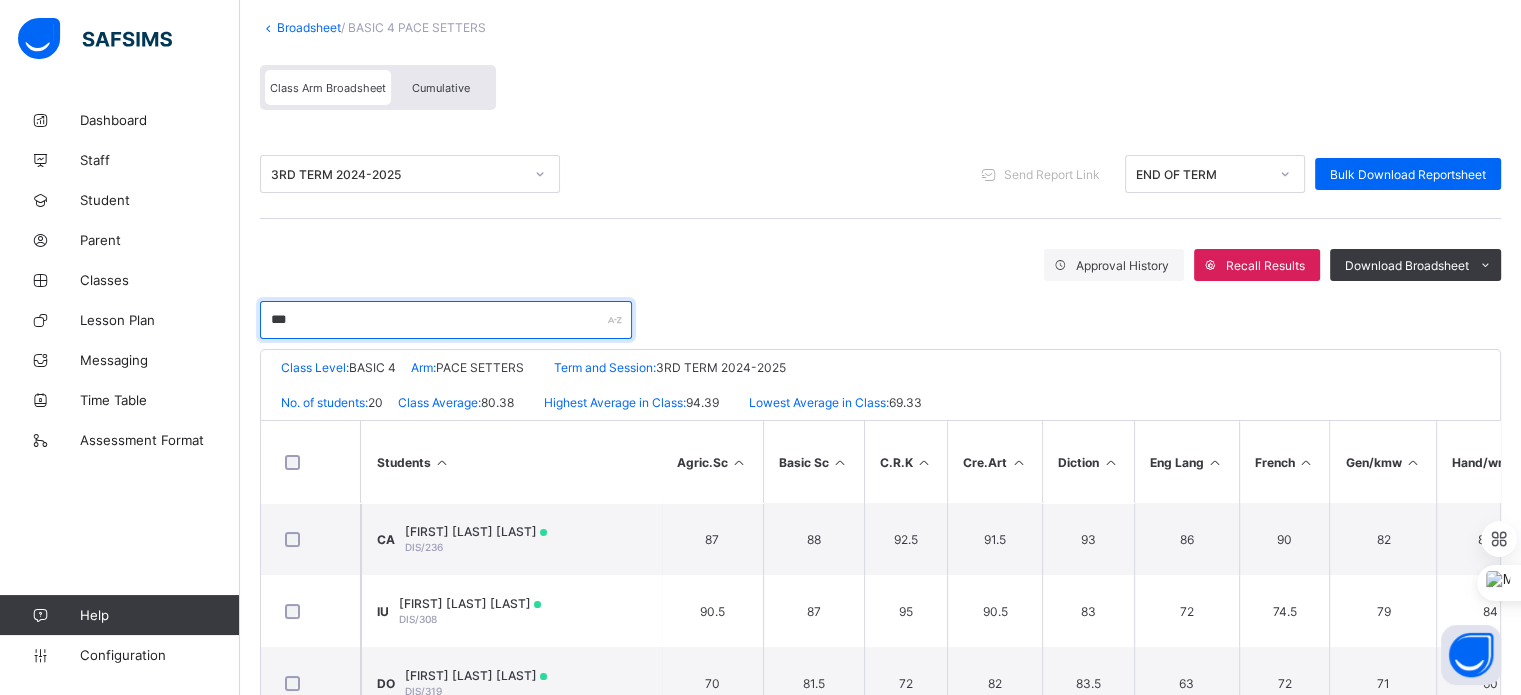 scroll, scrollTop: 48, scrollLeft: 0, axis: vertical 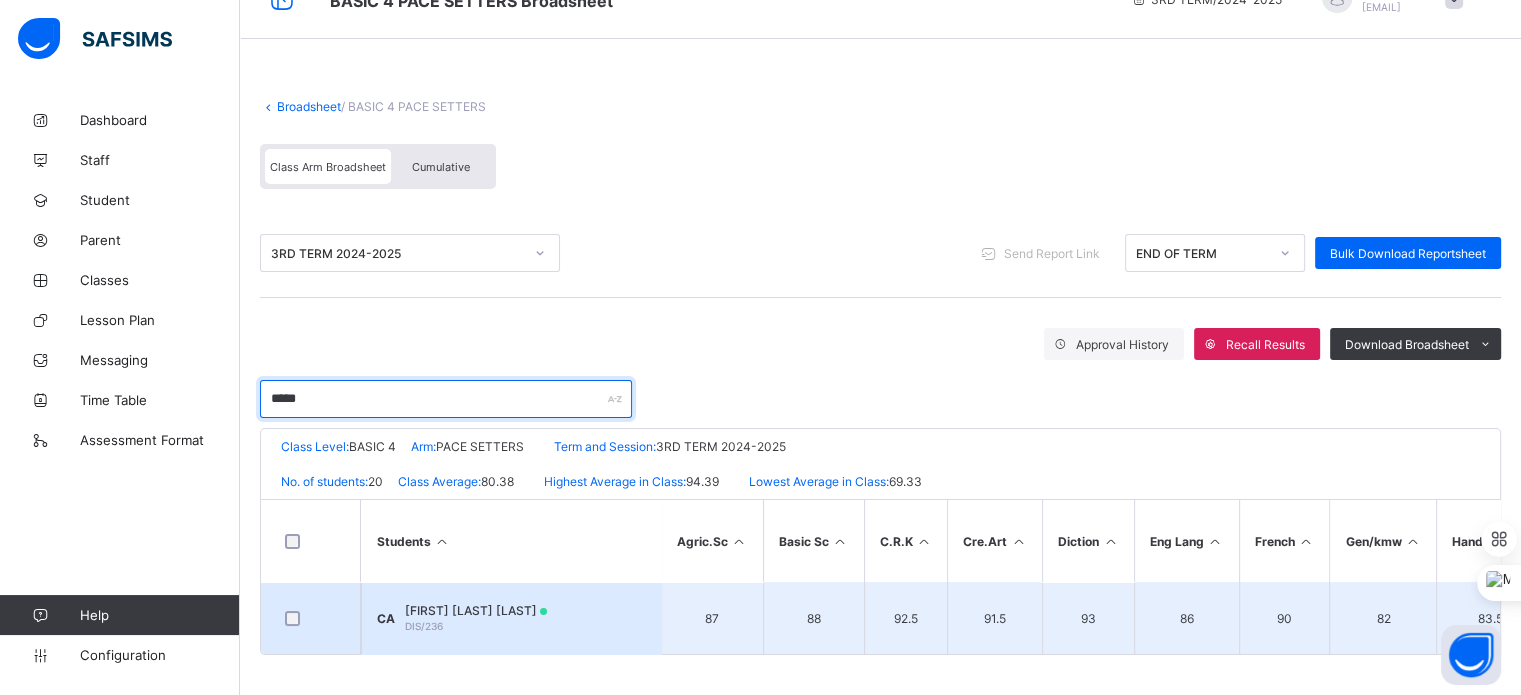type on "*****" 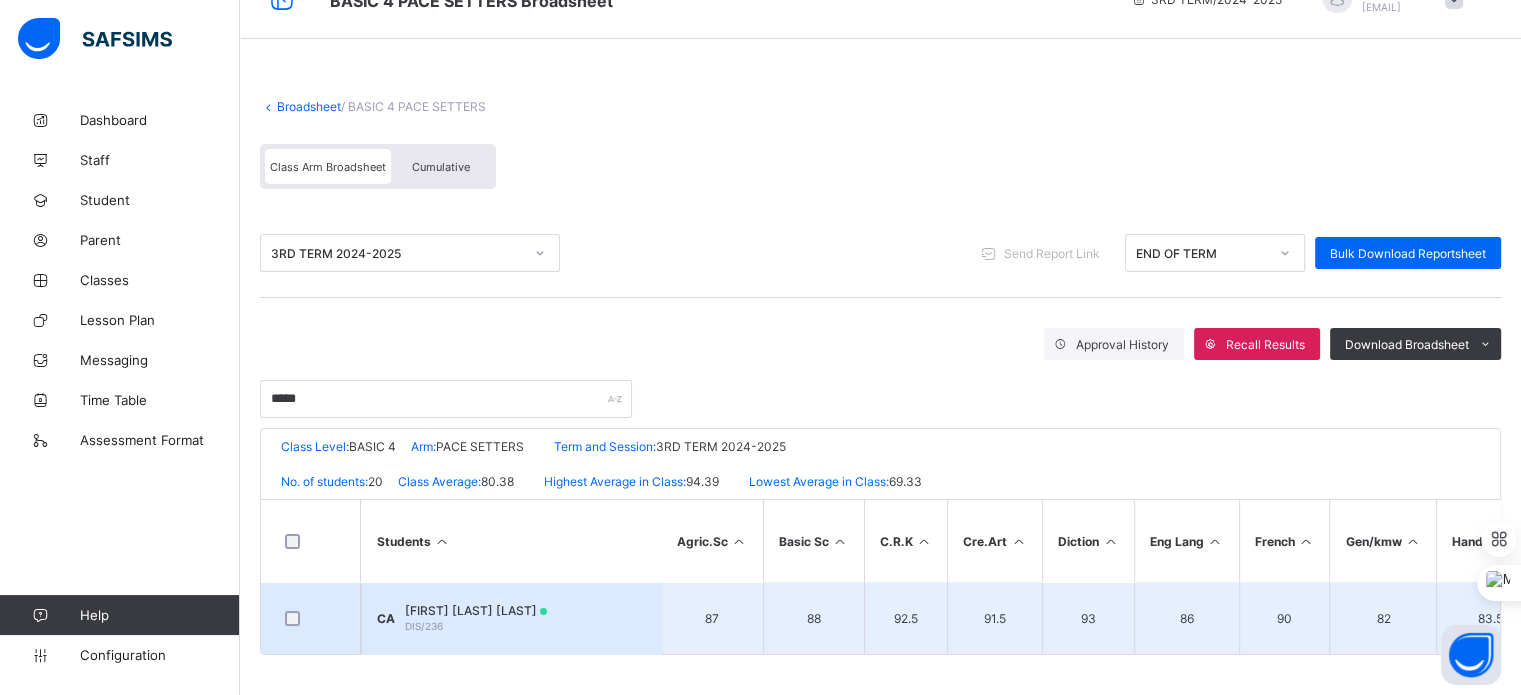 click on "CA CHIZARAM BARBARA ANAYA   DIS/236" at bounding box center [511, 618] 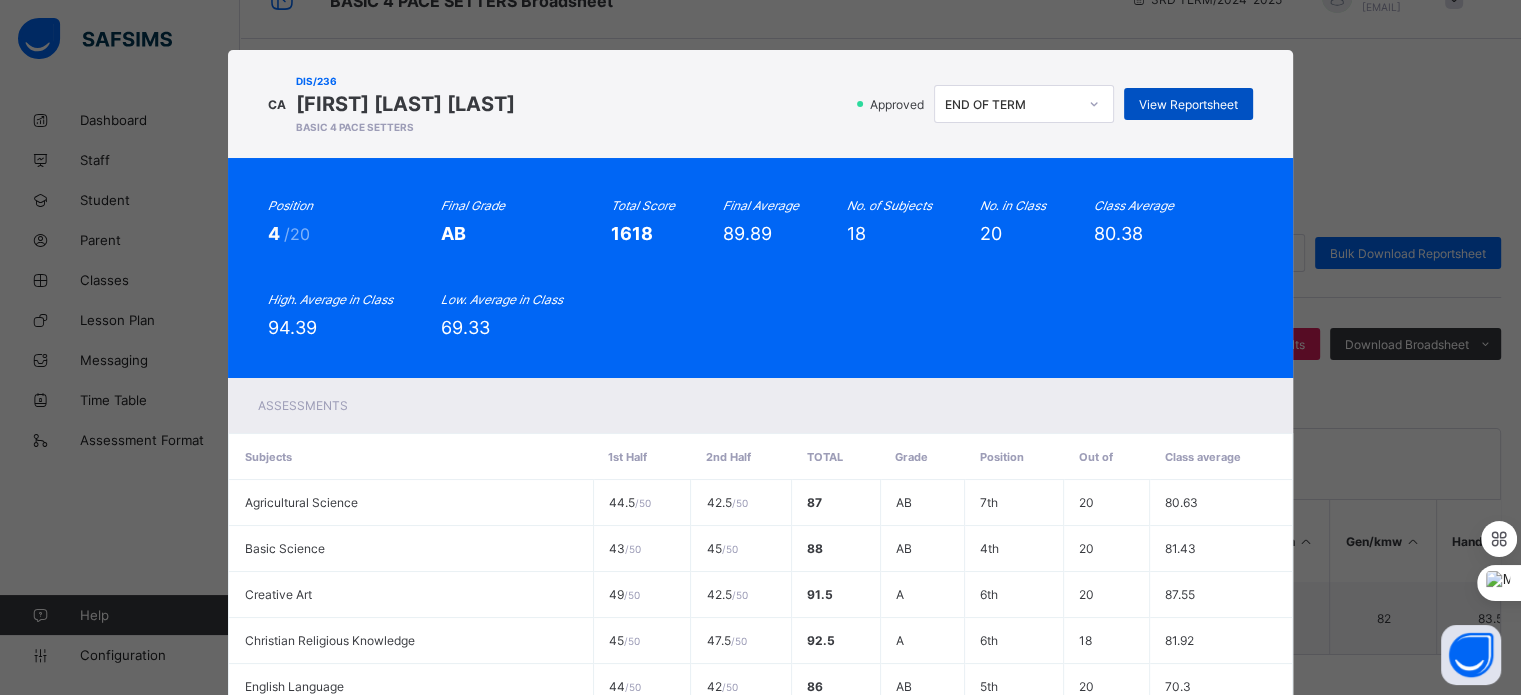 click on "View Reportsheet" at bounding box center [1188, 104] 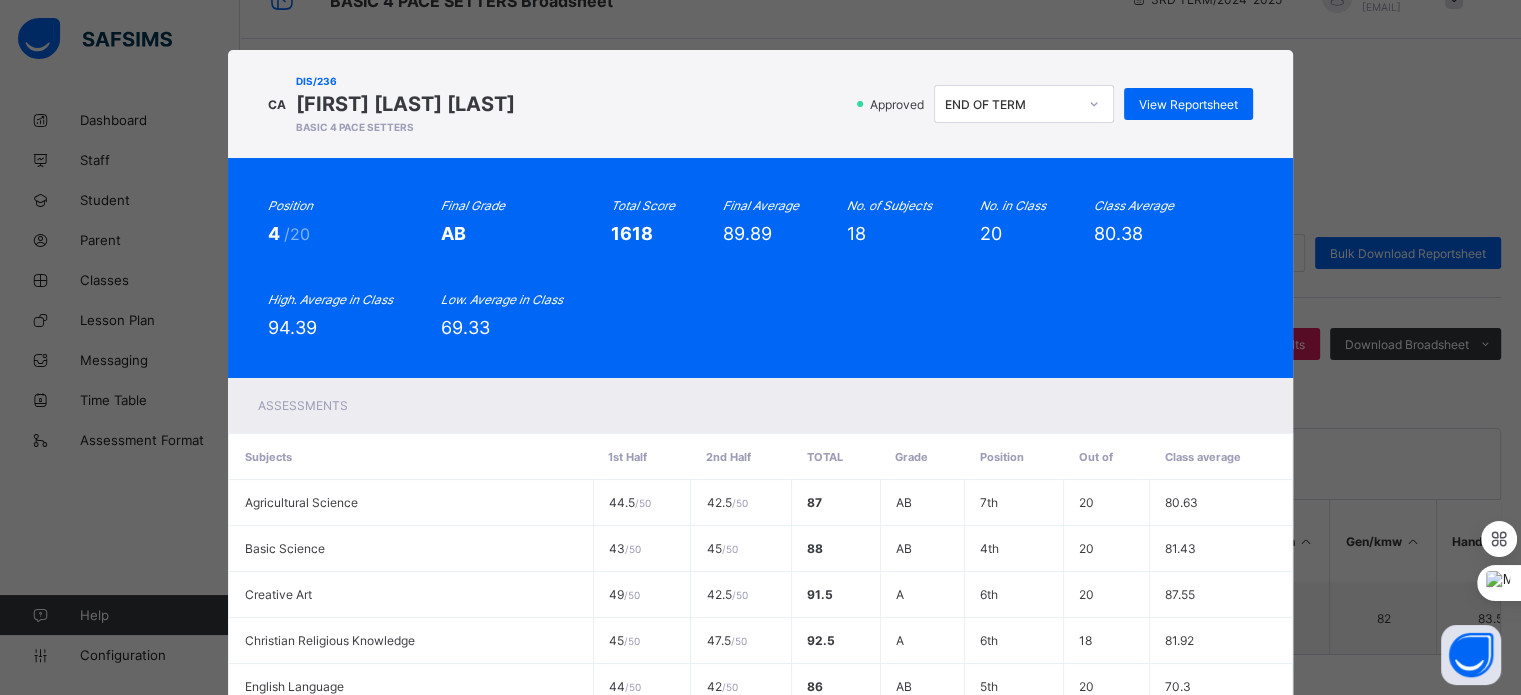 click on "Approved END OF TERM View Reportsheet" at bounding box center [889, 104] 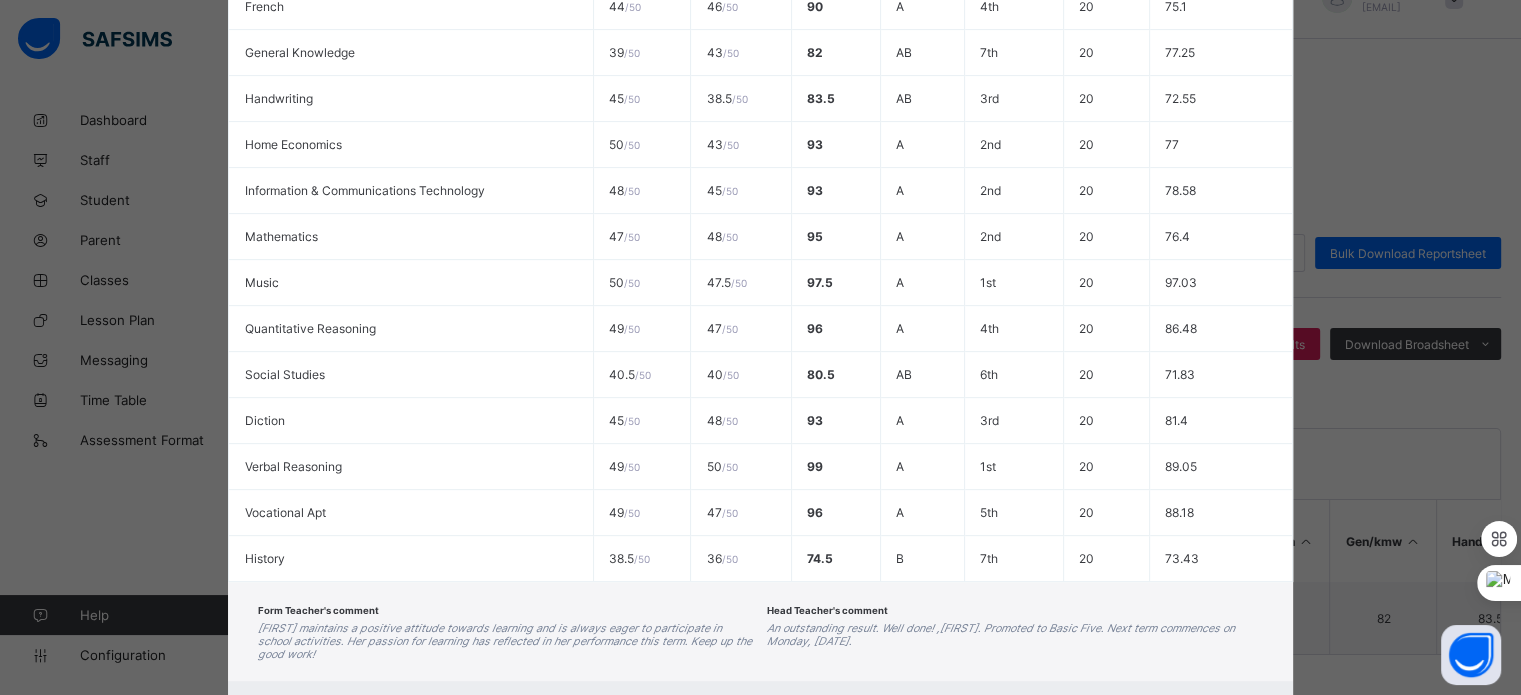 scroll, scrollTop: 760, scrollLeft: 0, axis: vertical 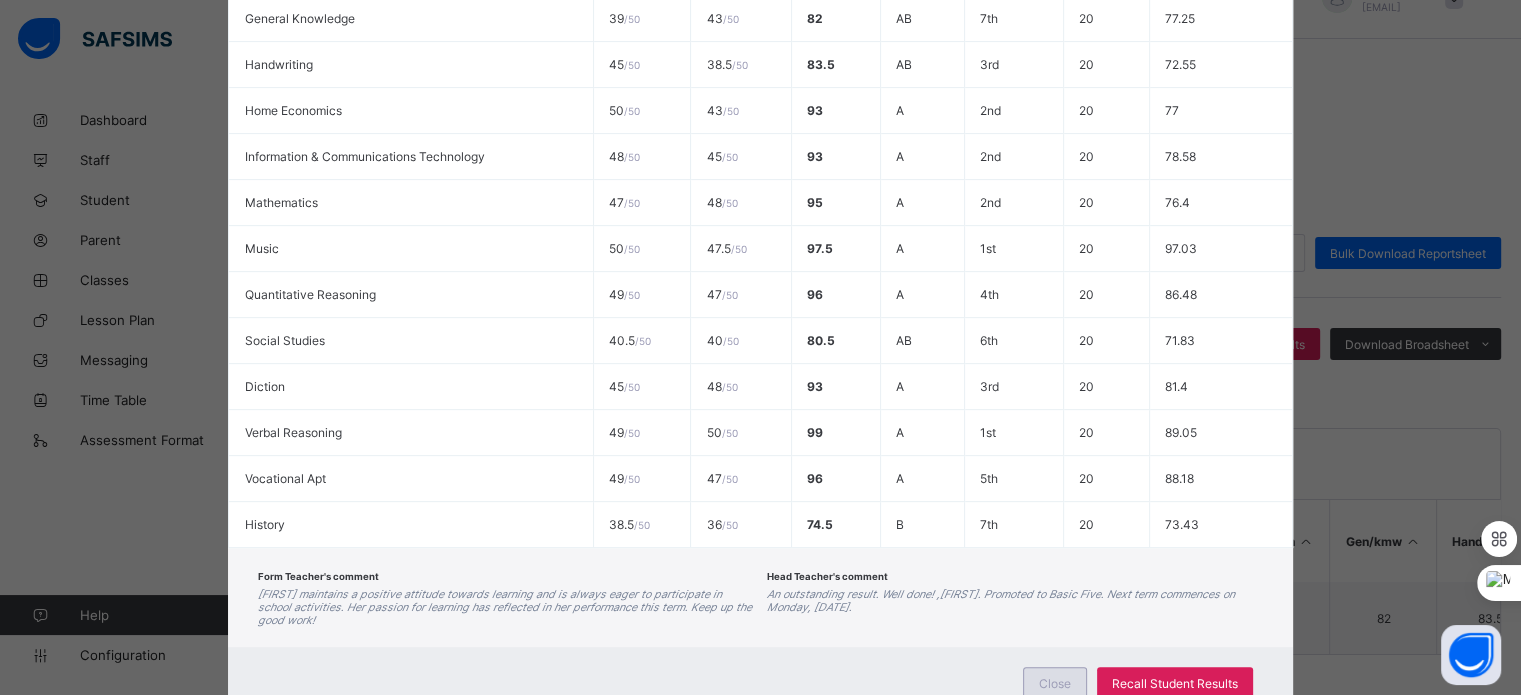 click on "Close" at bounding box center [1055, 683] 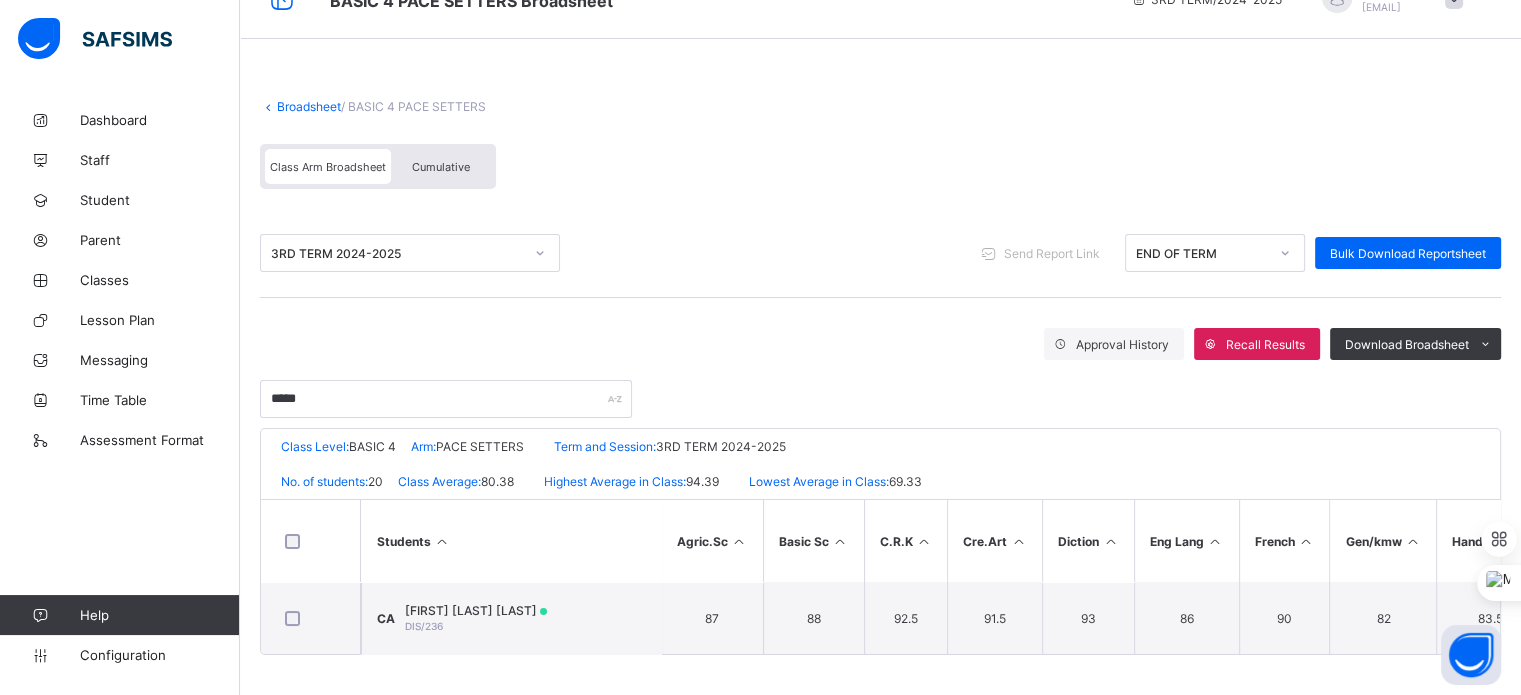 click on "Broadsheet" at bounding box center [309, 106] 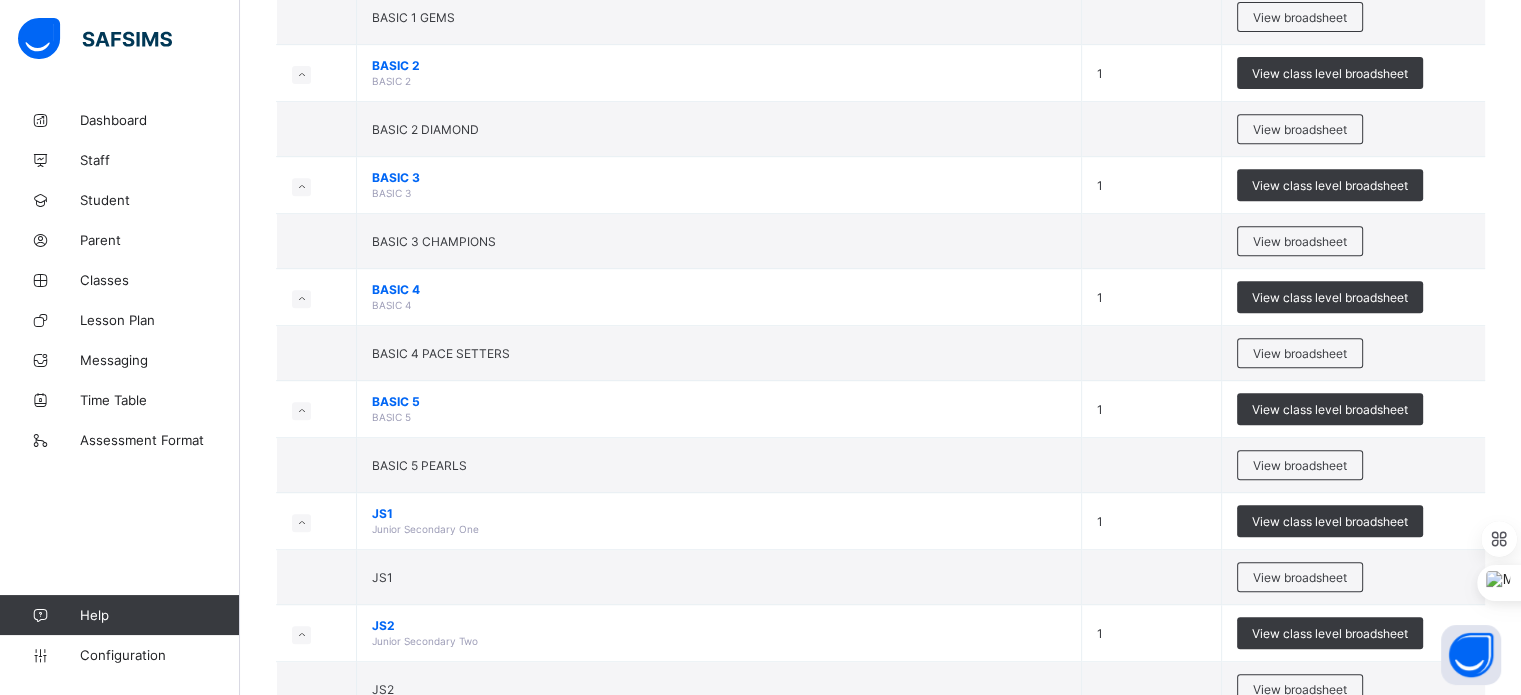 scroll, scrollTop: 960, scrollLeft: 0, axis: vertical 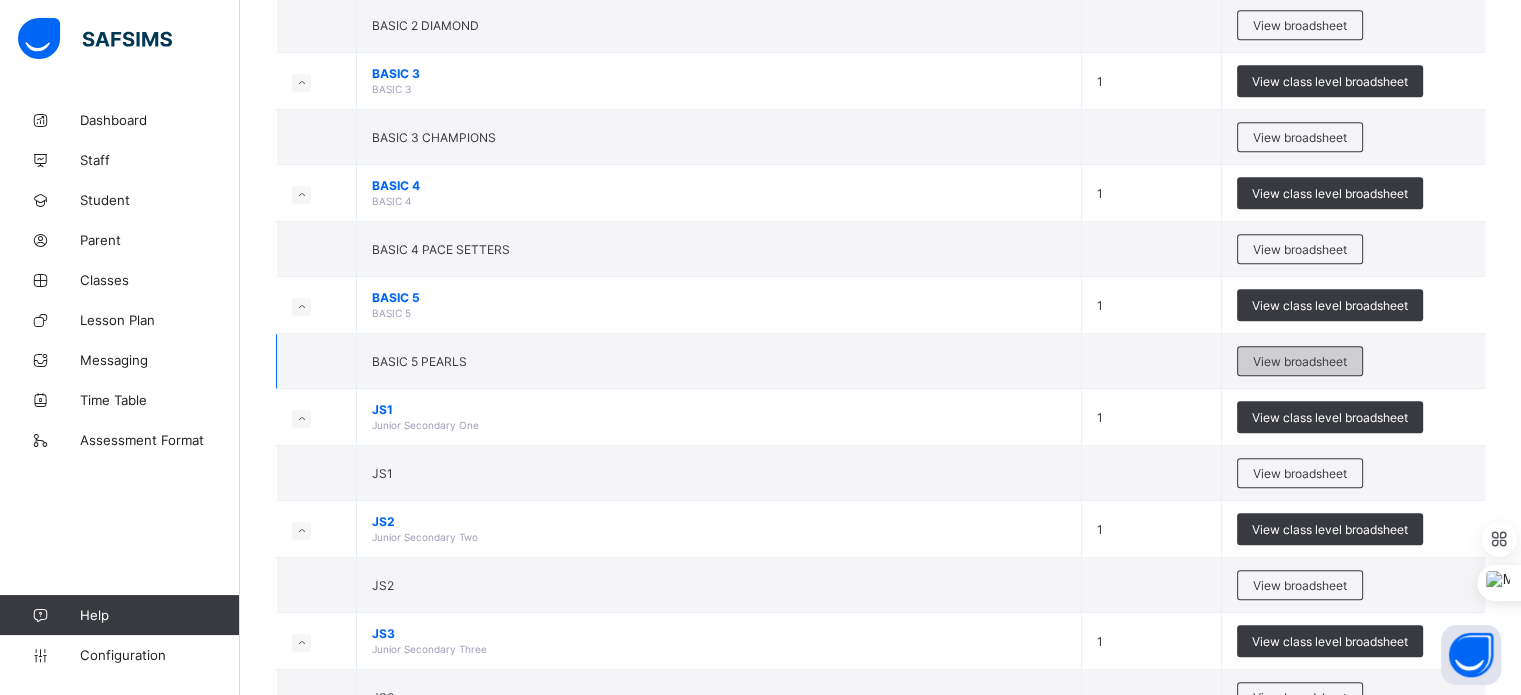 click on "View broadsheet" at bounding box center [1300, 361] 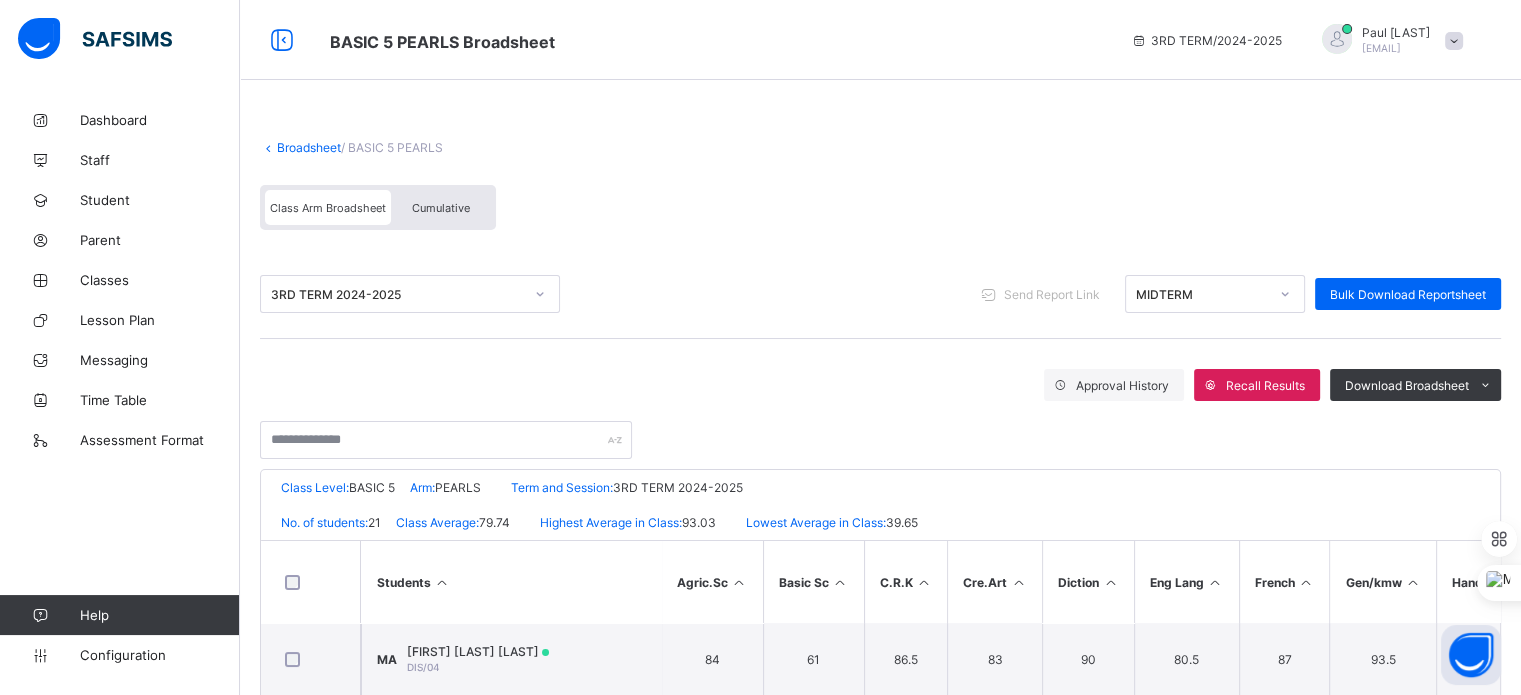 click on "3RD TERM 2024-2025 Send Report Link MIDTERM Bulk Download Reportsheet" at bounding box center [880, 294] 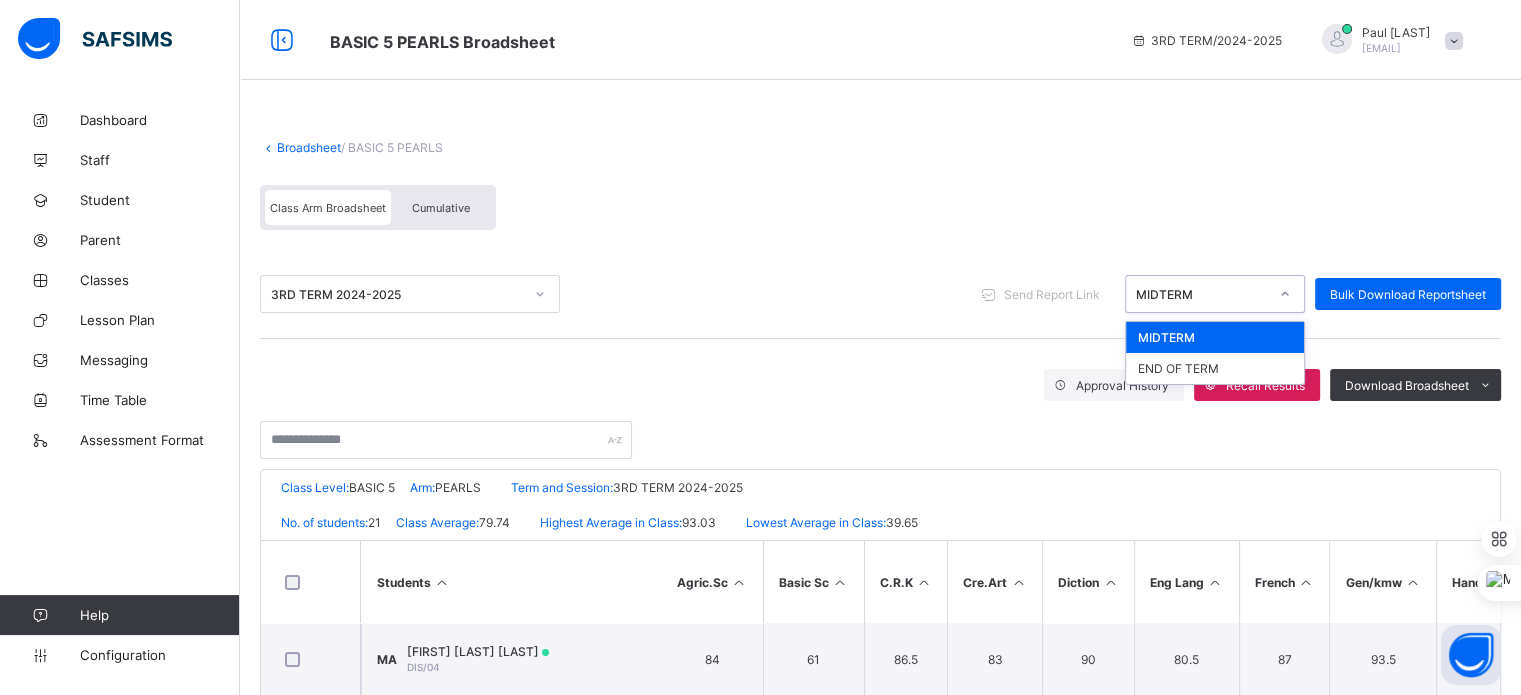 click on "MIDTERM" at bounding box center [1202, 294] 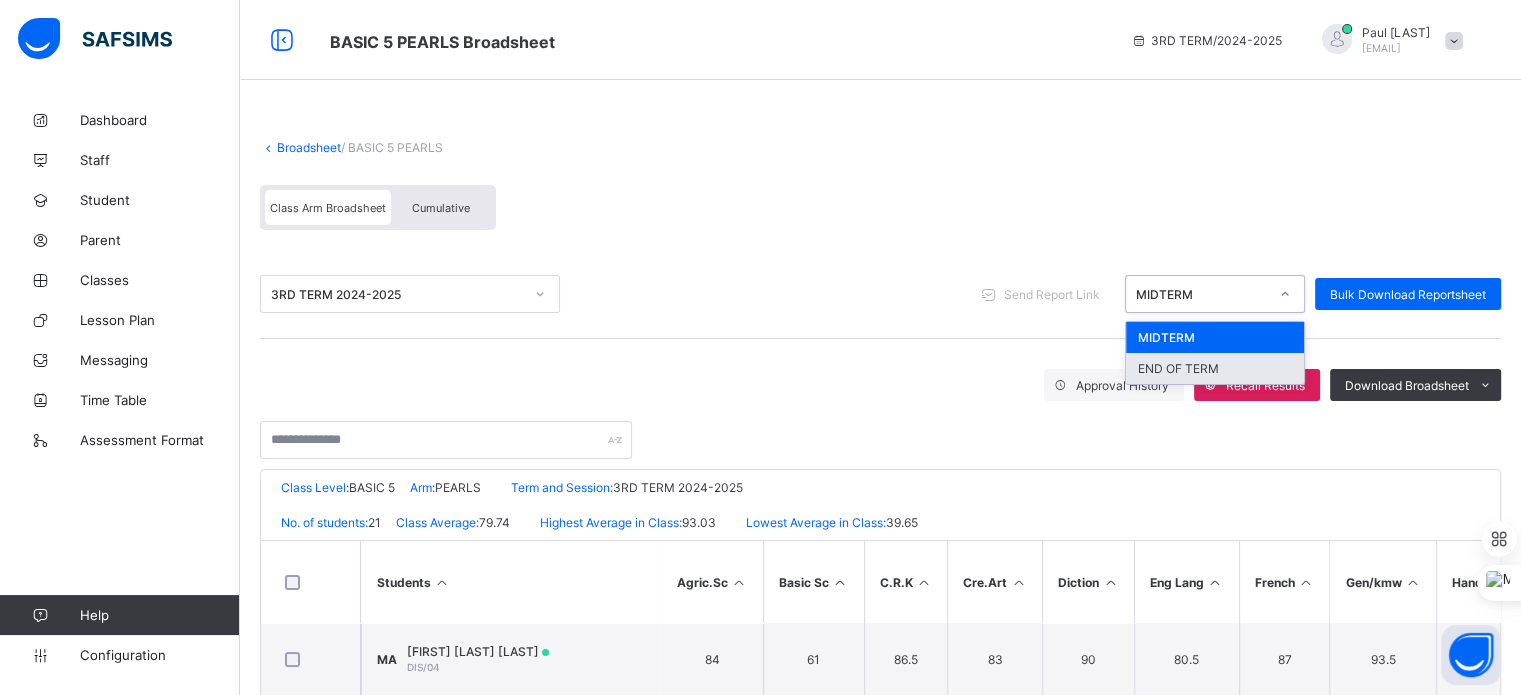 click on "END OF TERM" at bounding box center [1215, 368] 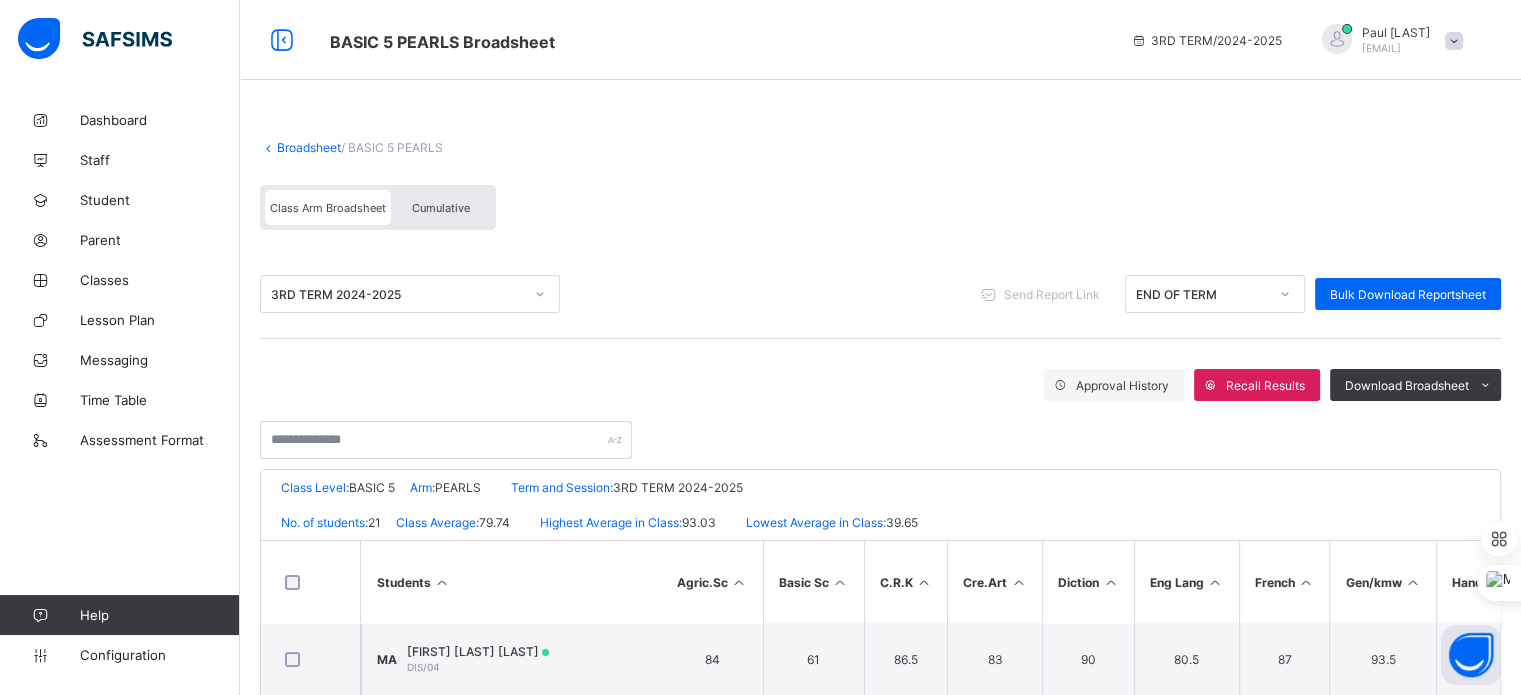 click at bounding box center (880, 430) 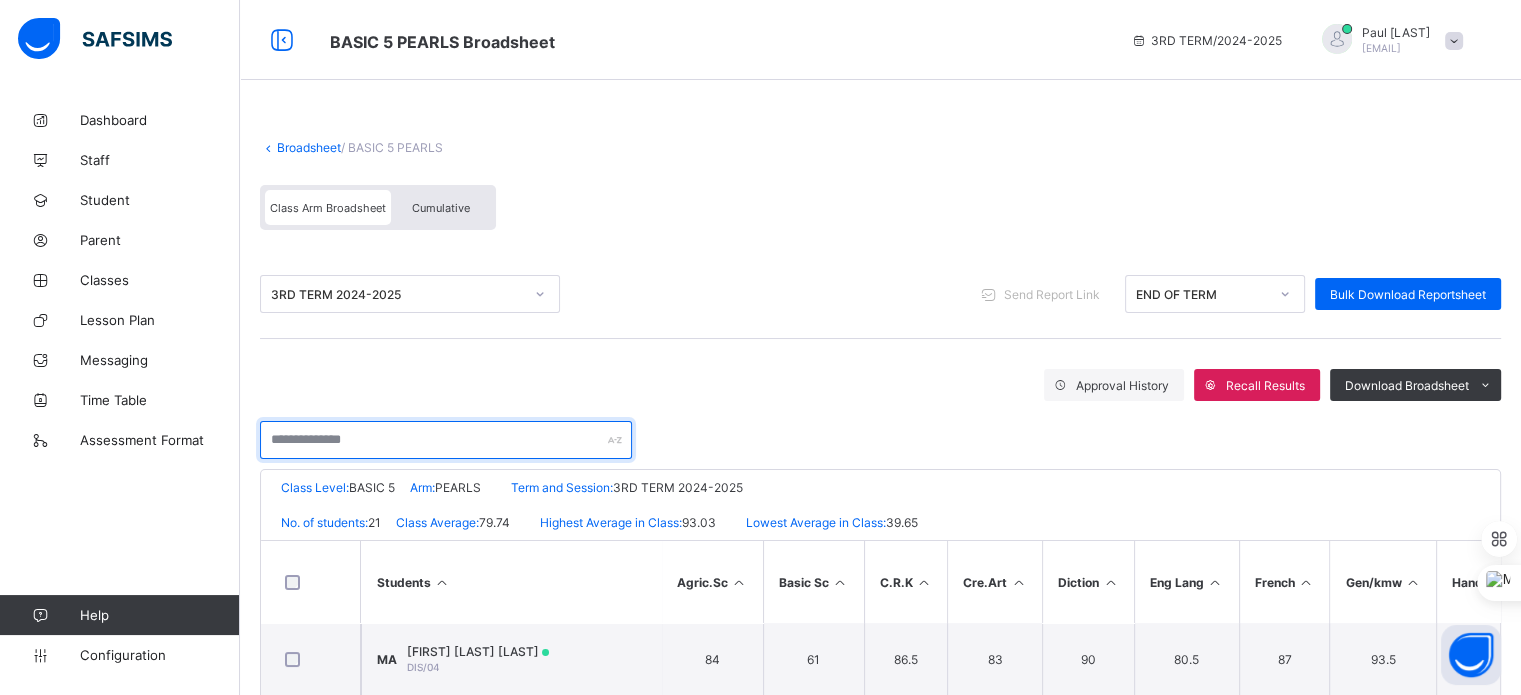 click at bounding box center [446, 440] 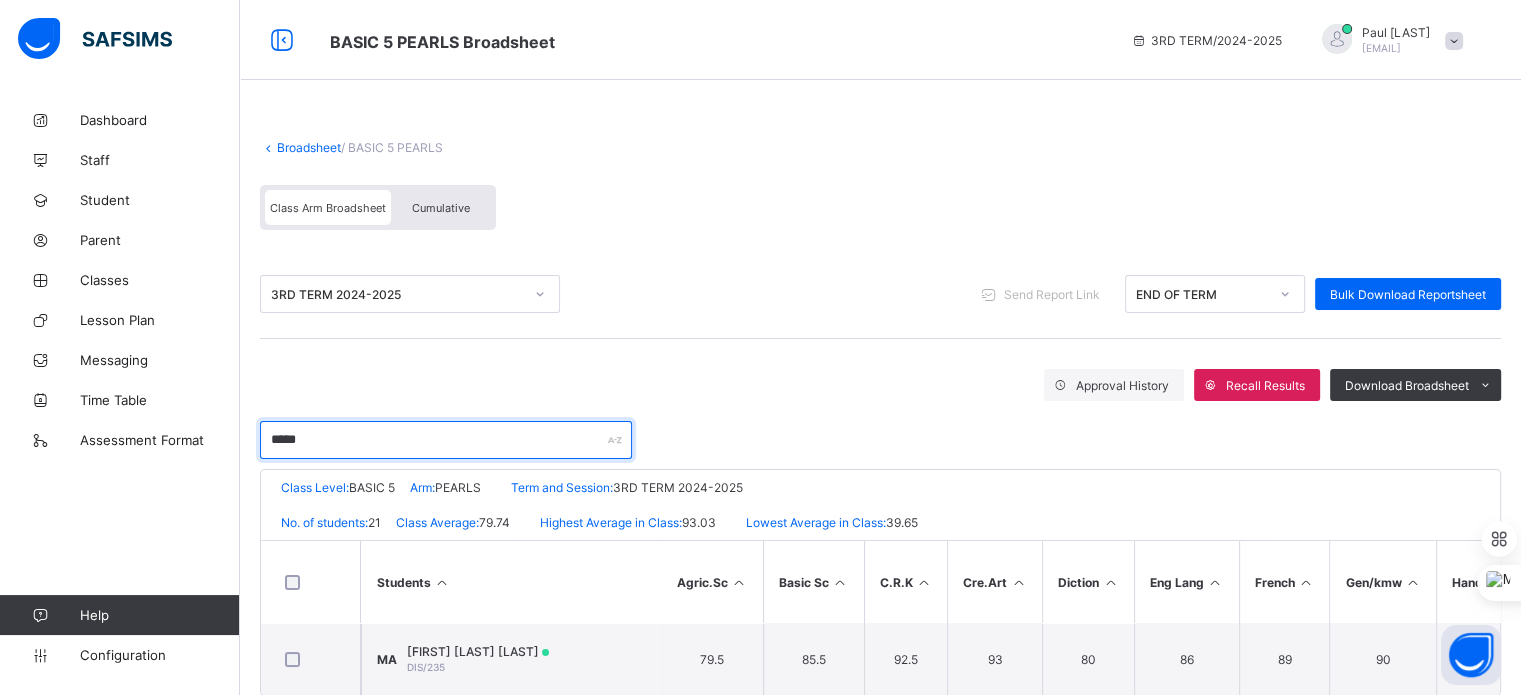 type on "*****" 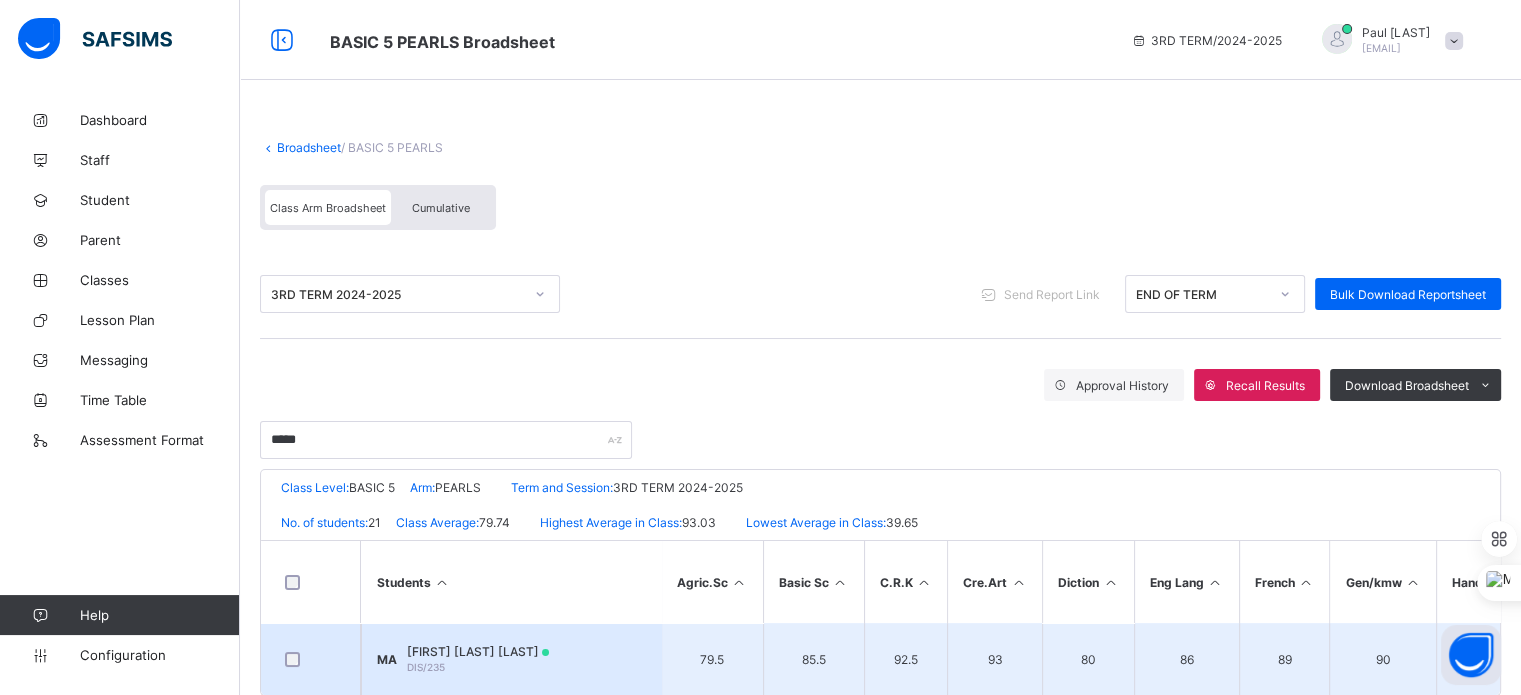 click on "[FIRST] [MIDDLE] [LAST]" at bounding box center [478, 651] 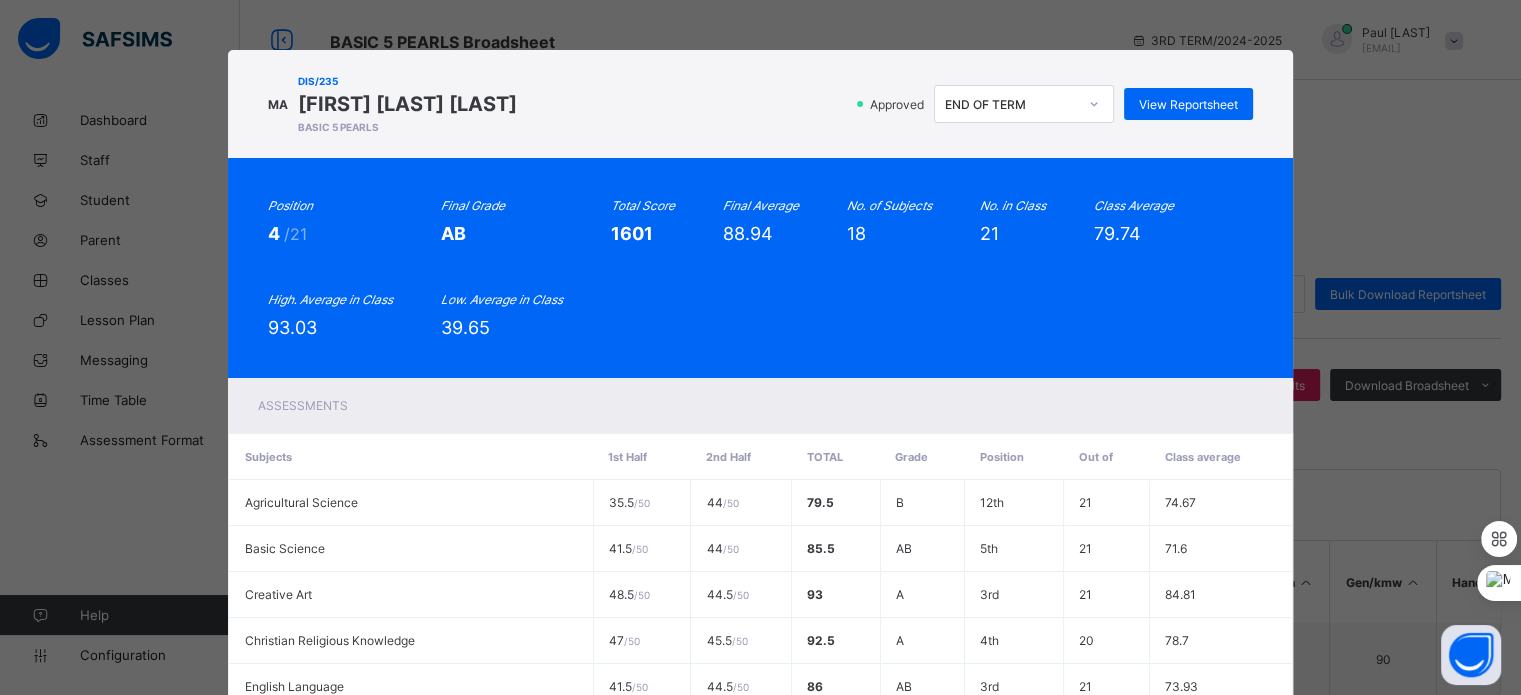 click on "Position         4       /21         Final Grade         AB         Total Score         1601         Final Average         88.94         No. of Subjects         18         No. in Class         21         Class Average         79.74         High. Average in Class         93.03         Low. Average in Class         39.65" at bounding box center [760, 268] 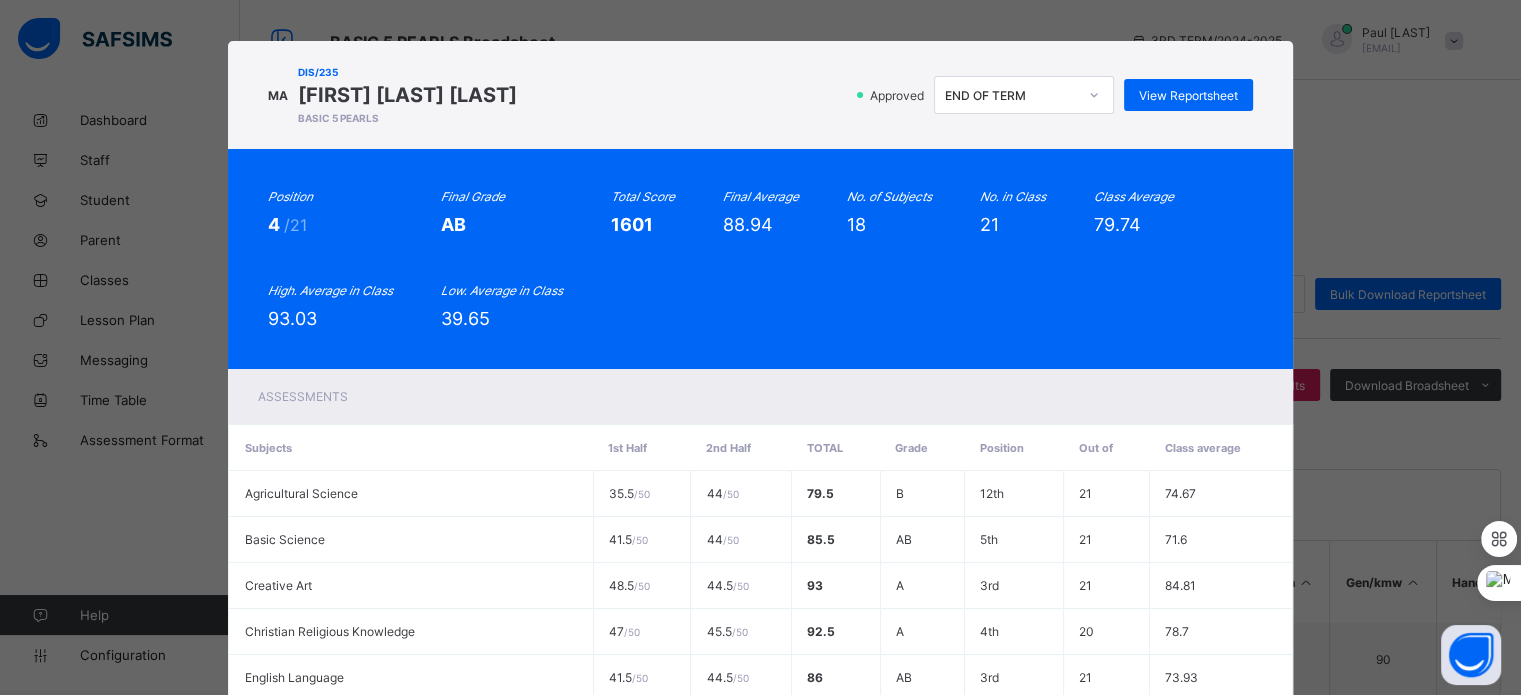 scroll, scrollTop: 0, scrollLeft: 0, axis: both 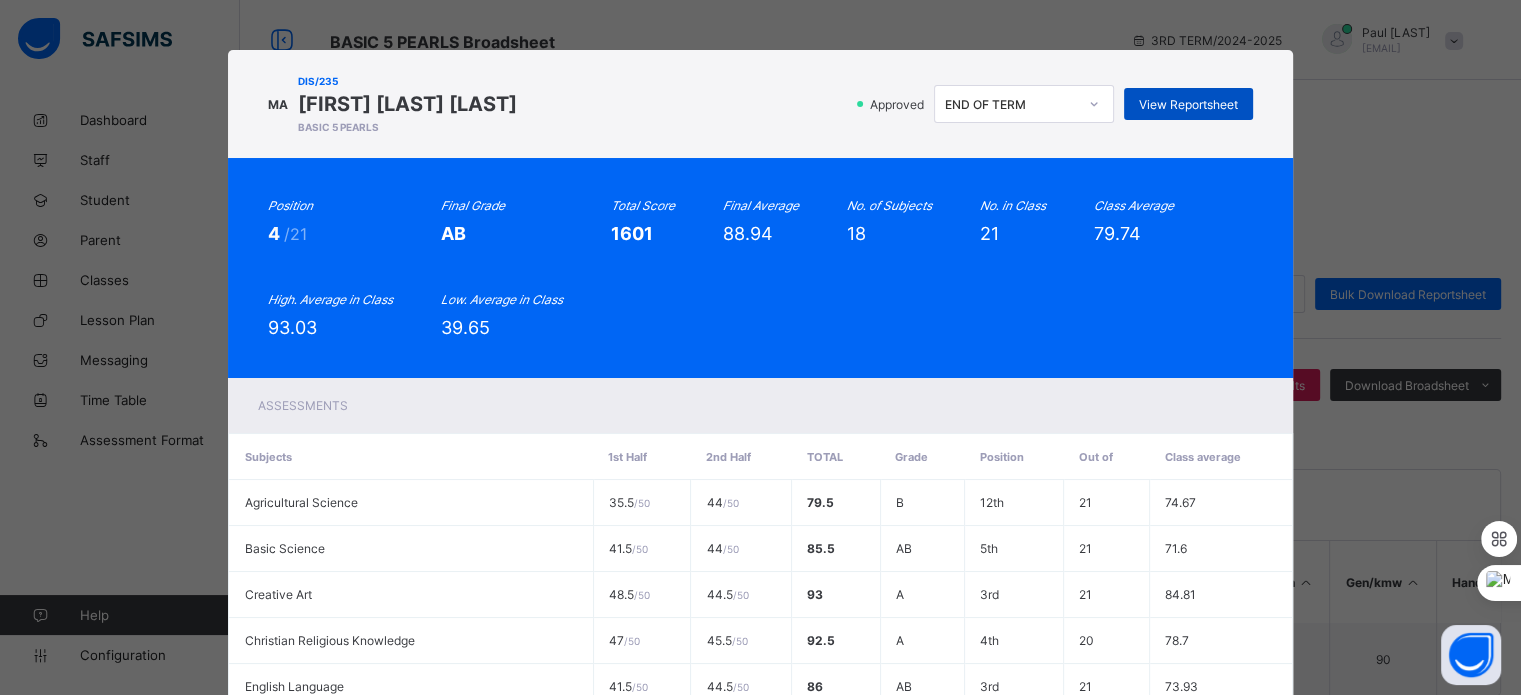 click on "View Reportsheet" at bounding box center (1188, 104) 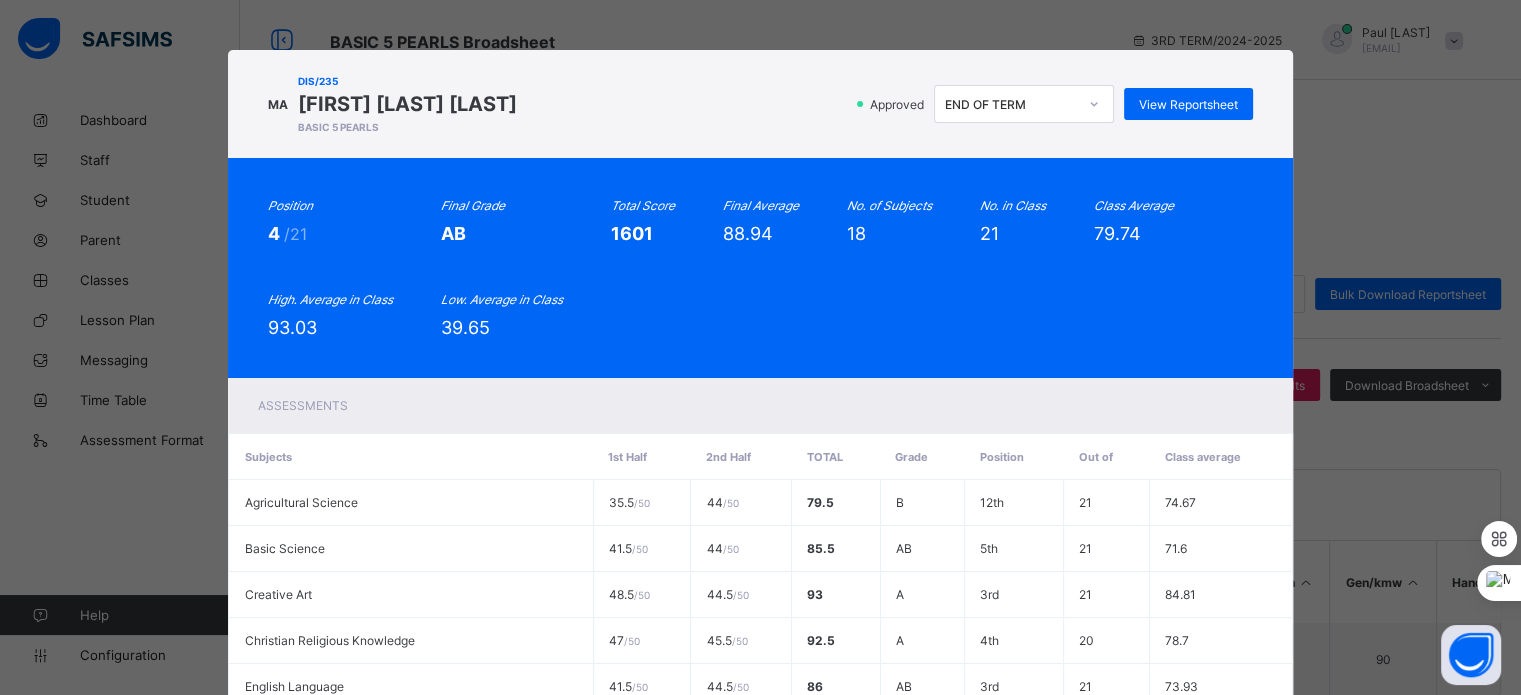 click on "MA   DIS/235     MUNACHI AUSTIN ANAYA     BASIC 5 PEARLS   Approved END OF TERM View Reportsheet" at bounding box center [760, 104] 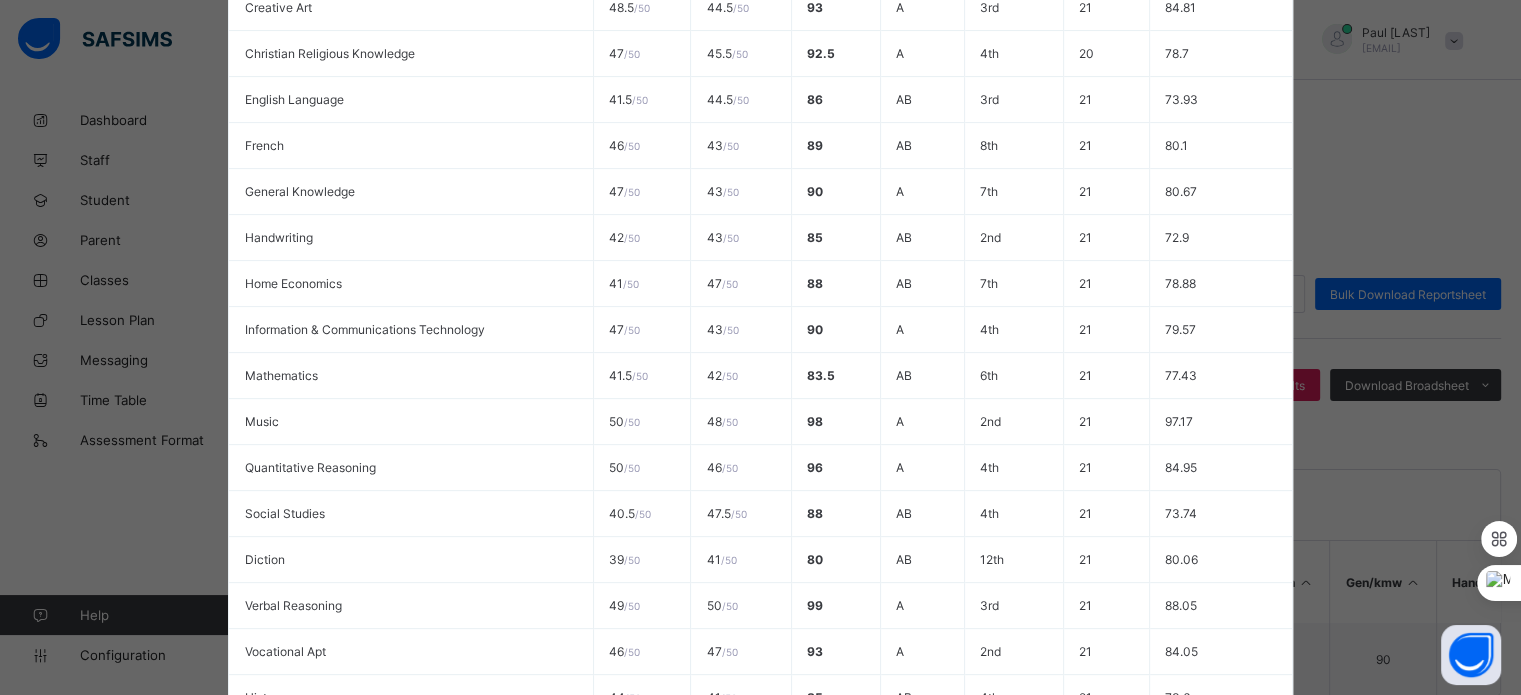 scroll, scrollTop: 812, scrollLeft: 0, axis: vertical 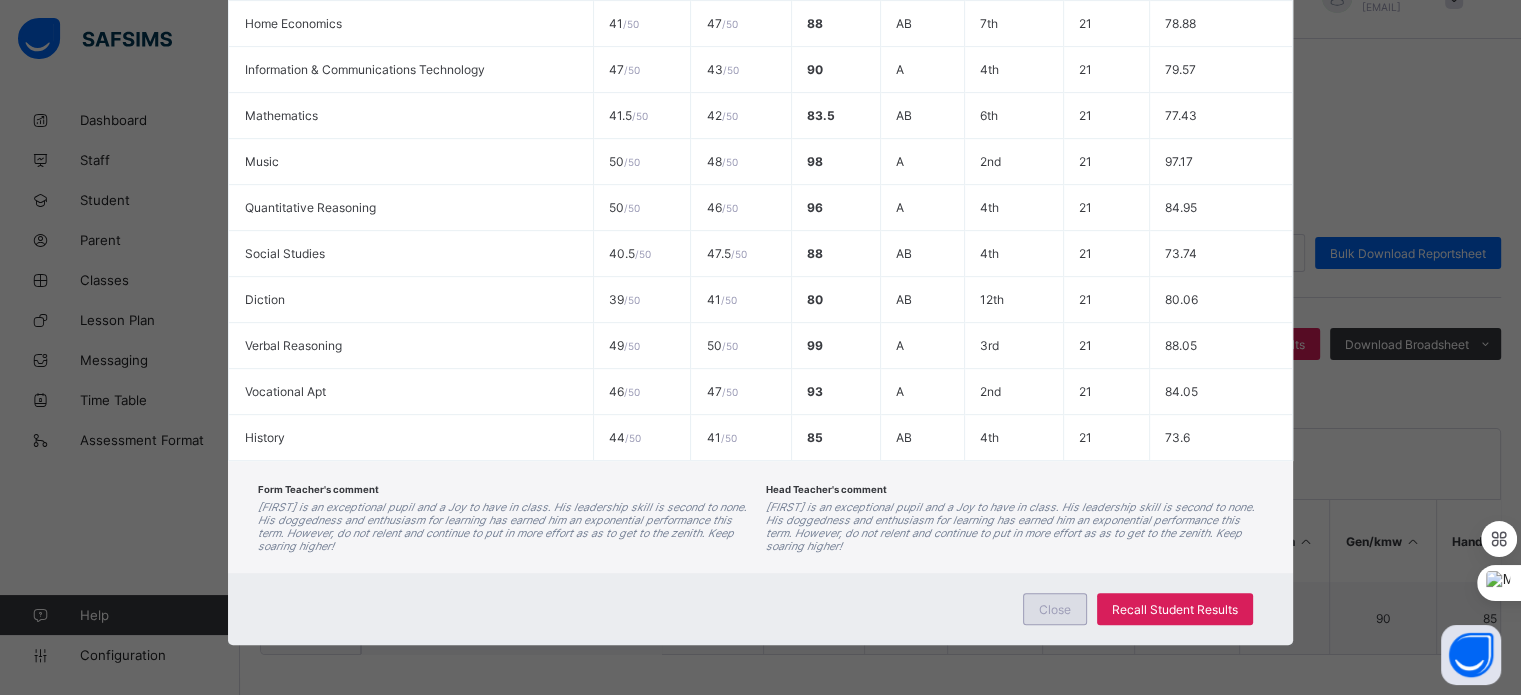 click on "Close" at bounding box center (1055, 609) 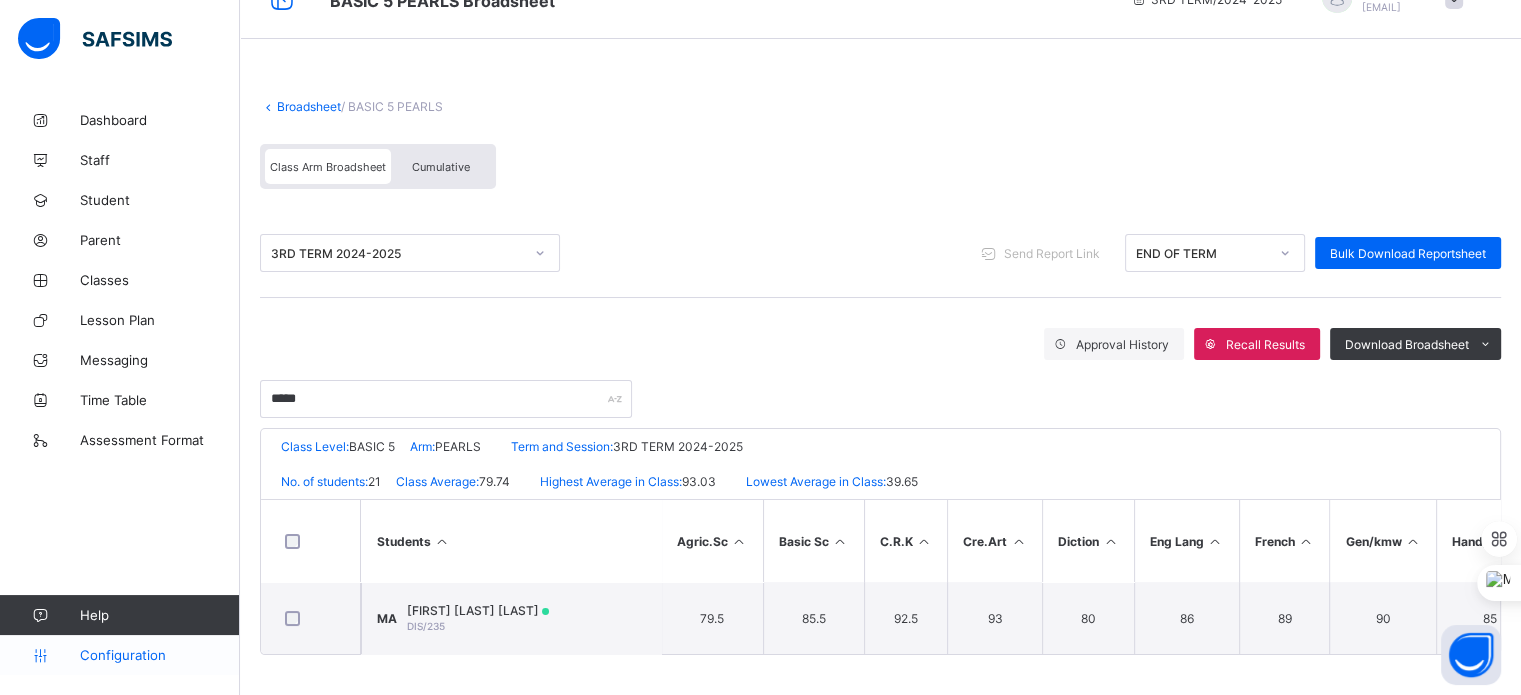click on "Configuration" at bounding box center [119, 655] 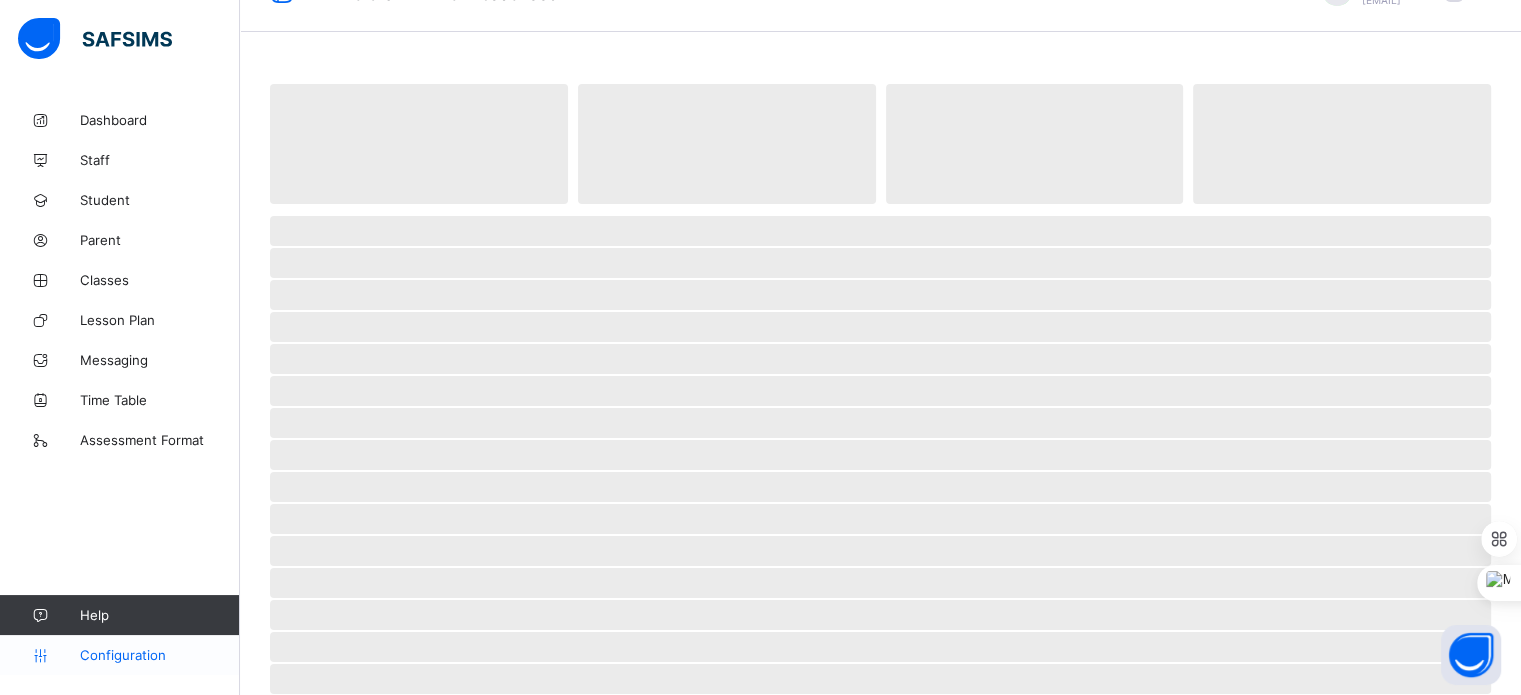 scroll, scrollTop: 0, scrollLeft: 0, axis: both 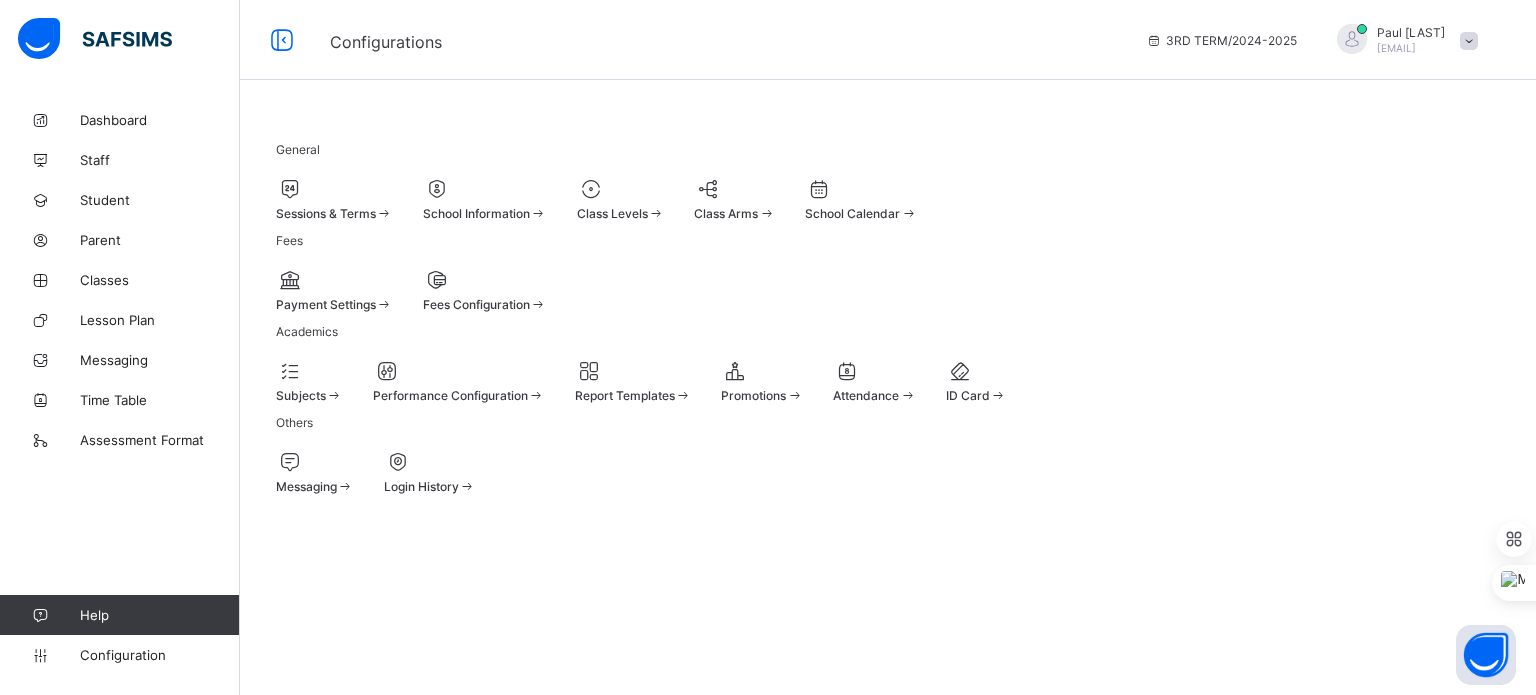 click on "Sessions & Terms" at bounding box center (326, 213) 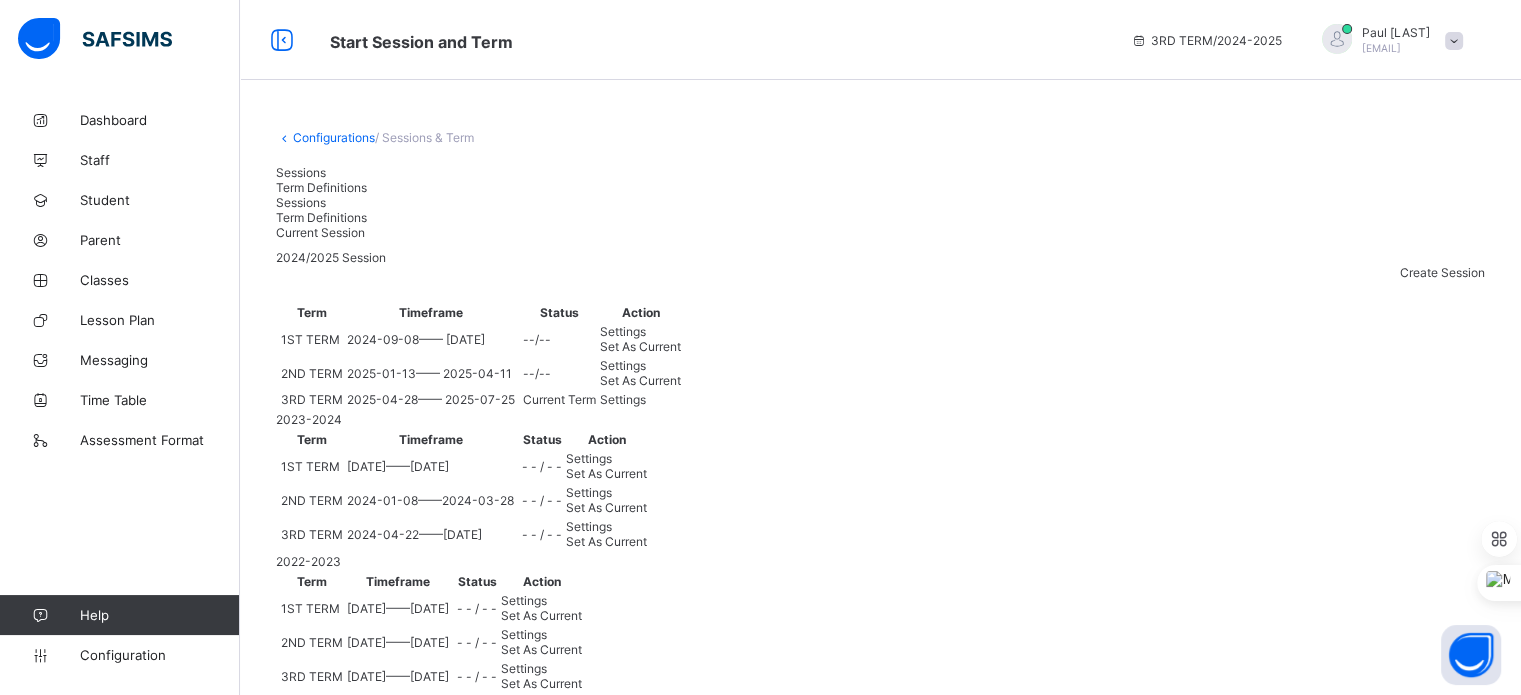 click on "Set As Current" at bounding box center [640, 380] 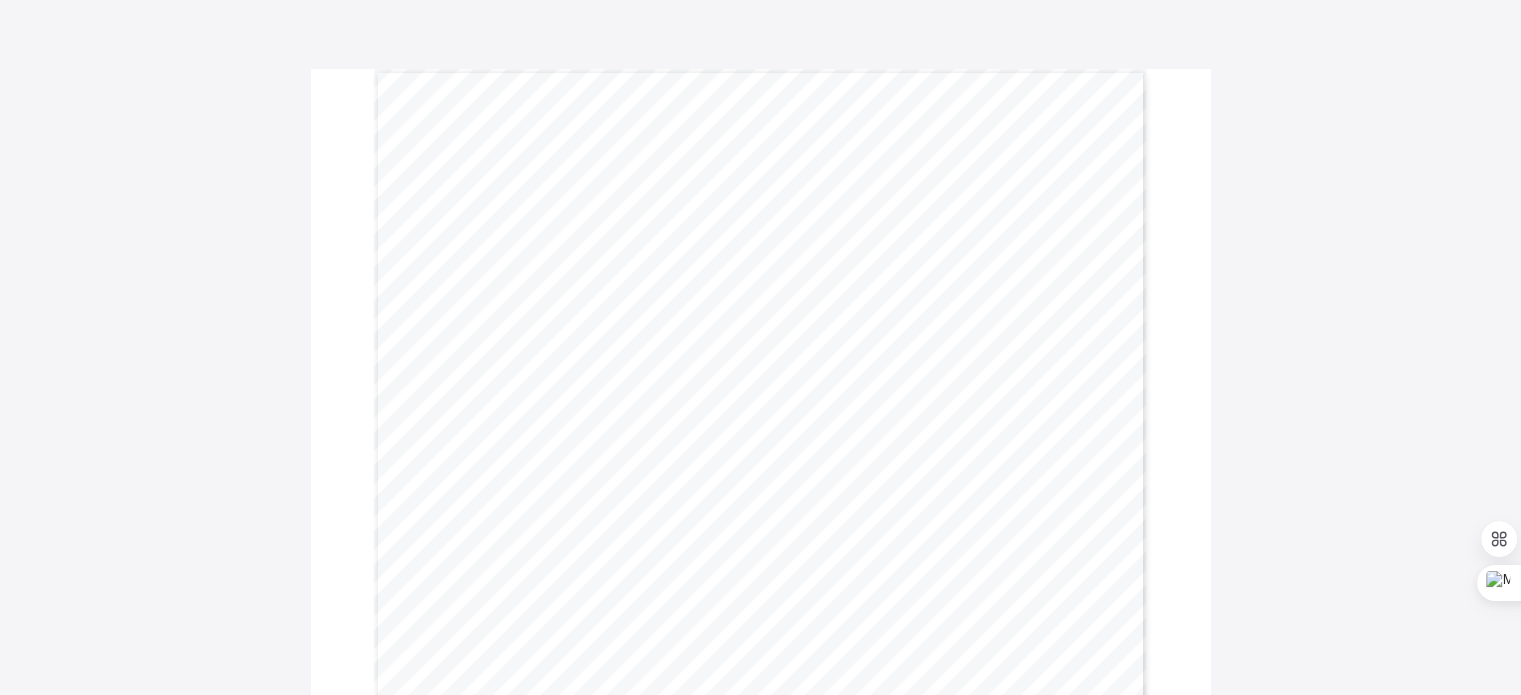 scroll, scrollTop: 0, scrollLeft: 0, axis: both 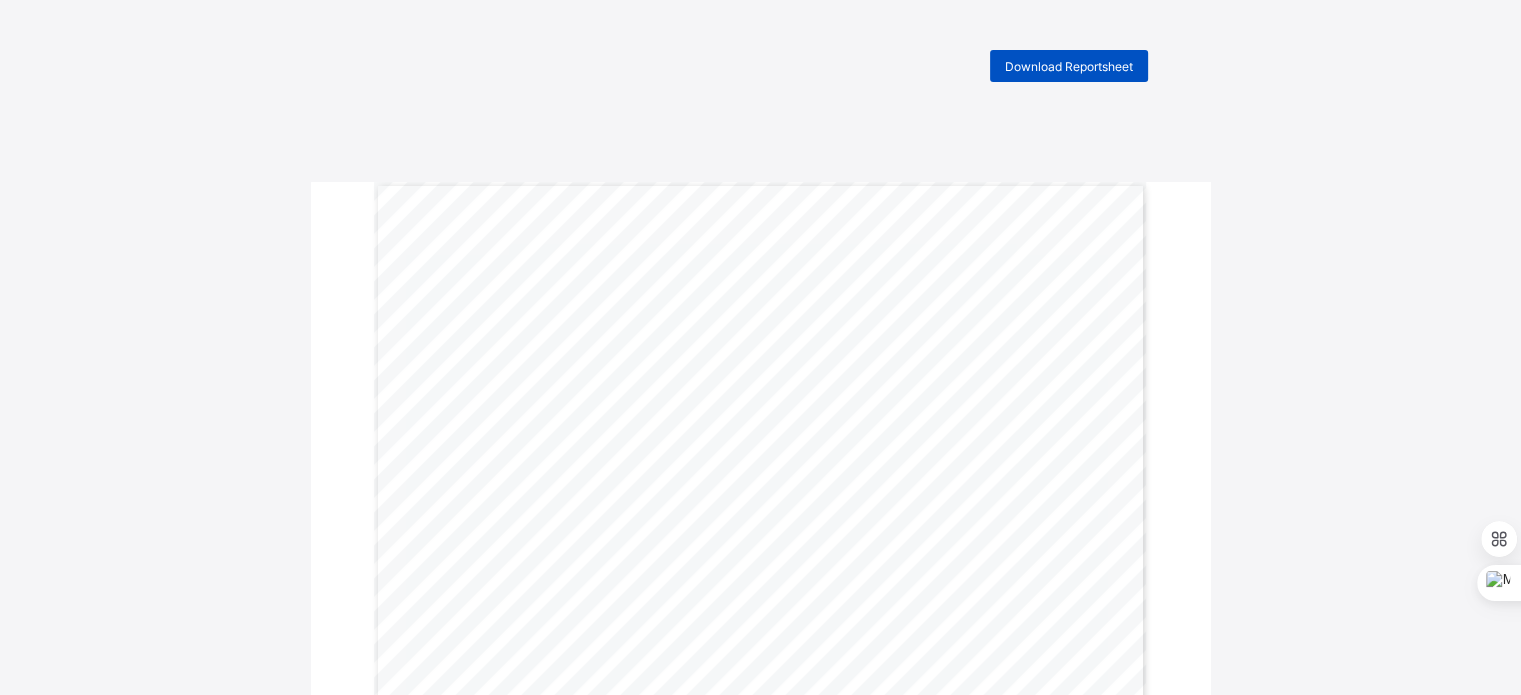 click on "Download Reportsheet" at bounding box center [1069, 66] 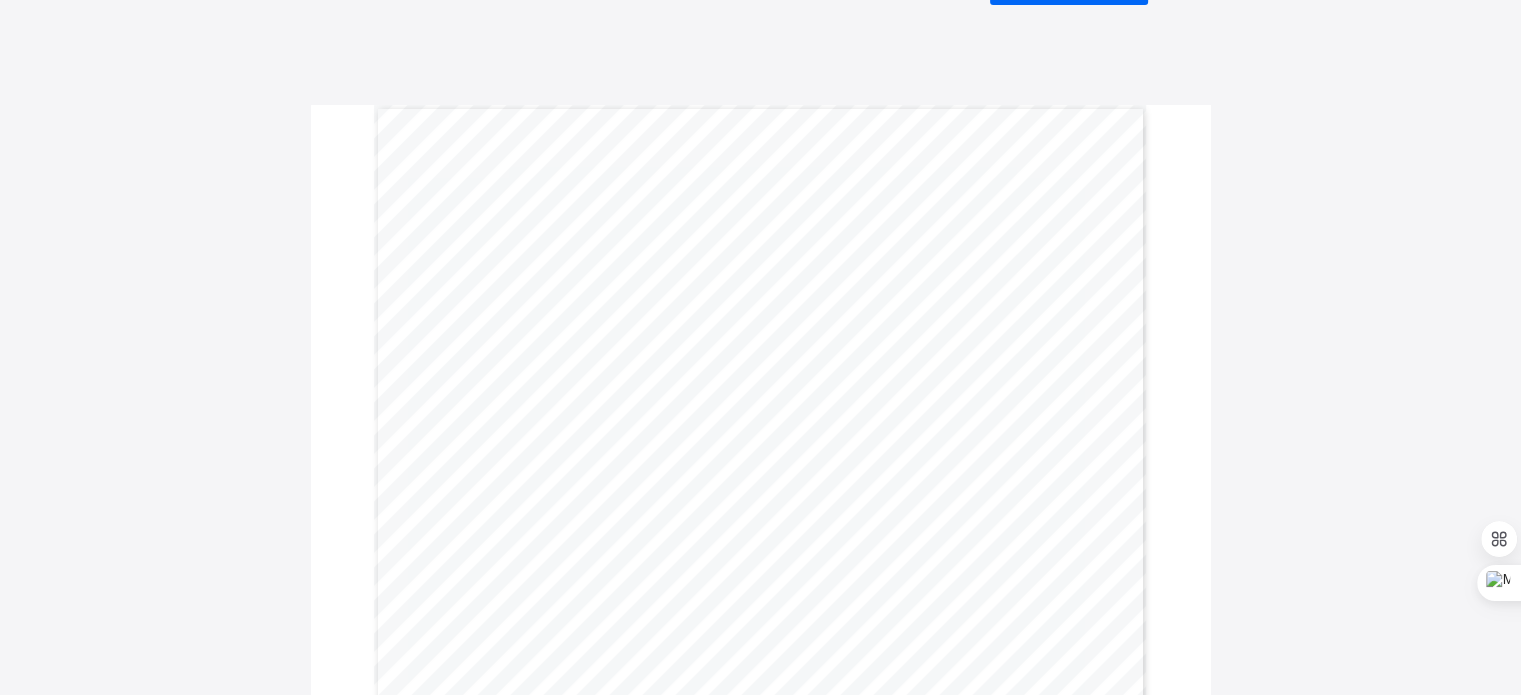 scroll, scrollTop: 40, scrollLeft: 0, axis: vertical 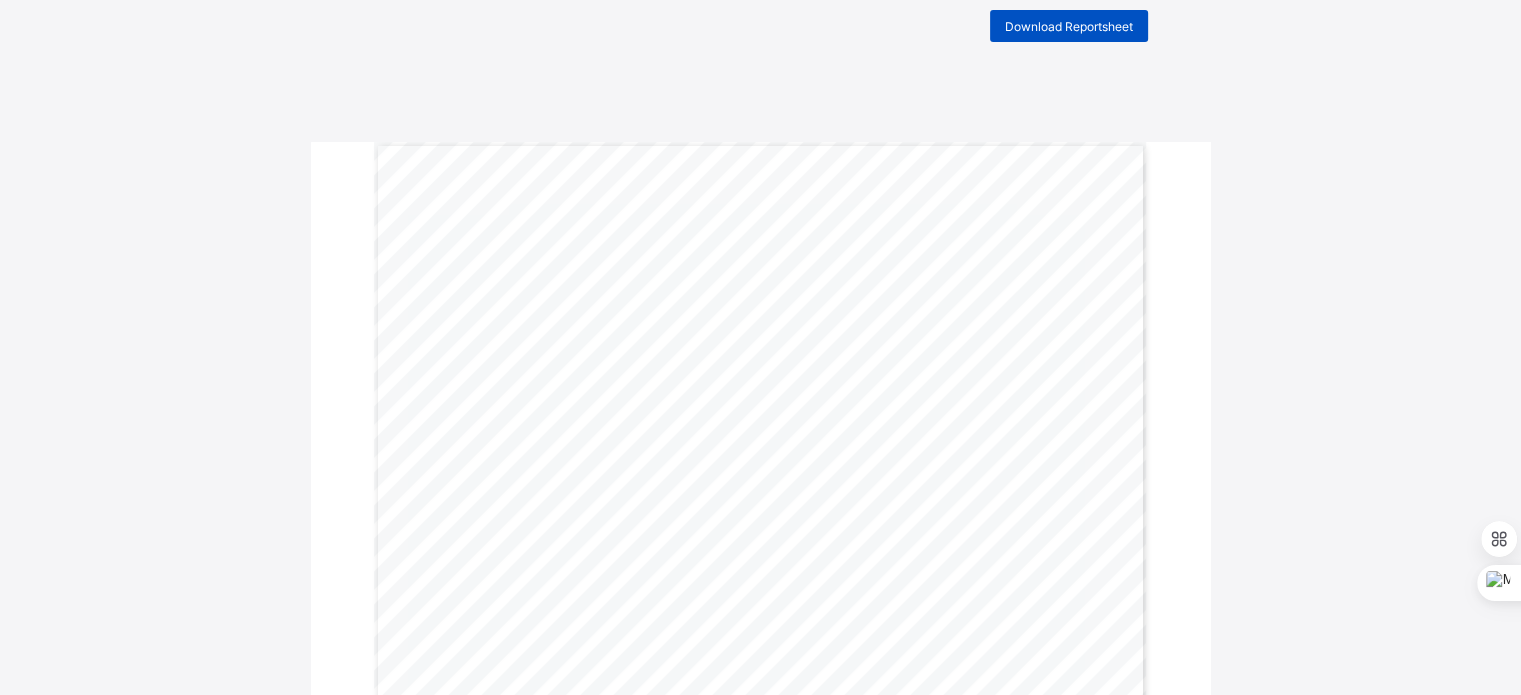 click on "Download Reportsheet" at bounding box center (1069, 26) 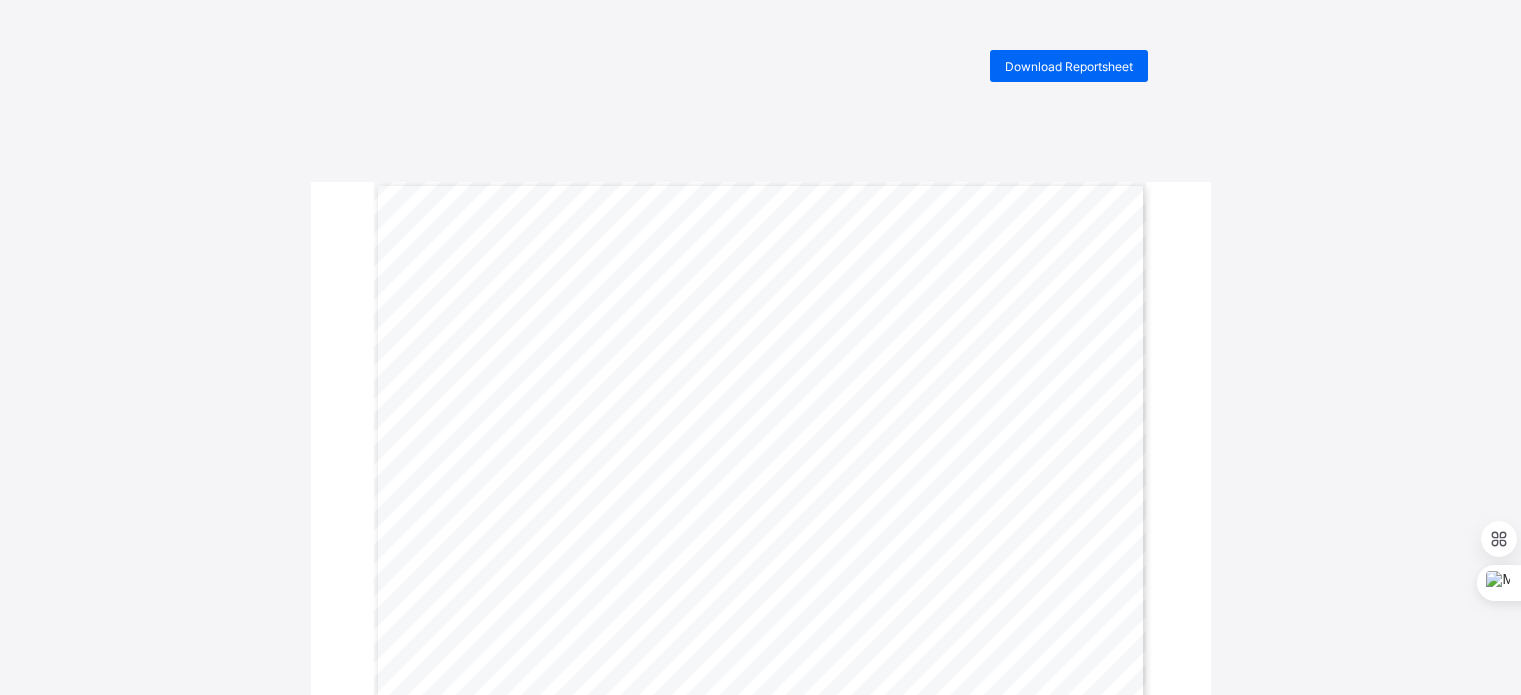 scroll, scrollTop: 0, scrollLeft: 0, axis: both 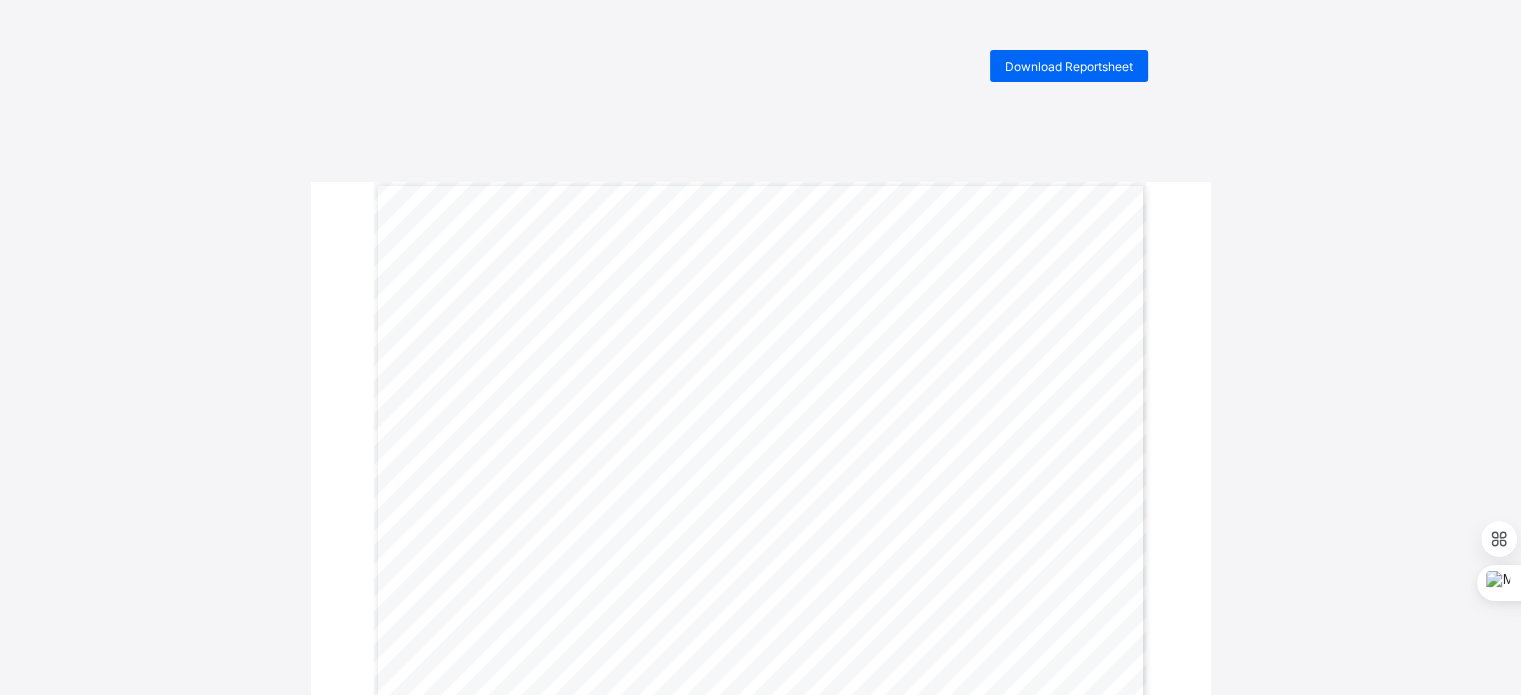 click on "Download Reportsheet" at bounding box center [1069, 66] 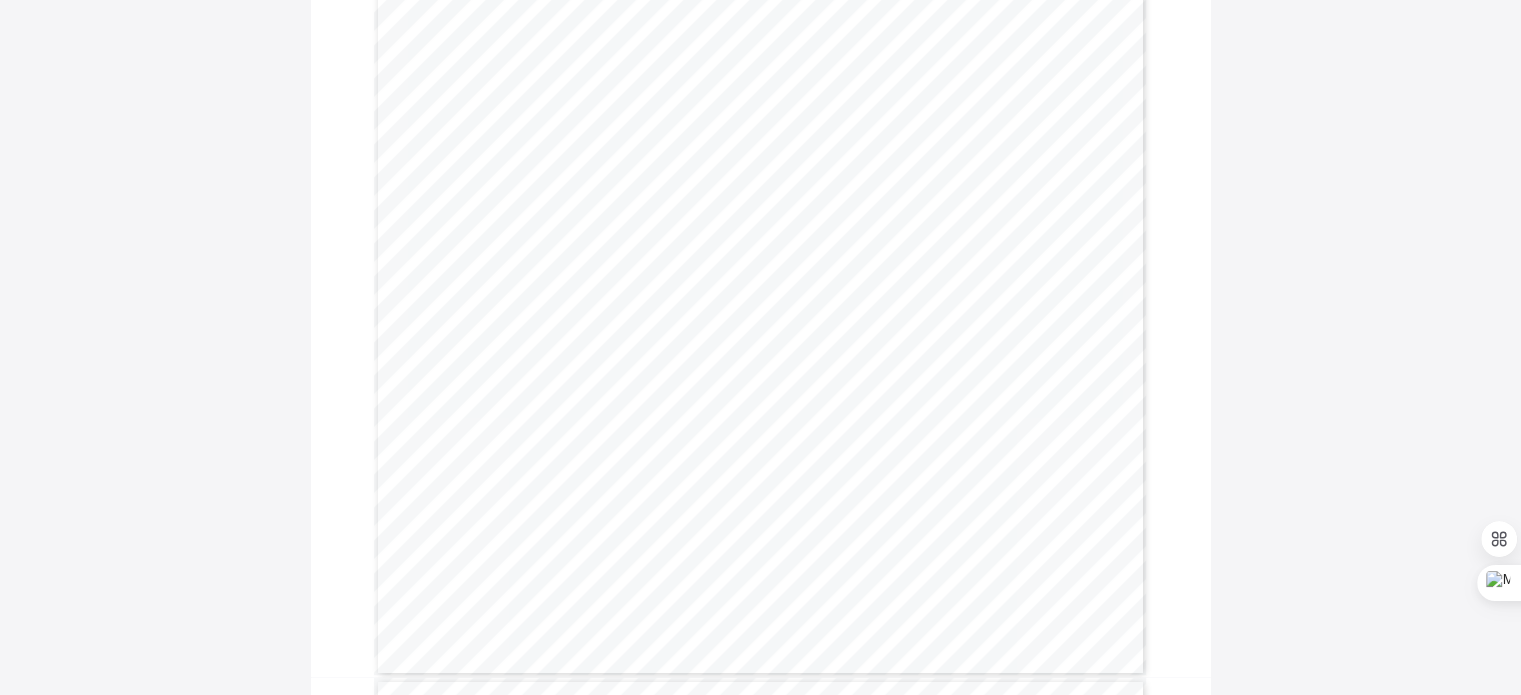 scroll, scrollTop: 600, scrollLeft: 0, axis: vertical 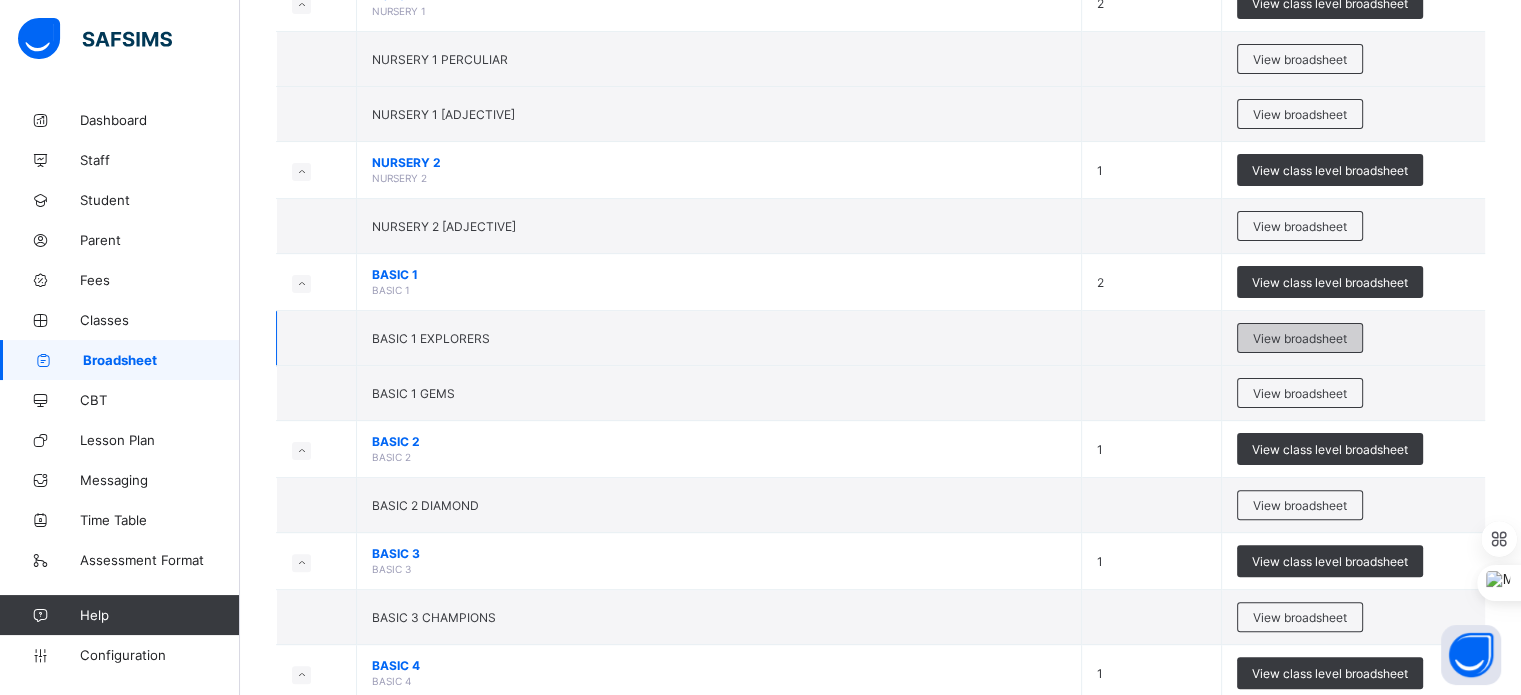 click on "View broadsheet" at bounding box center (1300, 338) 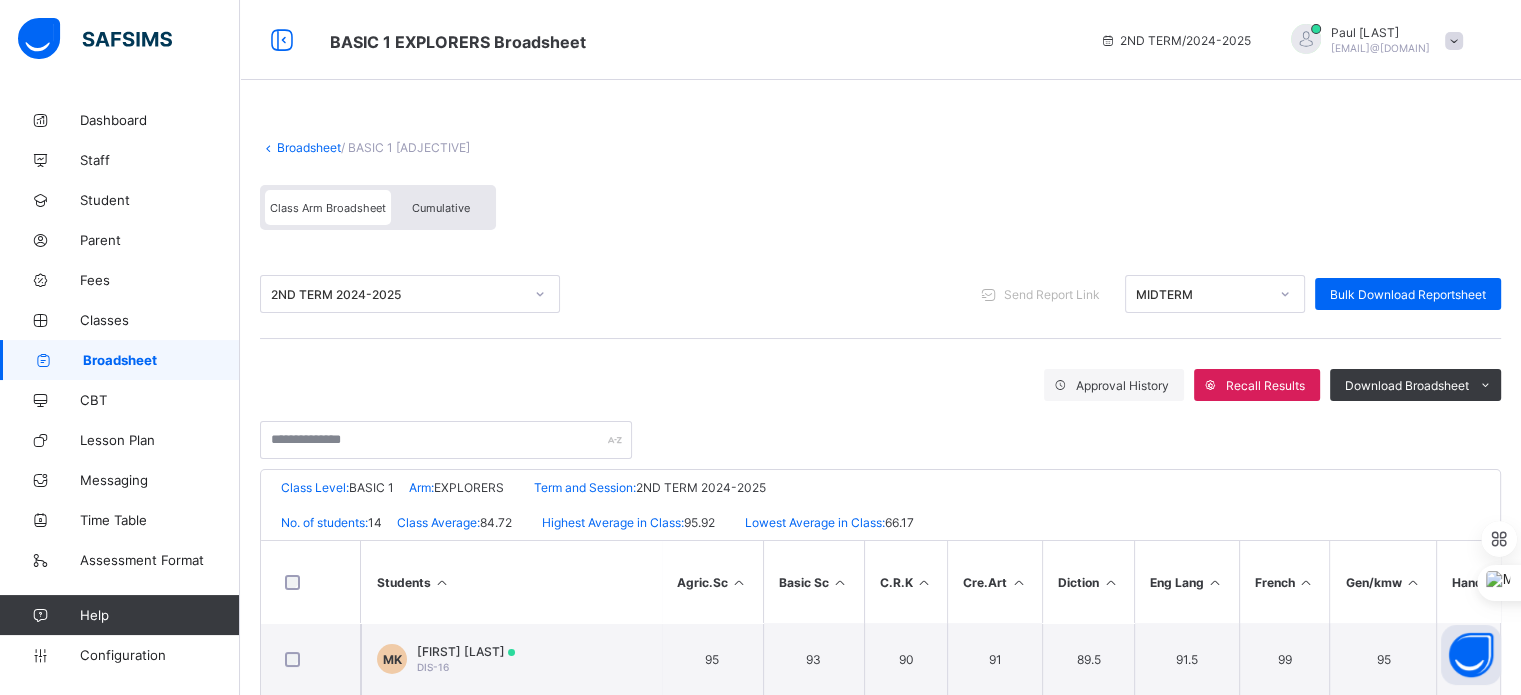 click on "Send Report Link MIDTERM Bulk Download Reportsheet" at bounding box center (1236, 294) 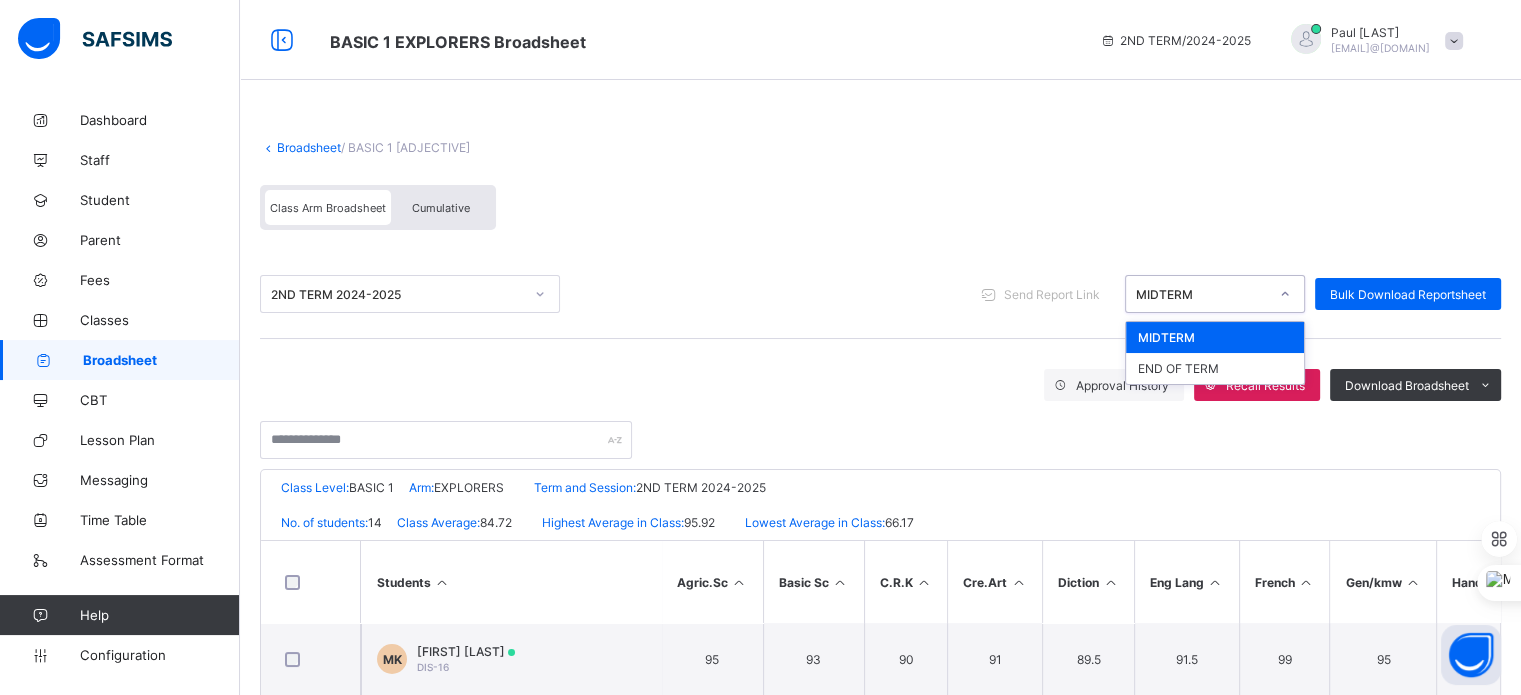 click 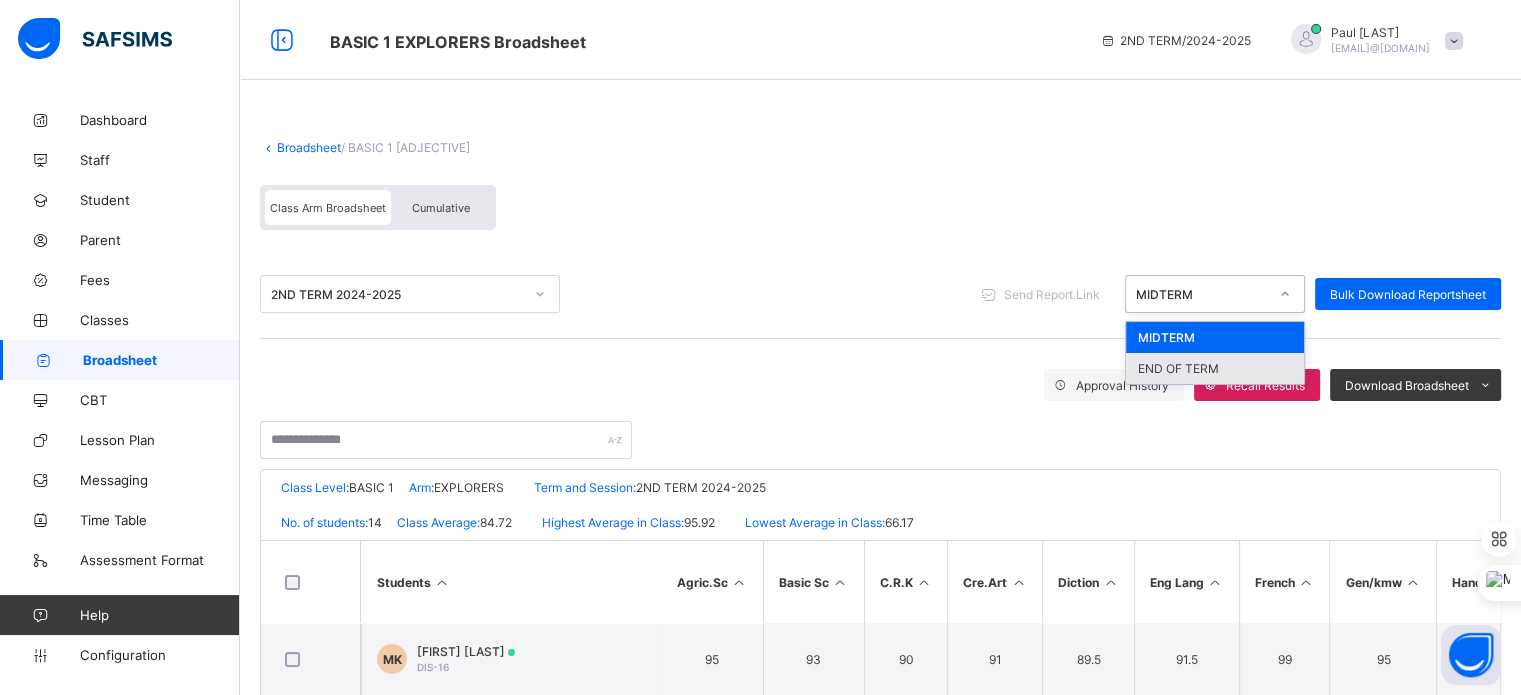 click on "END OF TERM" at bounding box center [1215, 368] 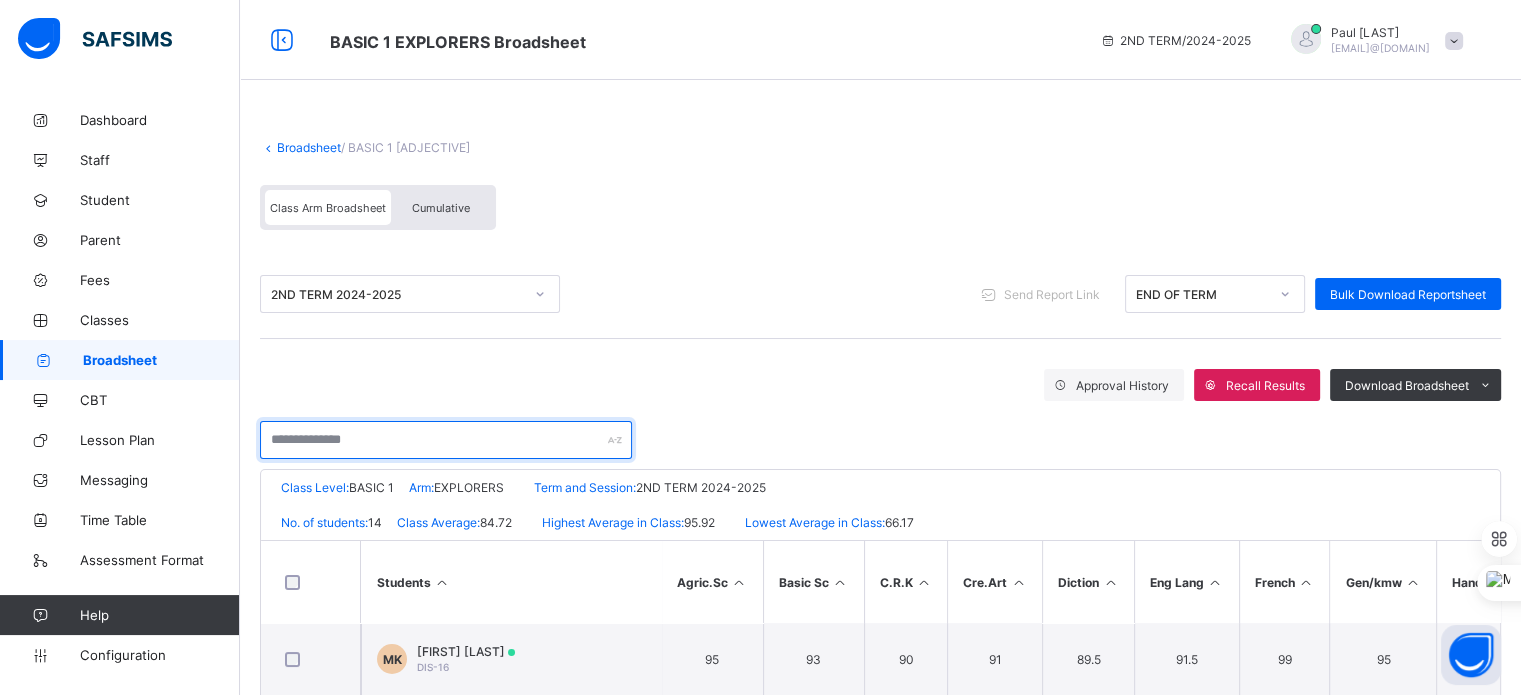 click at bounding box center (446, 440) 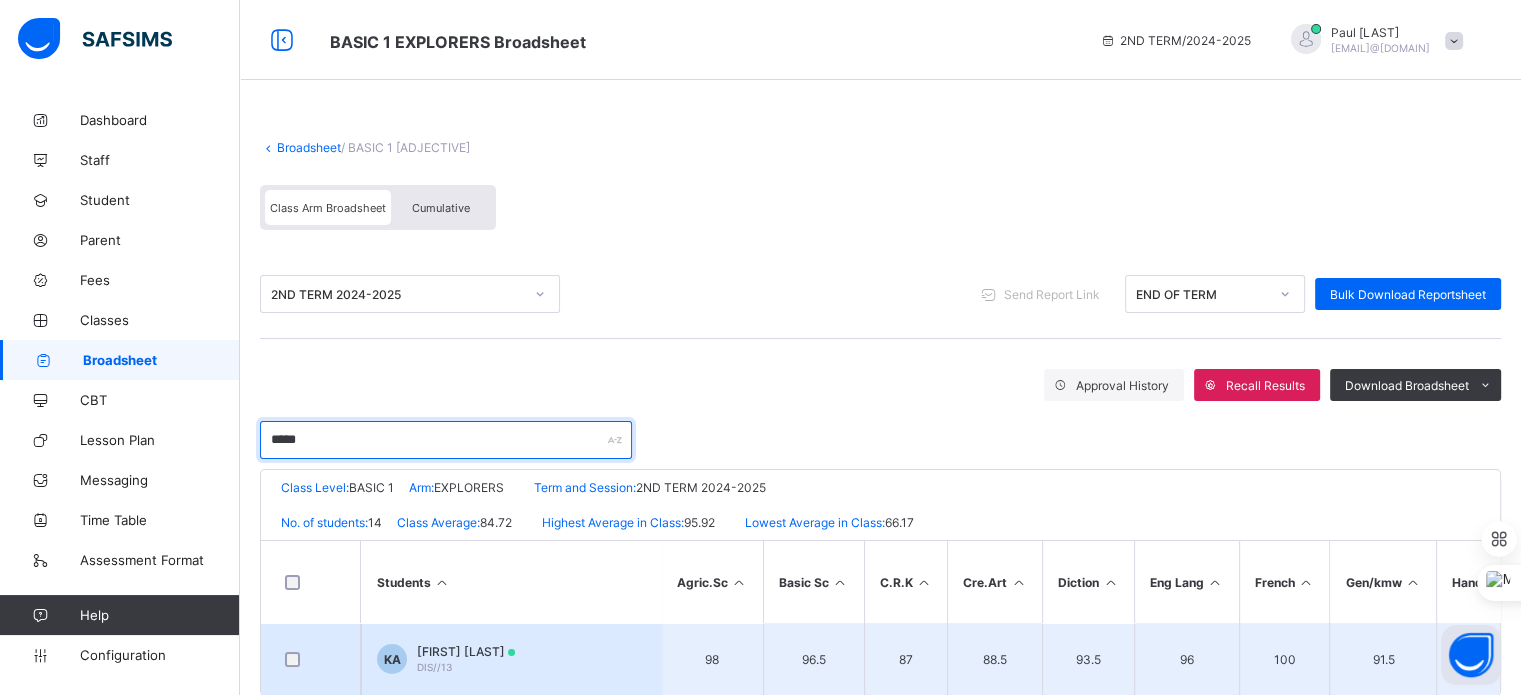 type on "*****" 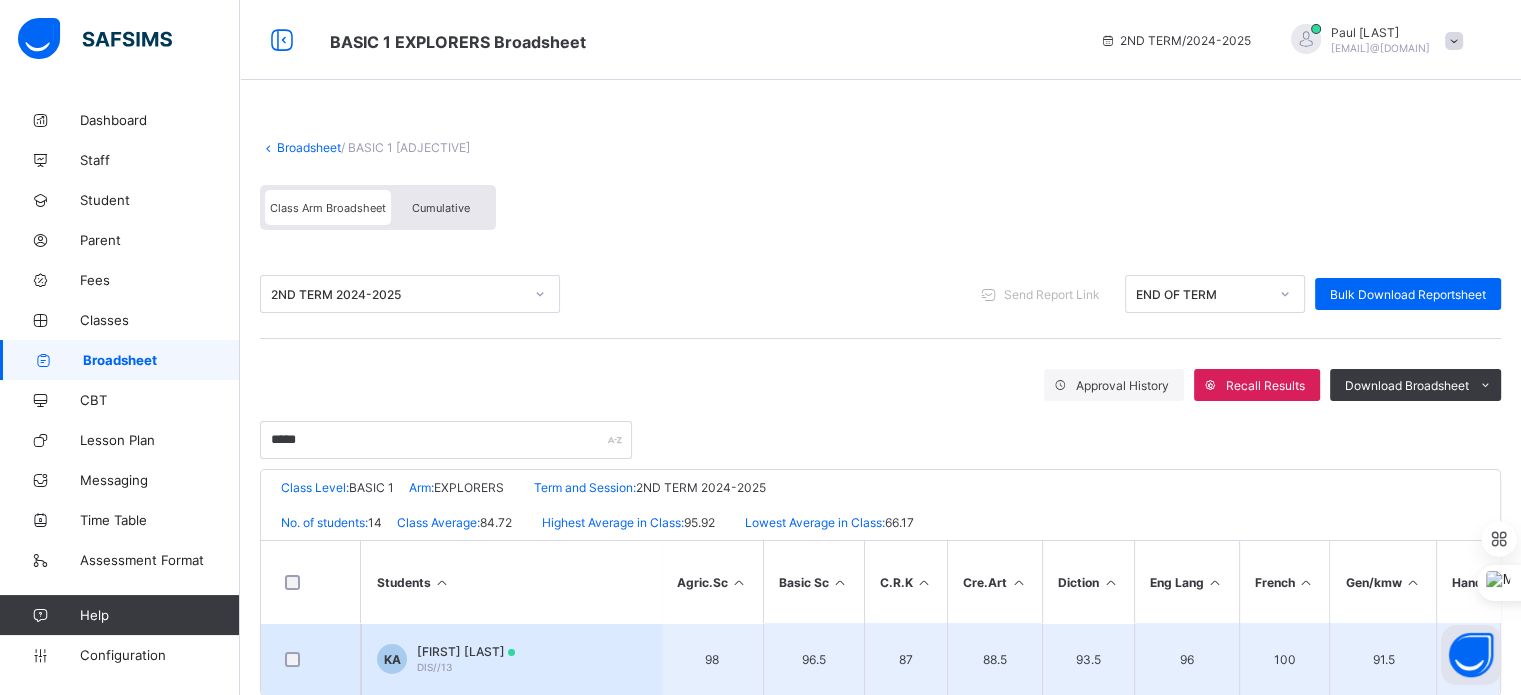 click on "KAIMA  ANAYA" at bounding box center [466, 651] 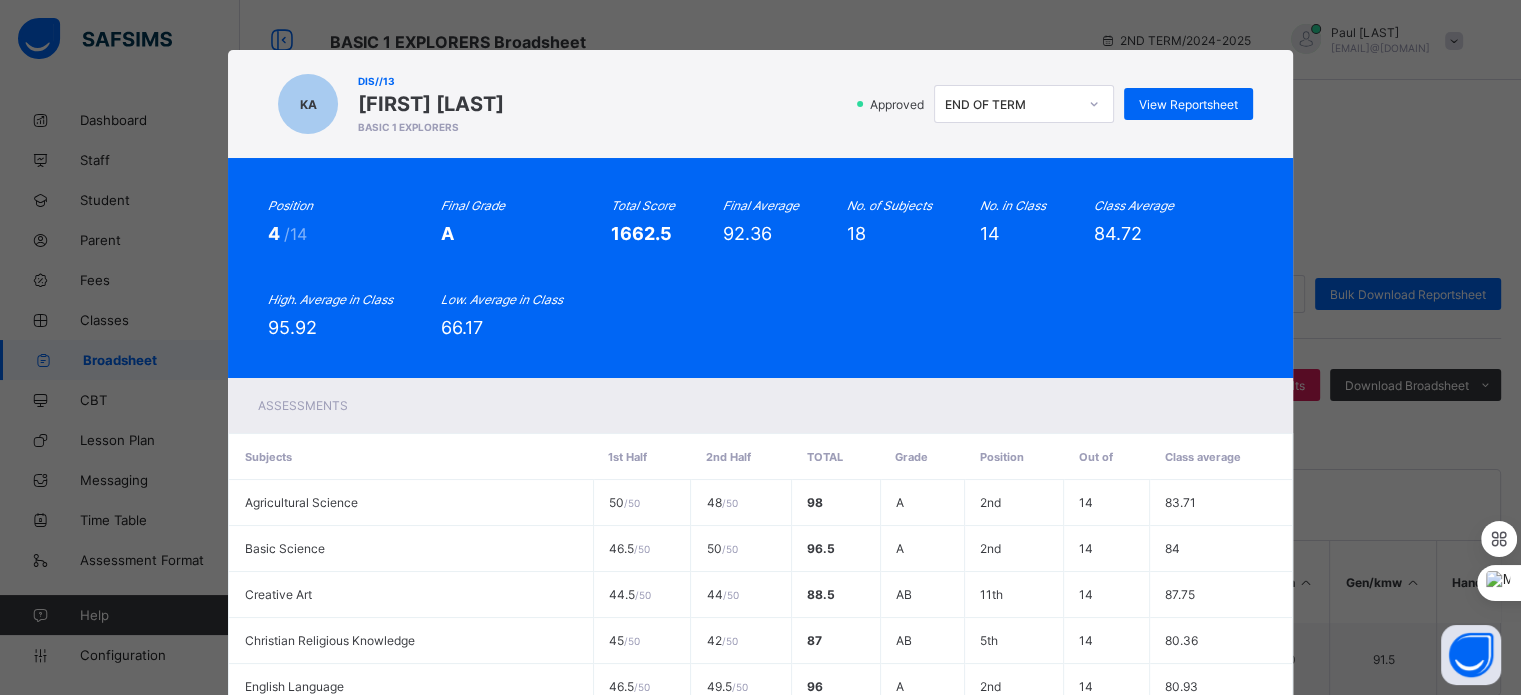 click on "Position         4       /14         Final Grade         A         Total Score         1662.5         Final Average         92.36         No. of Subjects         18         No. in Class         14         Class Average         84.72         High. Average in Class         95.92         Low. Average in Class         66.17" at bounding box center [760, 268] 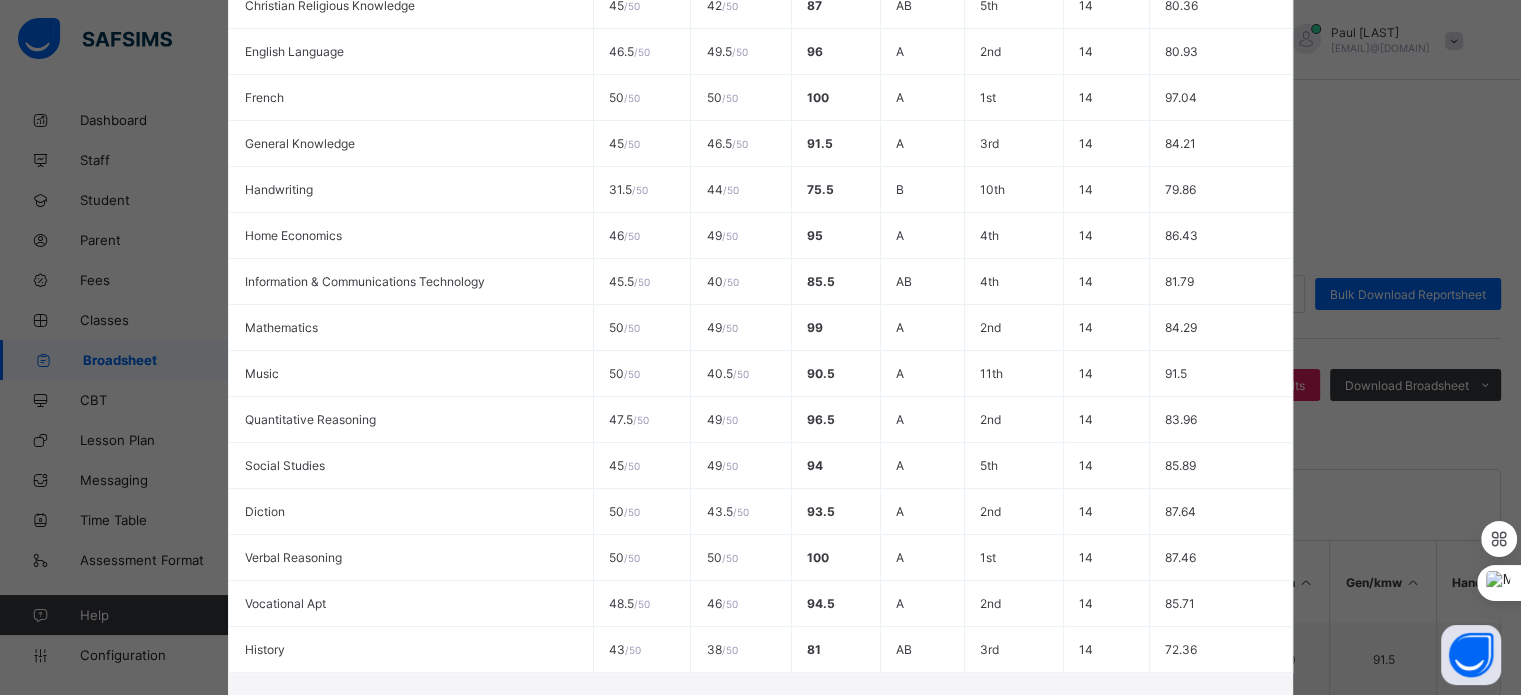 scroll, scrollTop: 818, scrollLeft: 0, axis: vertical 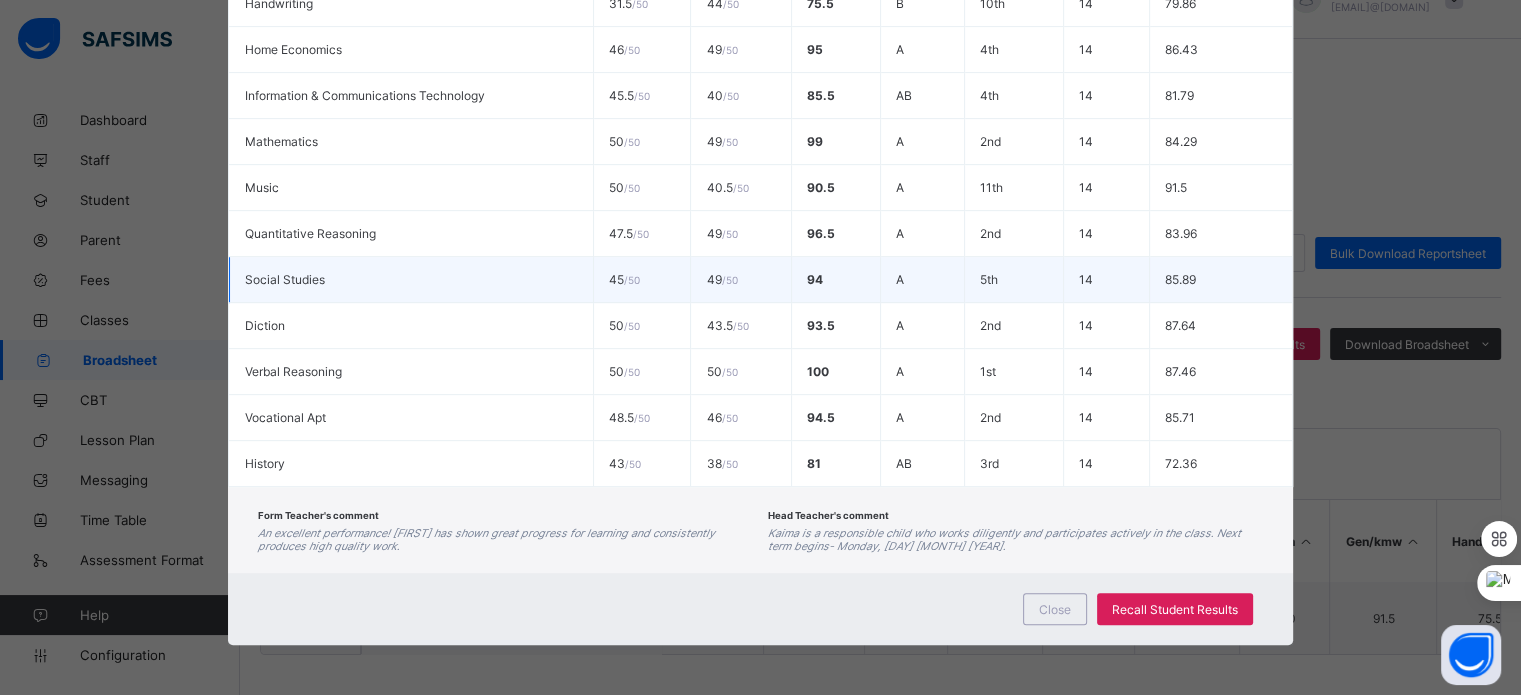 click on "5th" at bounding box center [1014, 280] 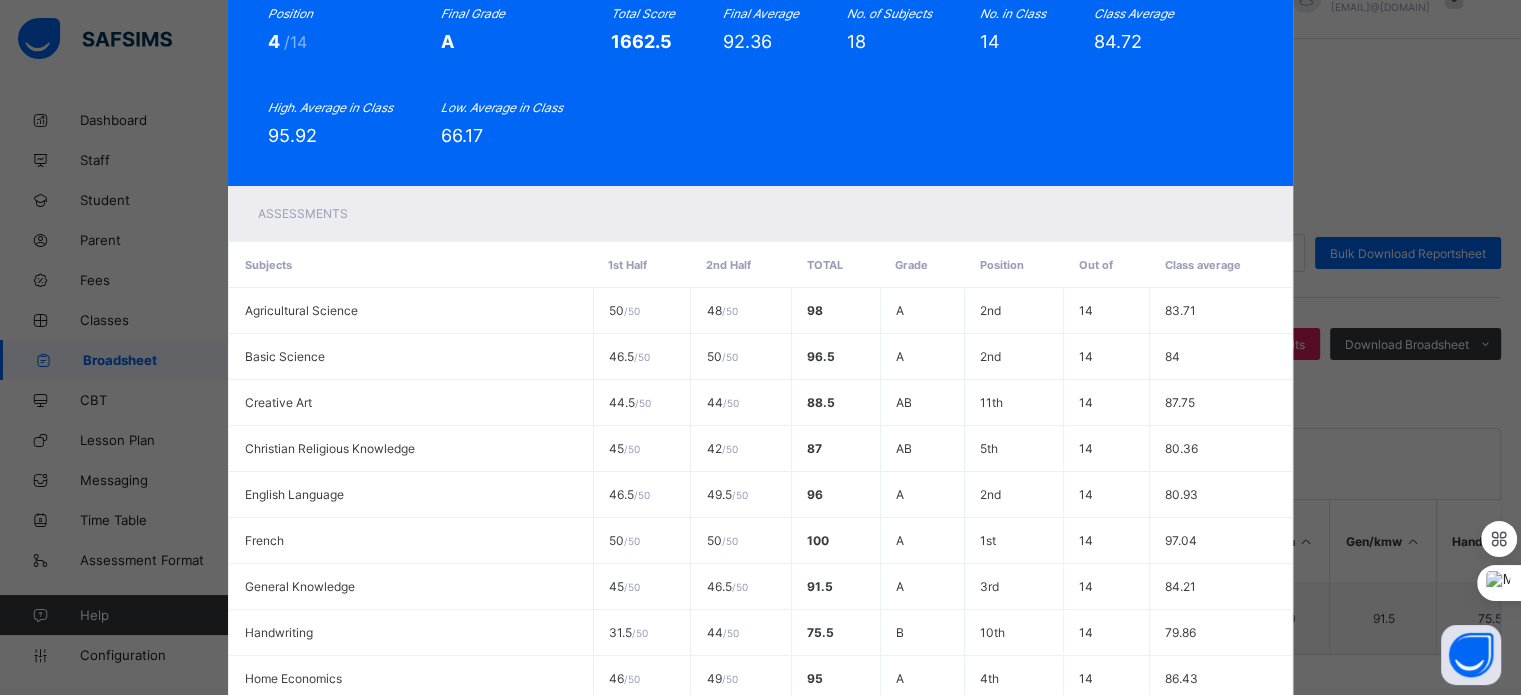 scroll, scrollTop: 6, scrollLeft: 0, axis: vertical 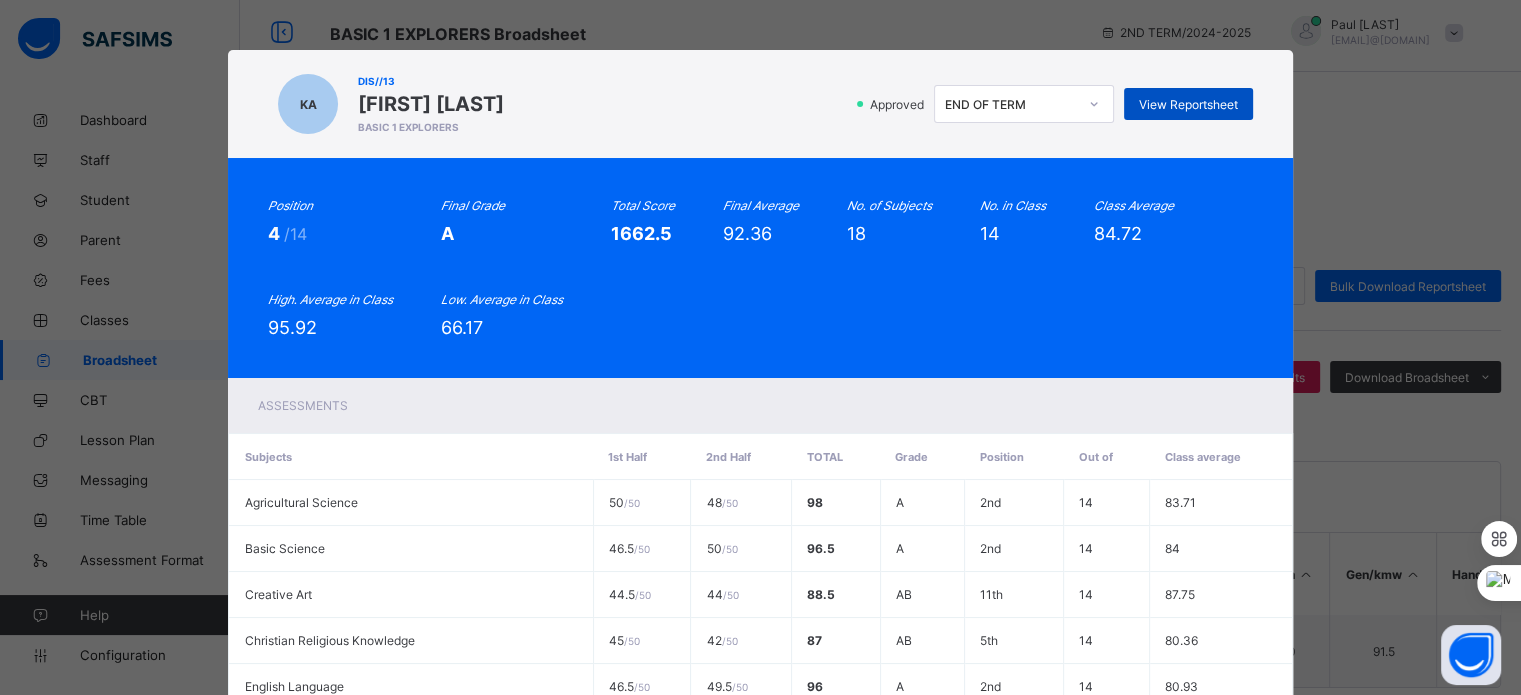 click on "View Reportsheet" at bounding box center (1188, 104) 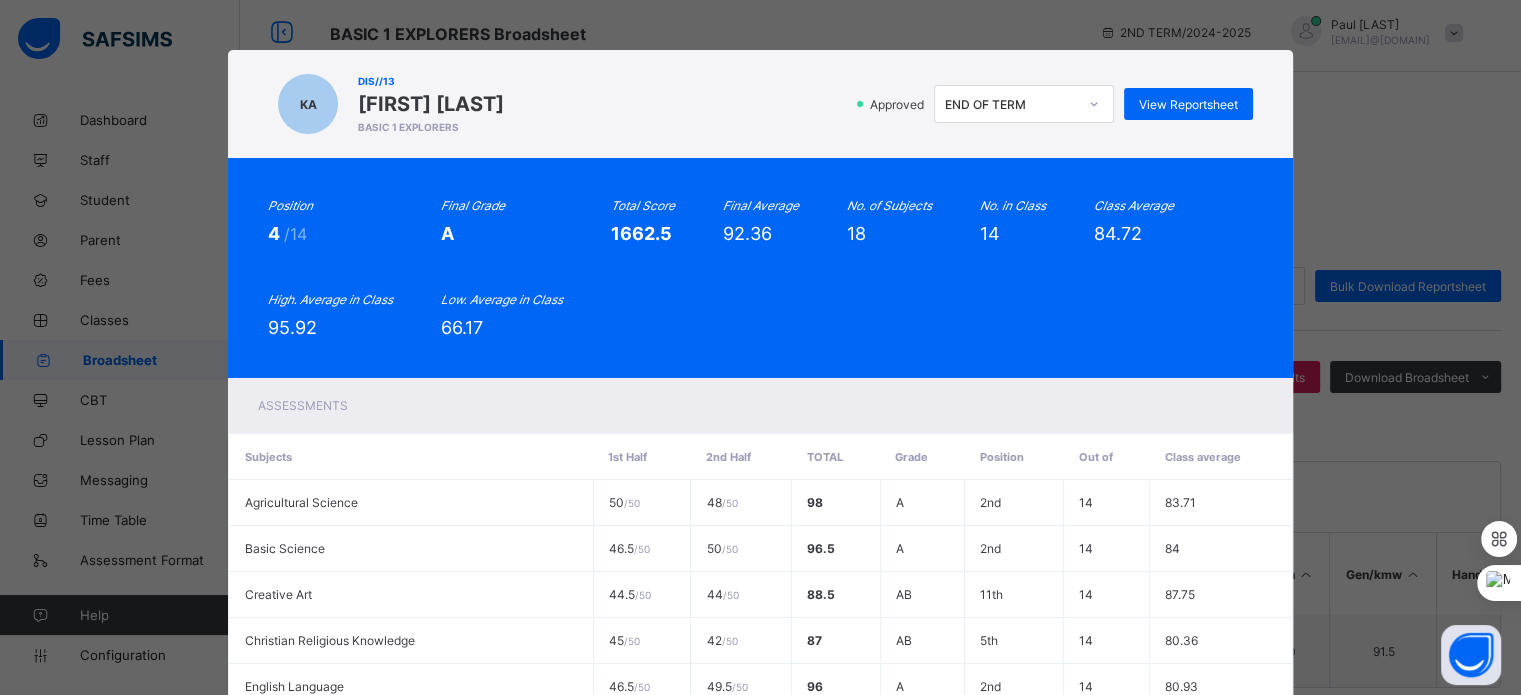 click on "Position         4       /14         Final Grade         A         Total Score         1662.5         Final Average         92.36         No. of Subjects         18         No. in Class         14         Class Average         84.72         High. Average in Class         95.92         Low. Average in Class         66.17" at bounding box center (760, 268) 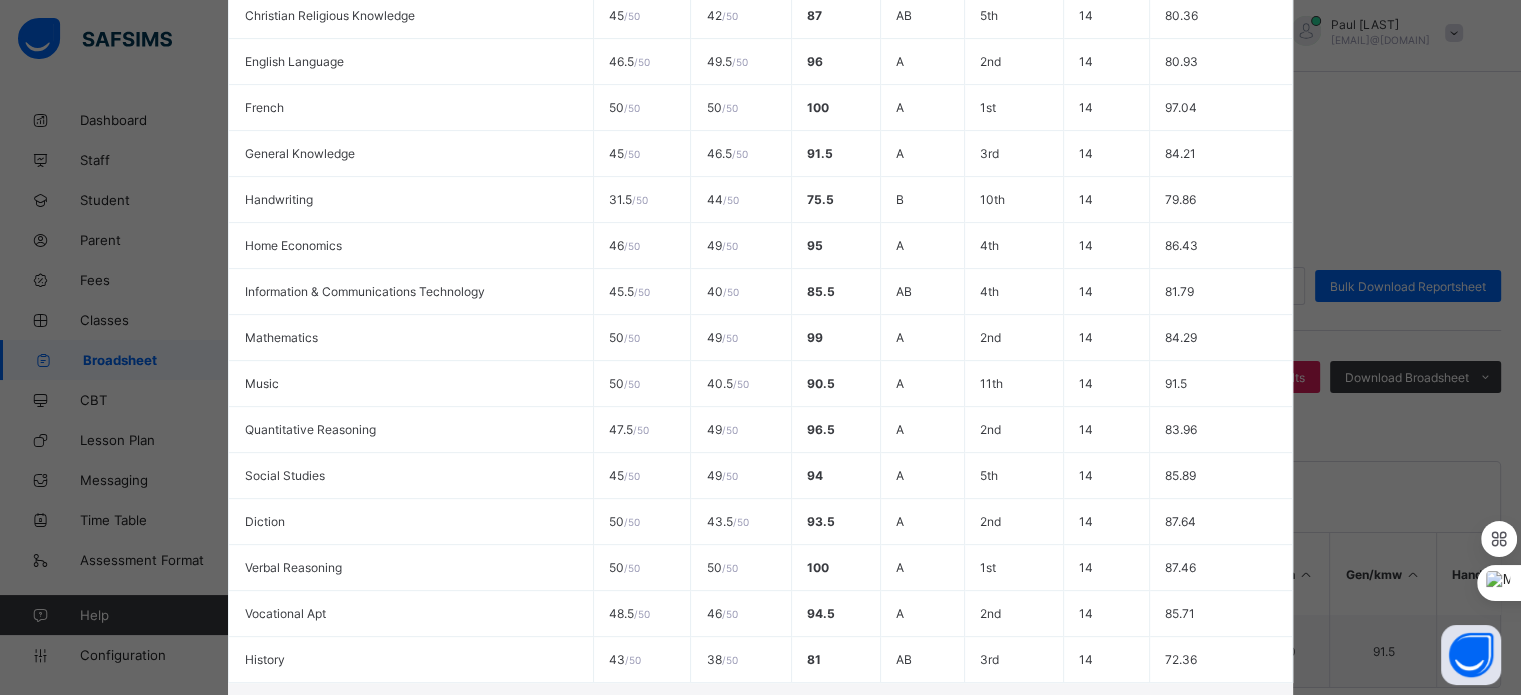 scroll, scrollTop: 776, scrollLeft: 0, axis: vertical 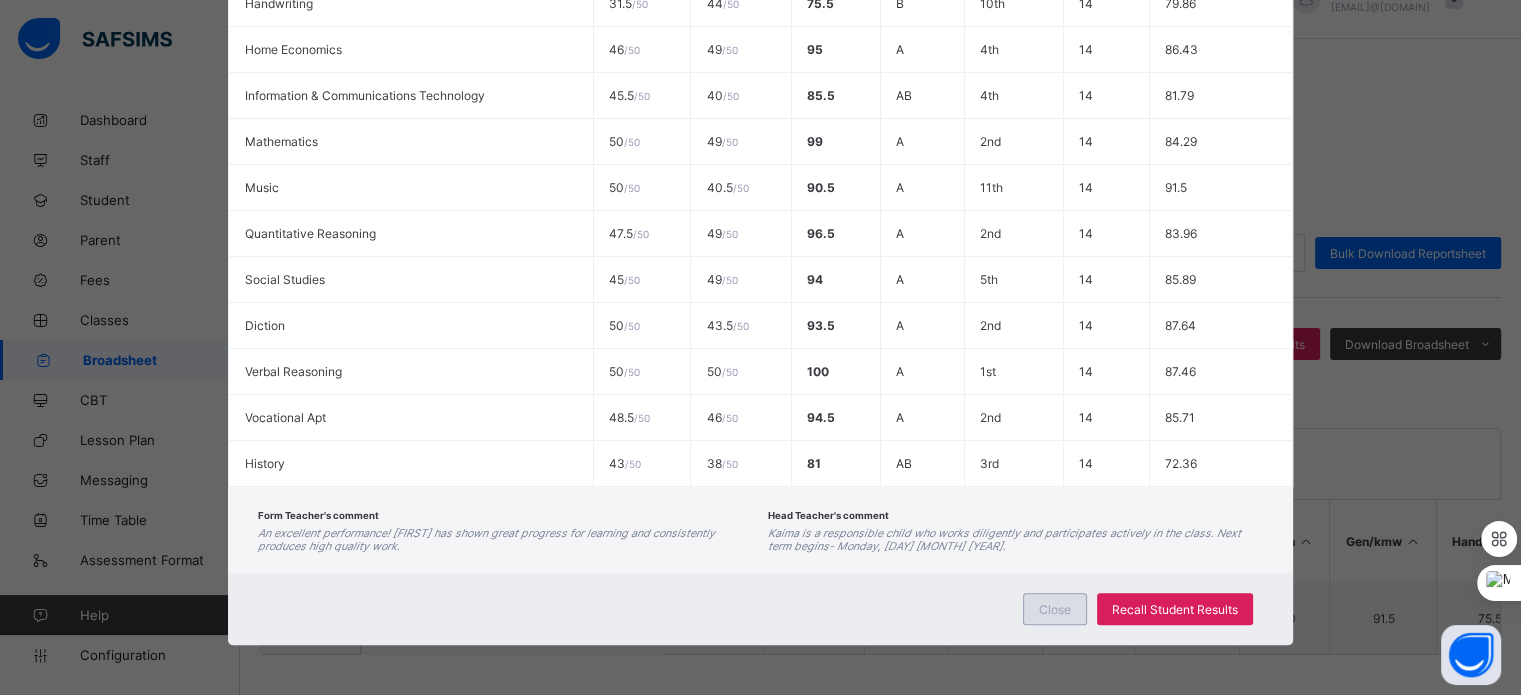 click on "Close" at bounding box center [1055, 609] 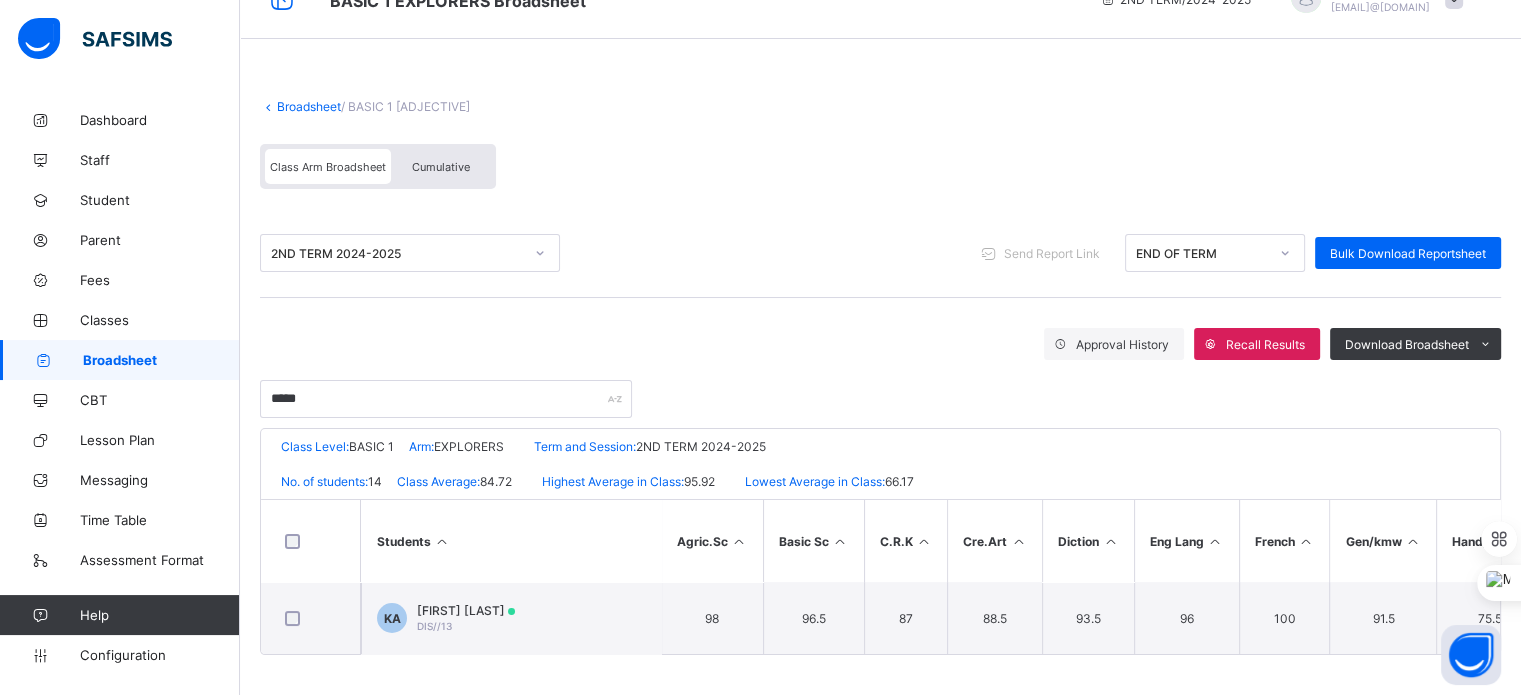 click on "Broadsheet" at bounding box center [309, 106] 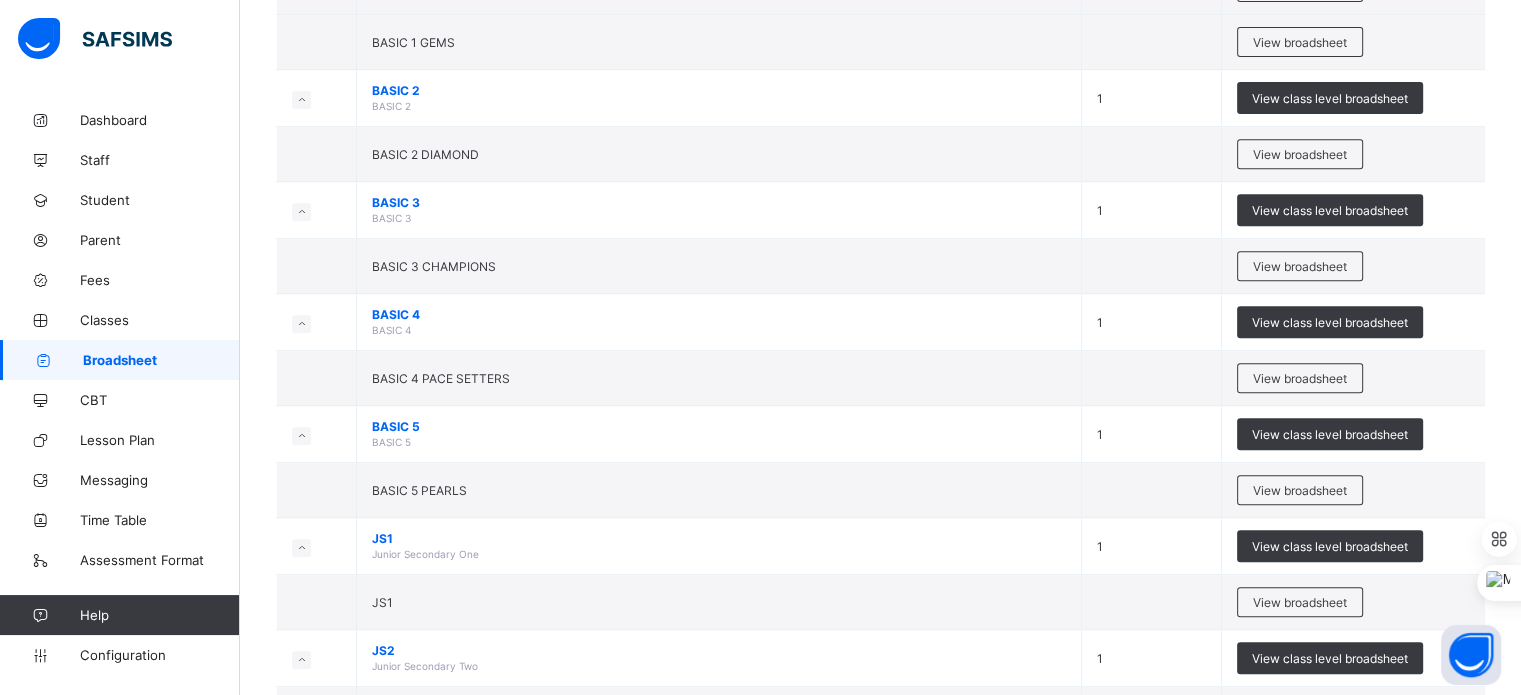 scroll, scrollTop: 920, scrollLeft: 0, axis: vertical 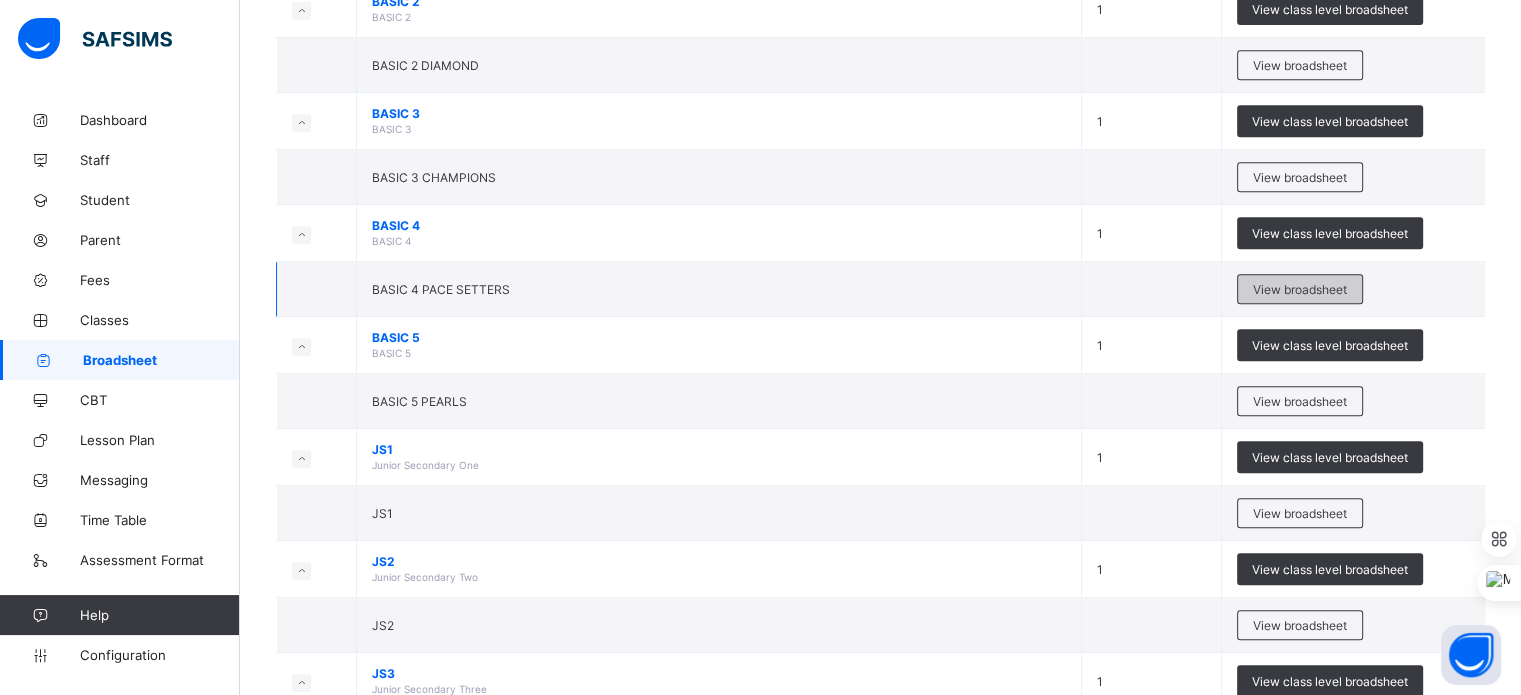 click on "View broadsheet" at bounding box center (1300, 289) 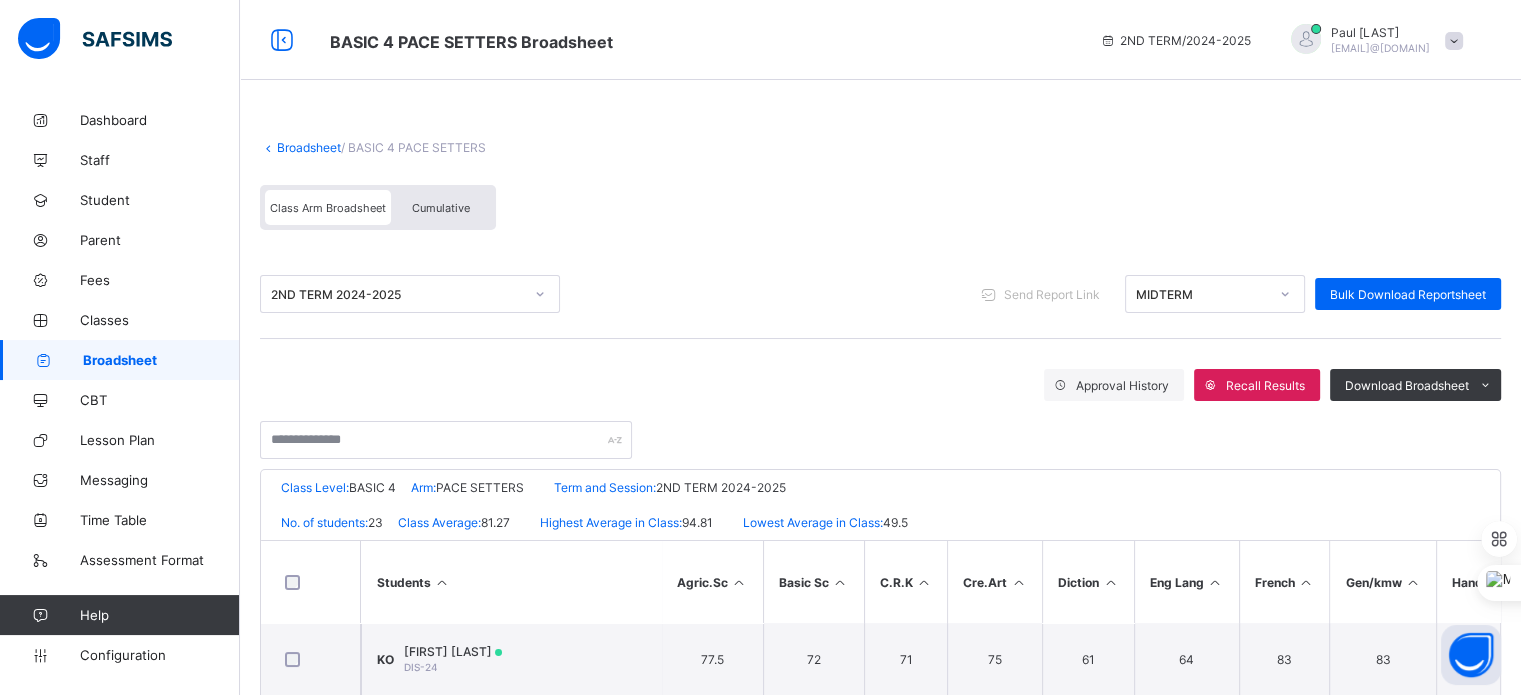click on "MIDTERM" at bounding box center (1202, 294) 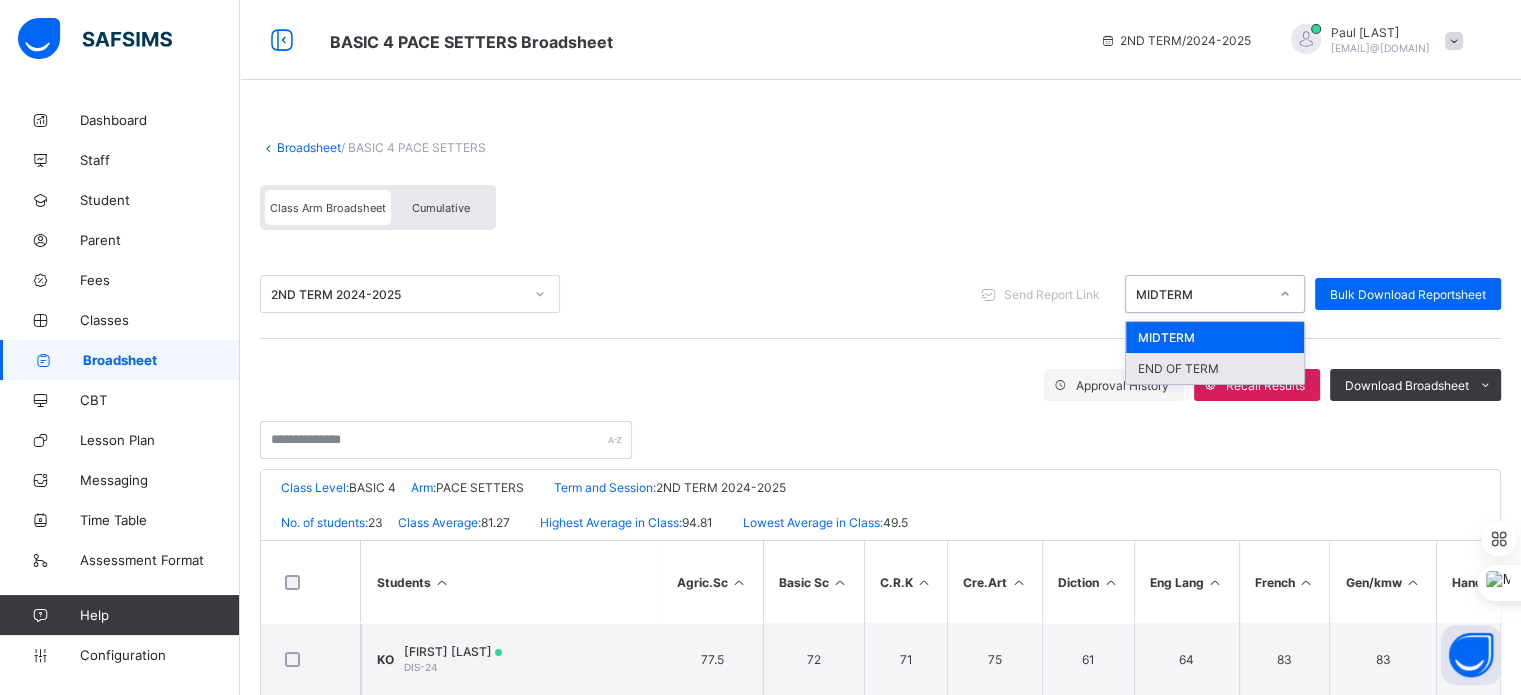 click on "END OF TERM" at bounding box center [1215, 368] 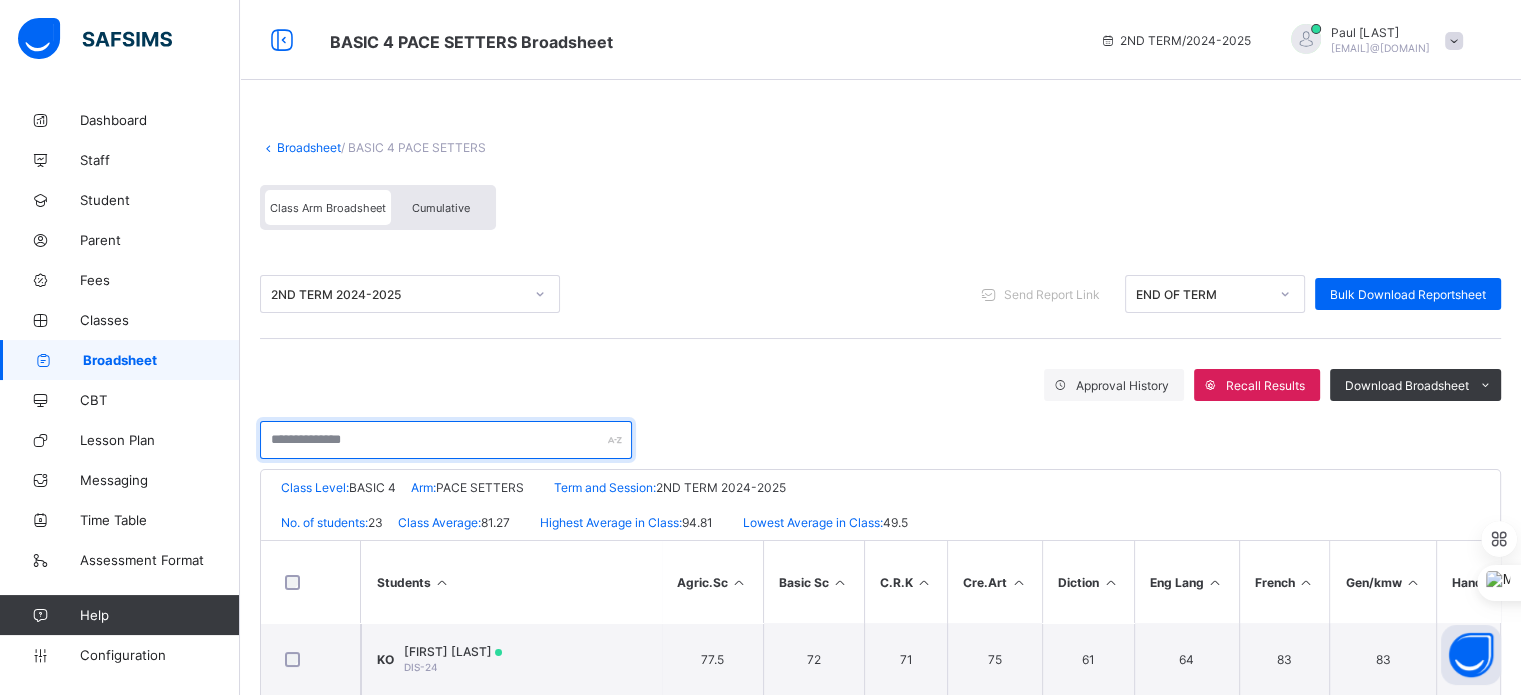 click at bounding box center (446, 440) 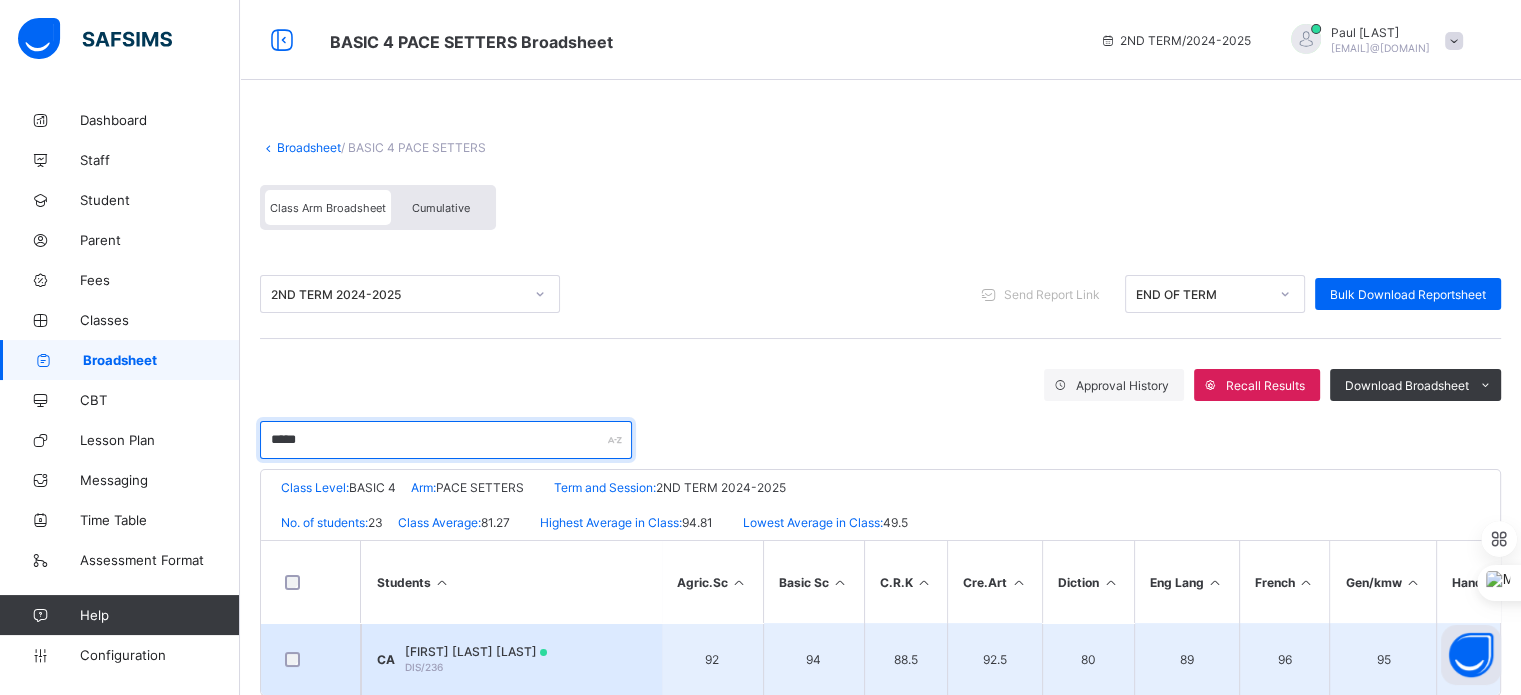 type on "*****" 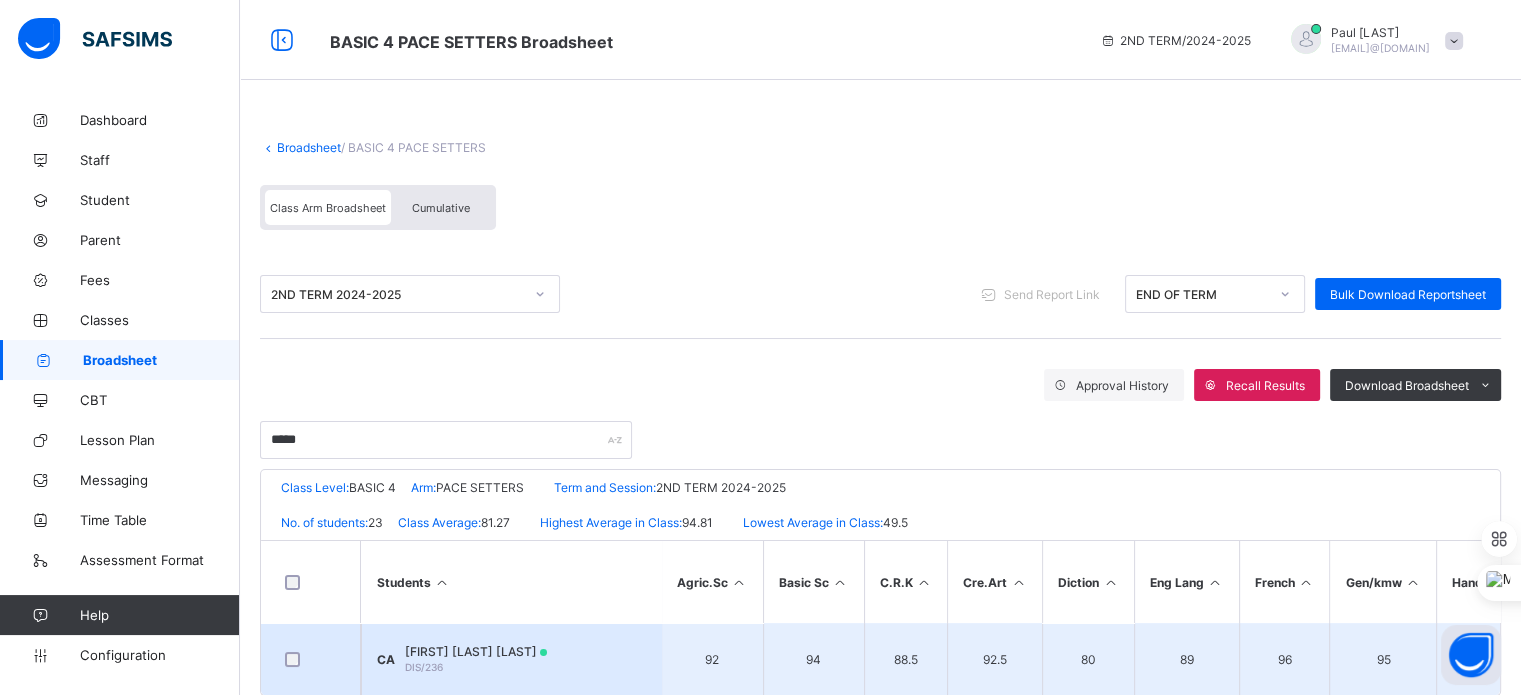 click on "CA CHIZARAM BARBARA ANAYA   DIS/236" at bounding box center [511, 659] 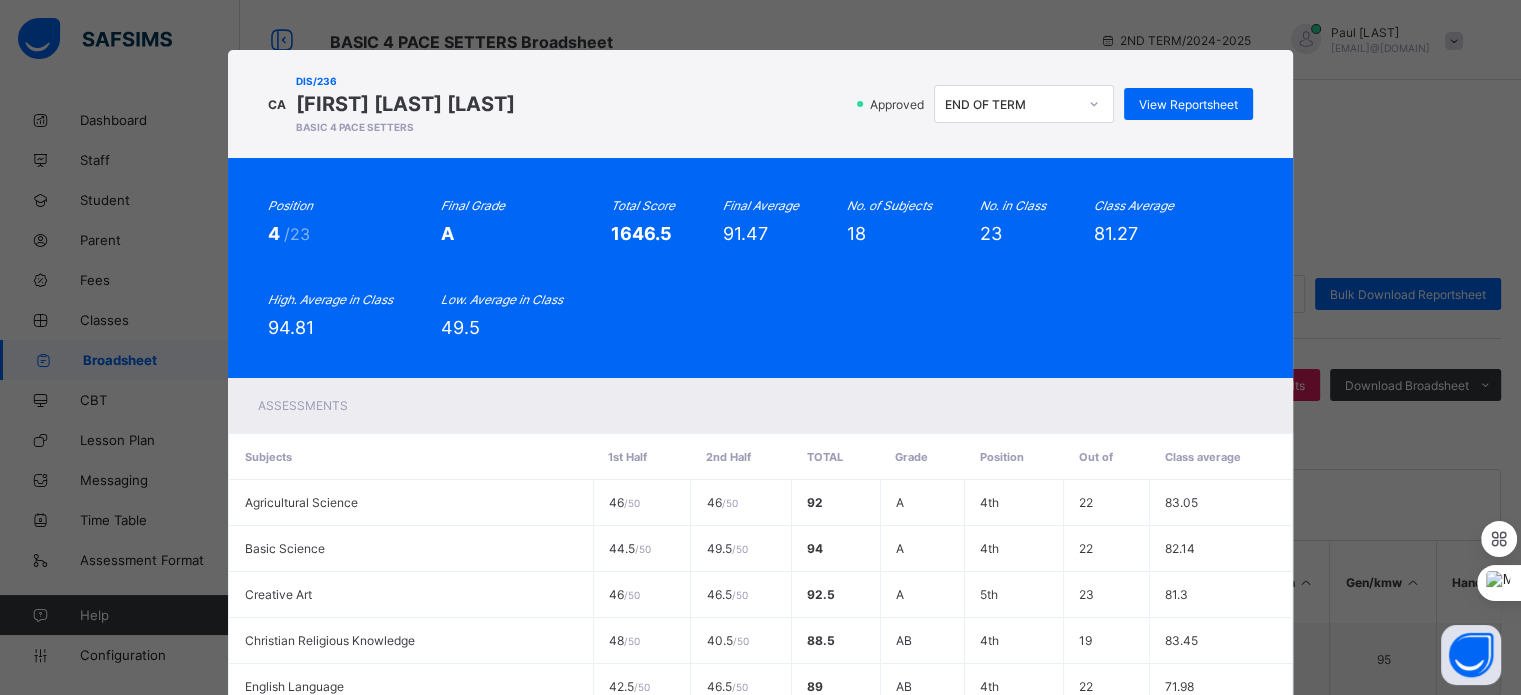 click on "Position         4       /23         Final Grade         A         Total Score         1646.5         Final Average         91.47         No. of Subjects         18         No. in Class         23         Class Average         81.27         High. Average in Class         94.81         Low. Average in Class         49.5" at bounding box center [760, 268] 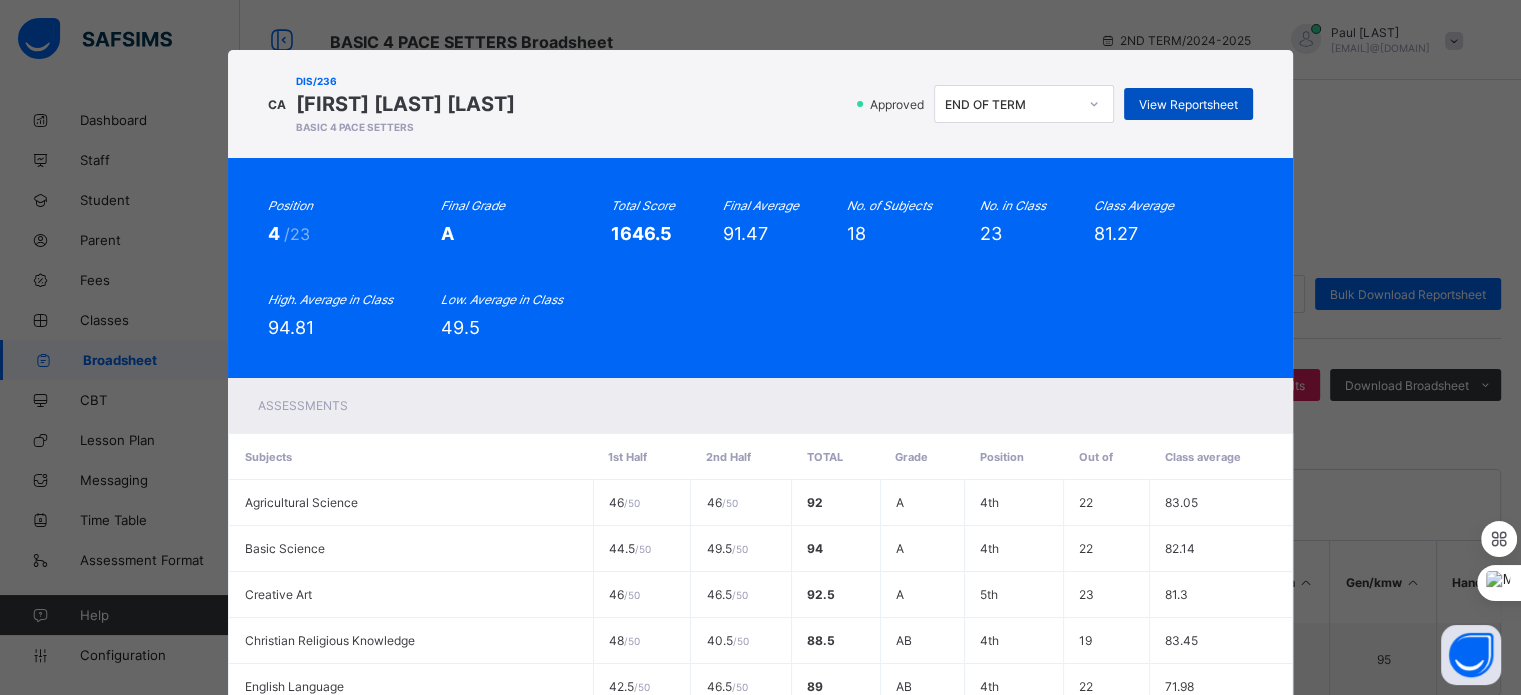 click on "View Reportsheet" at bounding box center [1188, 104] 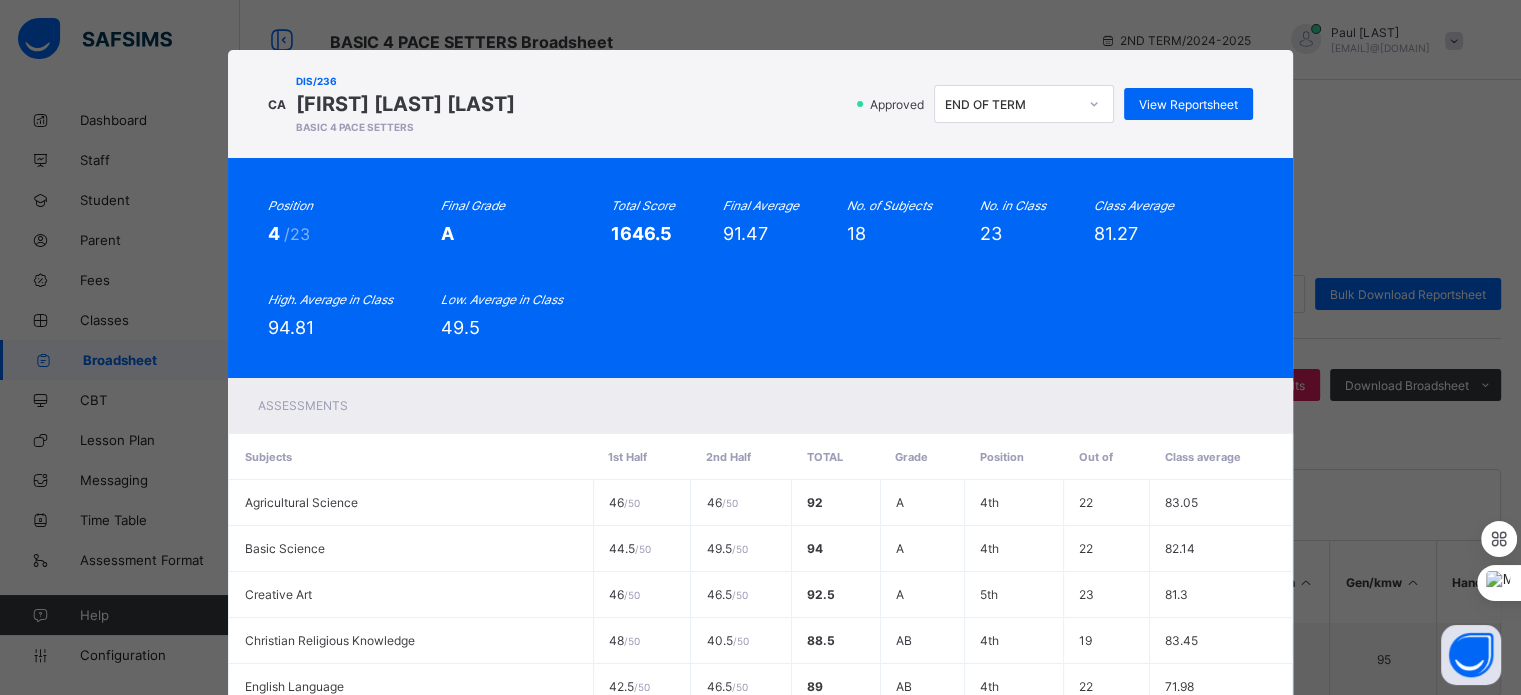 click on "Position         4       /23         Final Grade         A         Total Score         1646.5         Final Average         91.47         No. of Subjects         18         No. in Class         23         Class Average         81.27         High. Average in Class         94.81         Low. Average in Class         49.5" at bounding box center [760, 268] 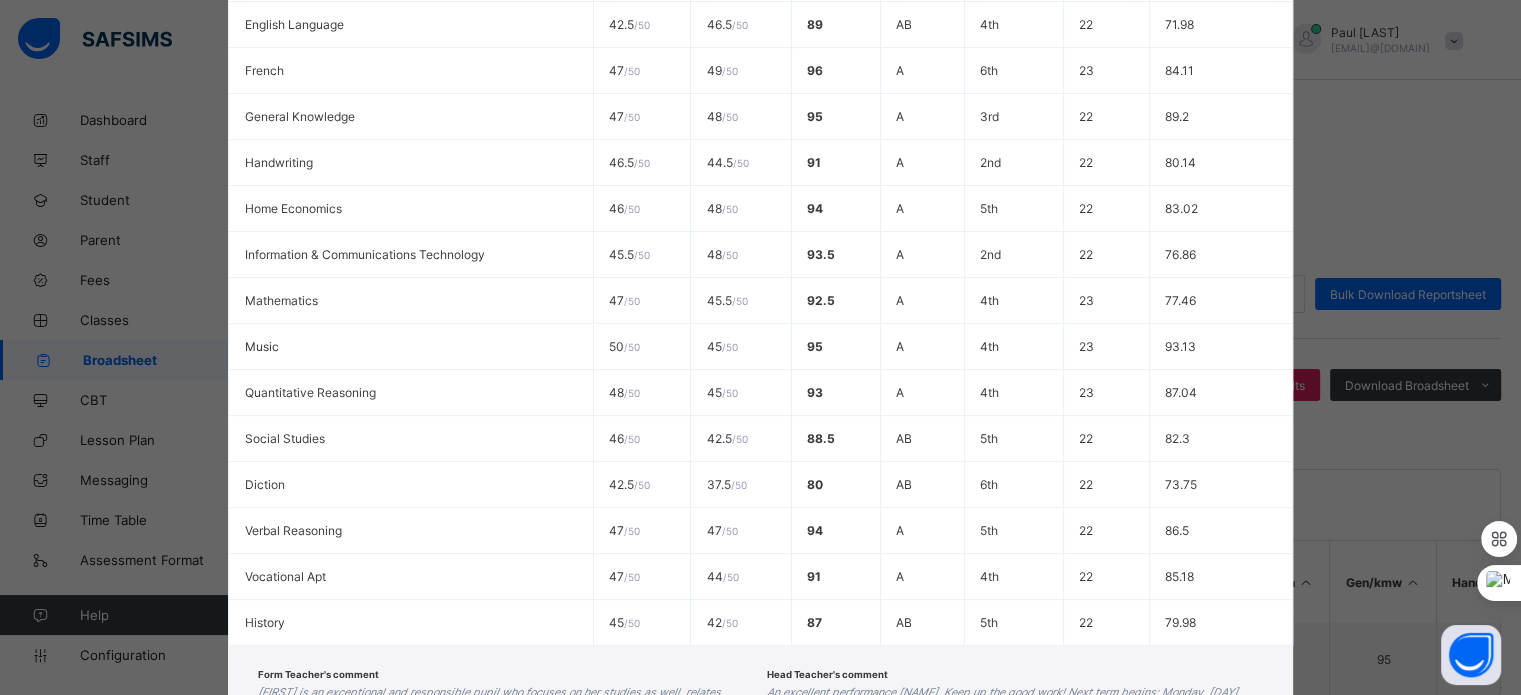 scroll, scrollTop: 762, scrollLeft: 0, axis: vertical 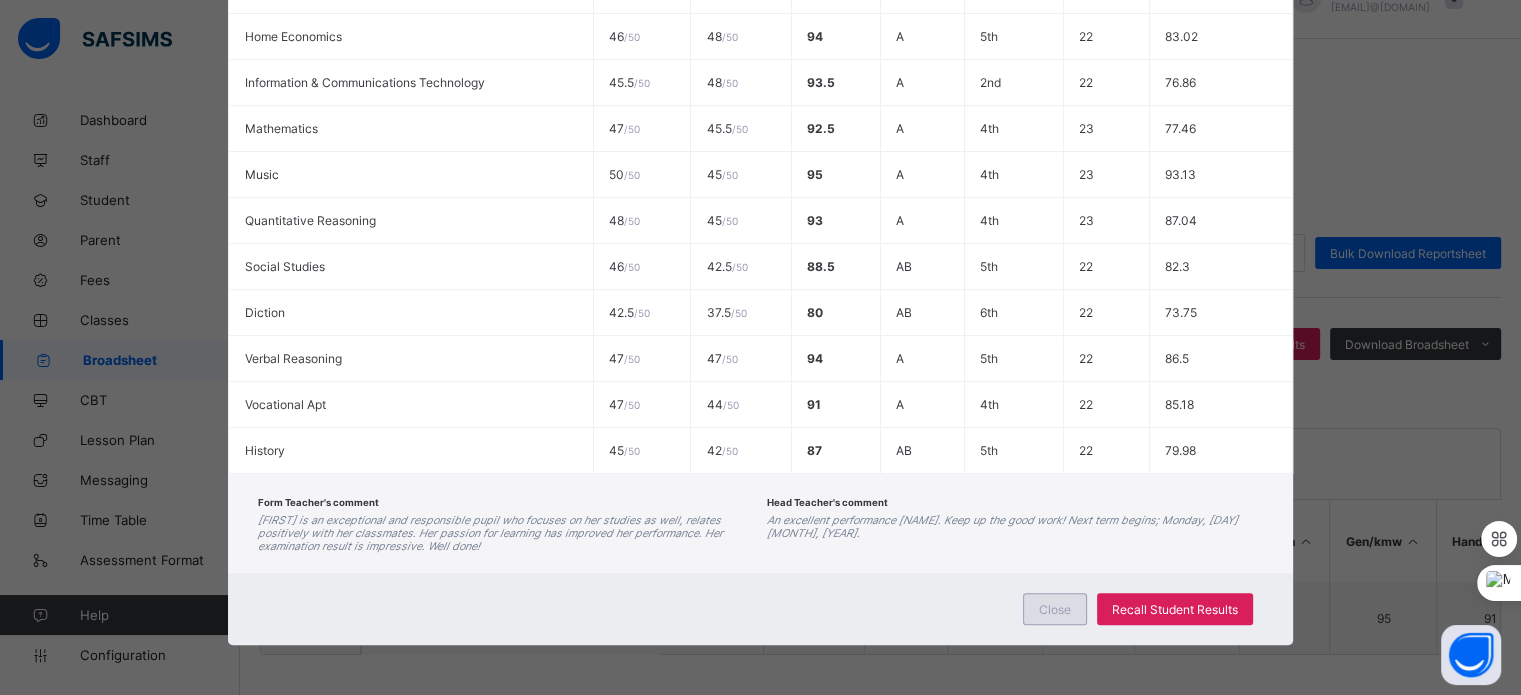 click on "Close" at bounding box center [1055, 609] 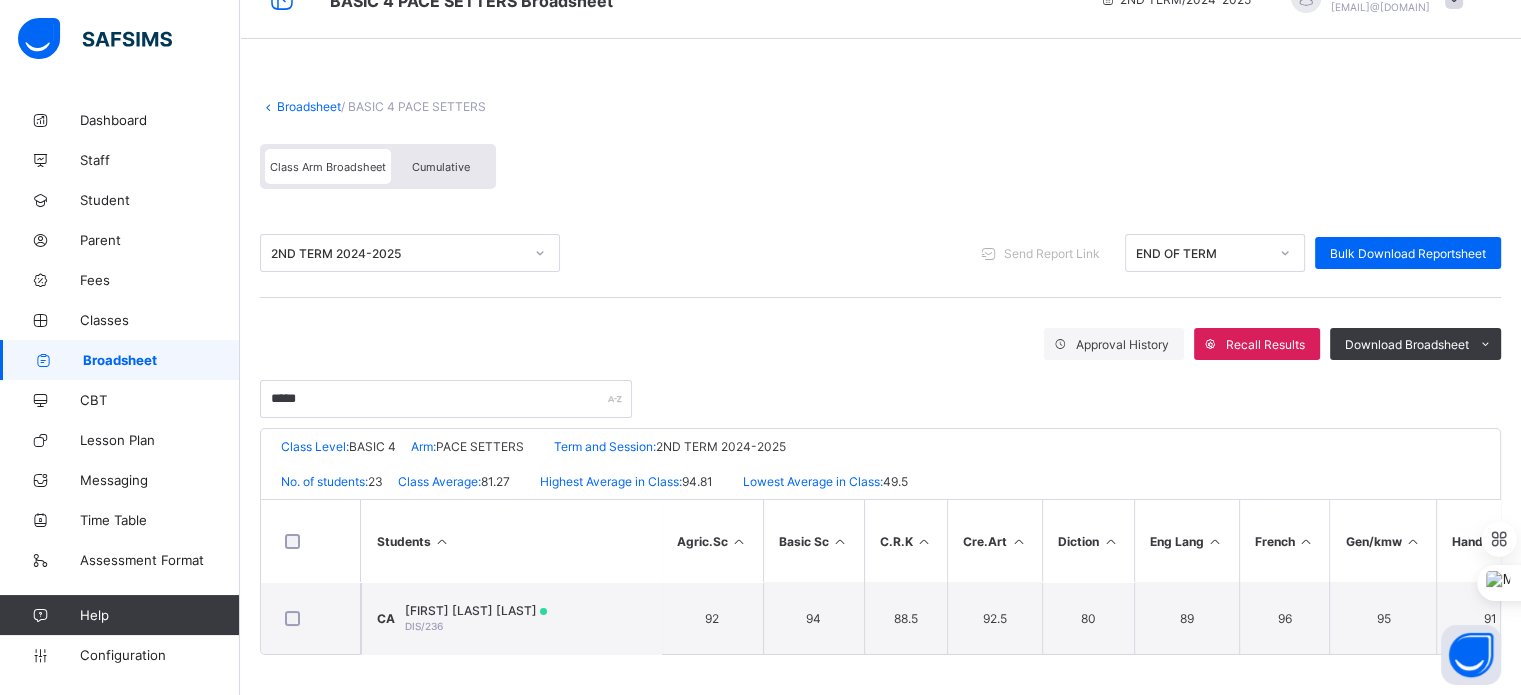 click on "Approval History  Recall Results Download Broadsheet PDF Excel sheet" at bounding box center (880, 344) 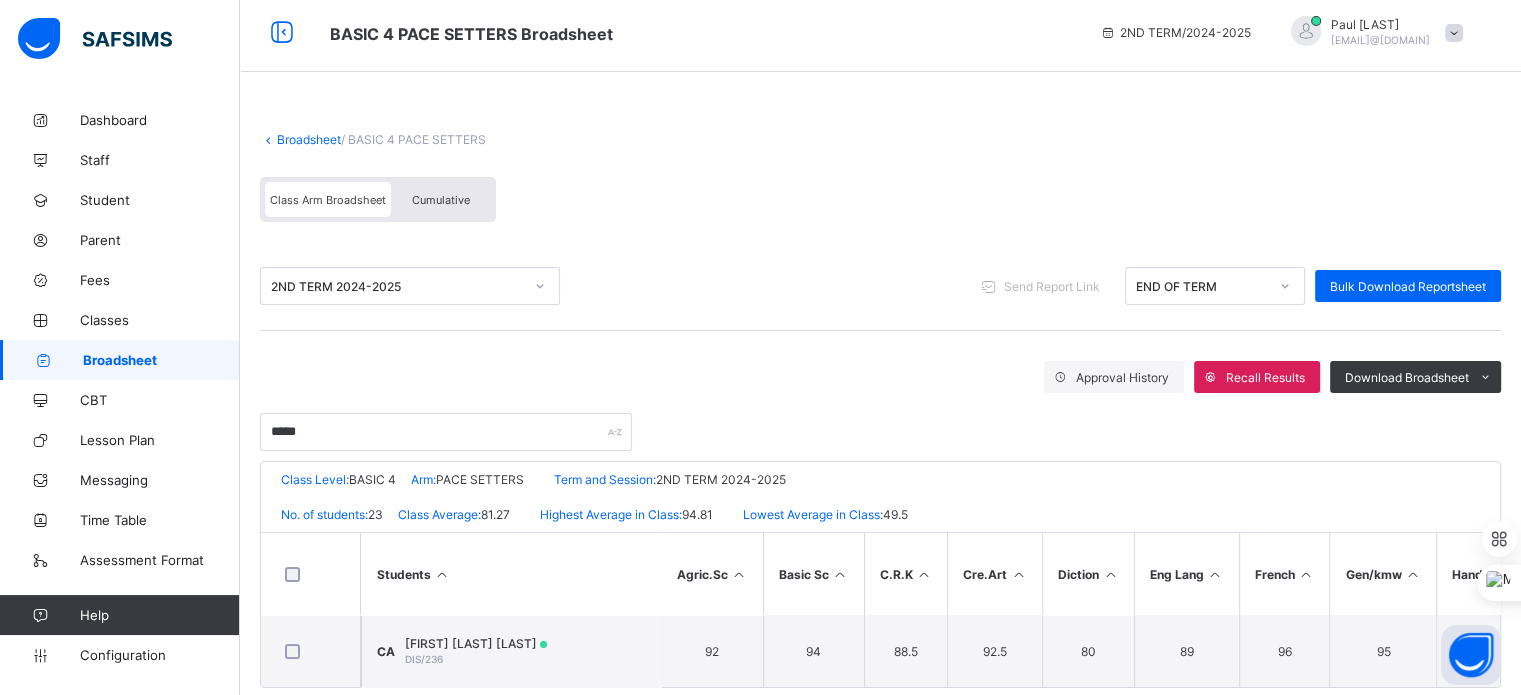 scroll, scrollTop: 0, scrollLeft: 0, axis: both 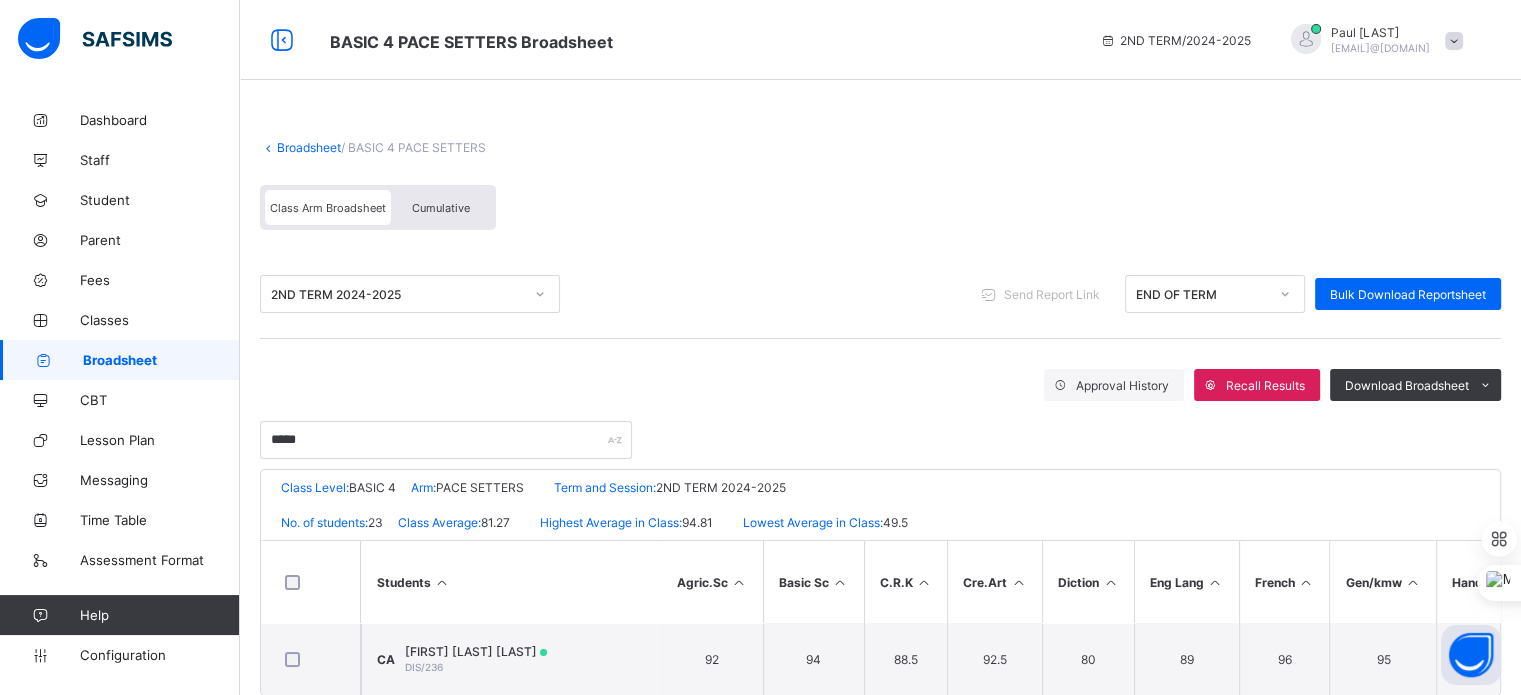 click at bounding box center [880, 130] 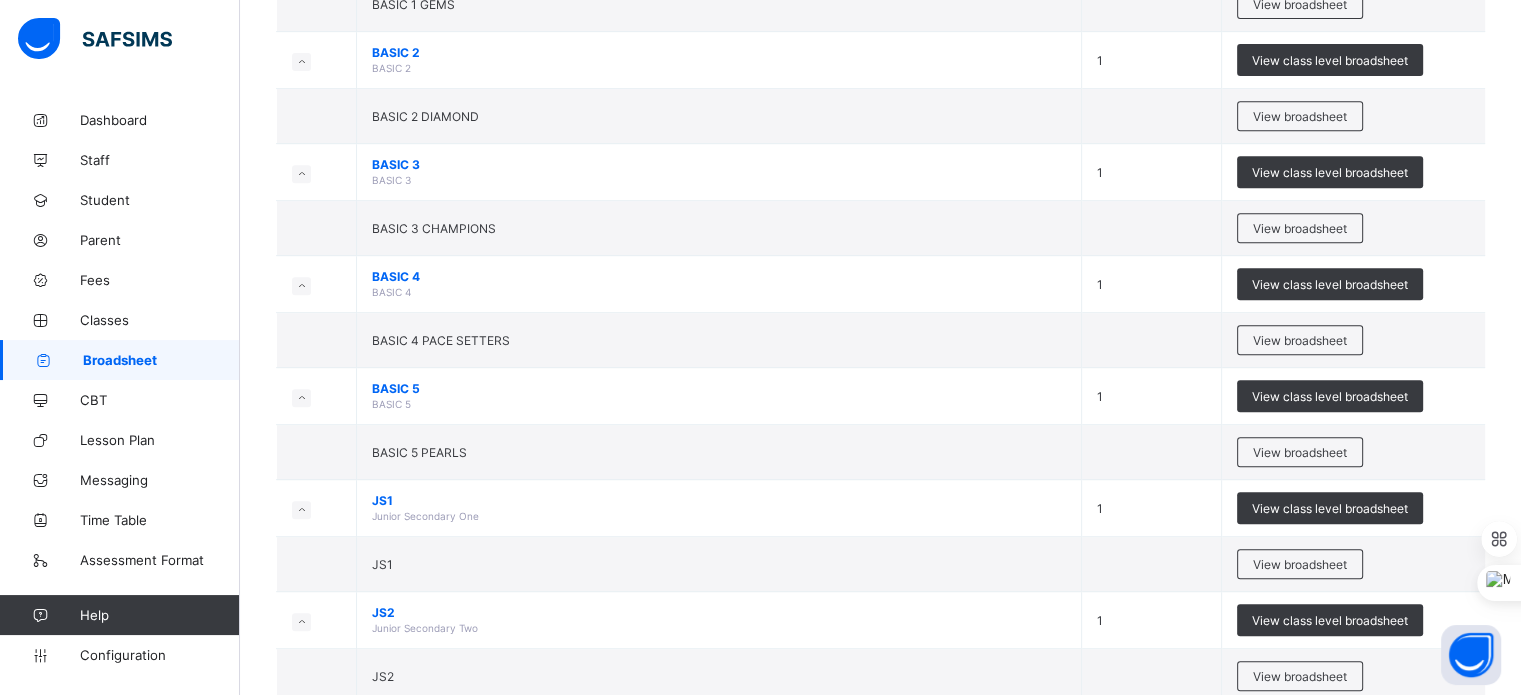 scroll, scrollTop: 960, scrollLeft: 0, axis: vertical 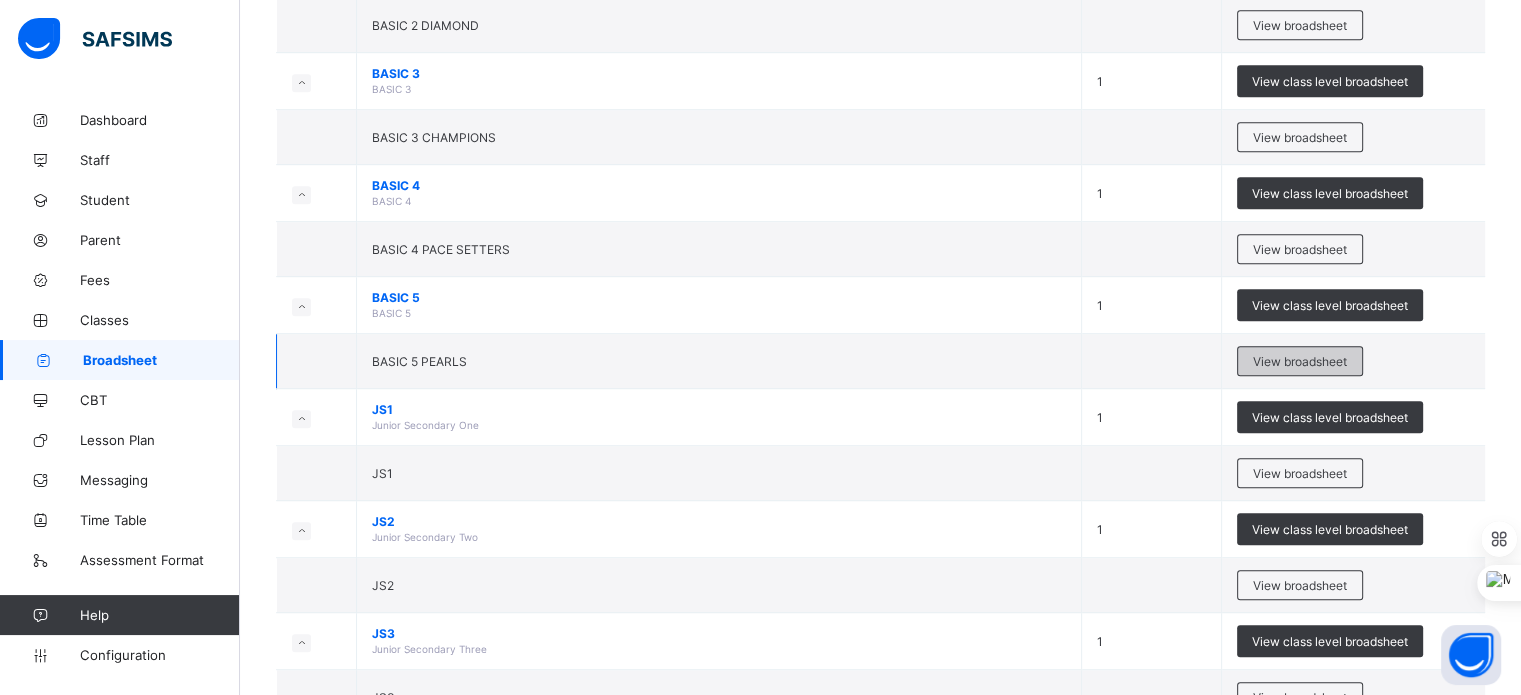 click on "View broadsheet" at bounding box center (1300, 361) 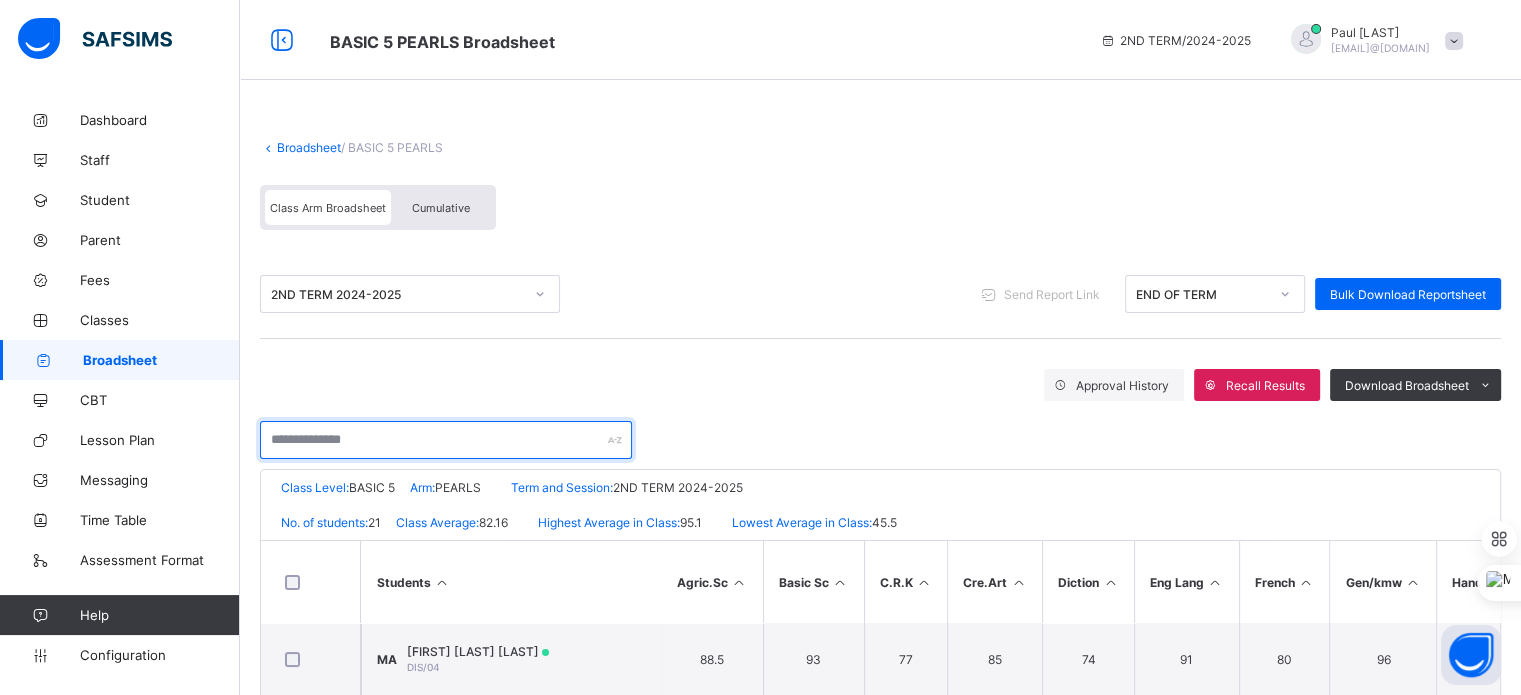 click at bounding box center (446, 440) 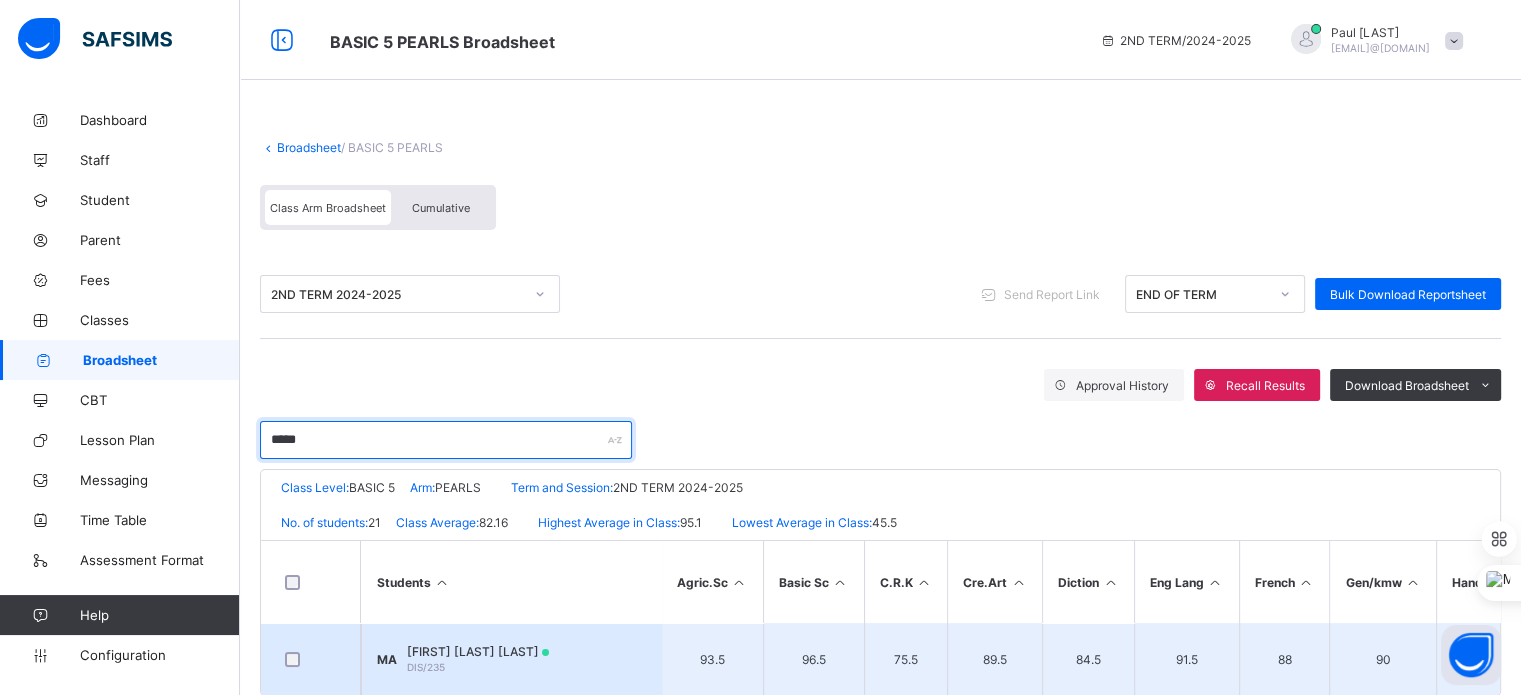 type on "*****" 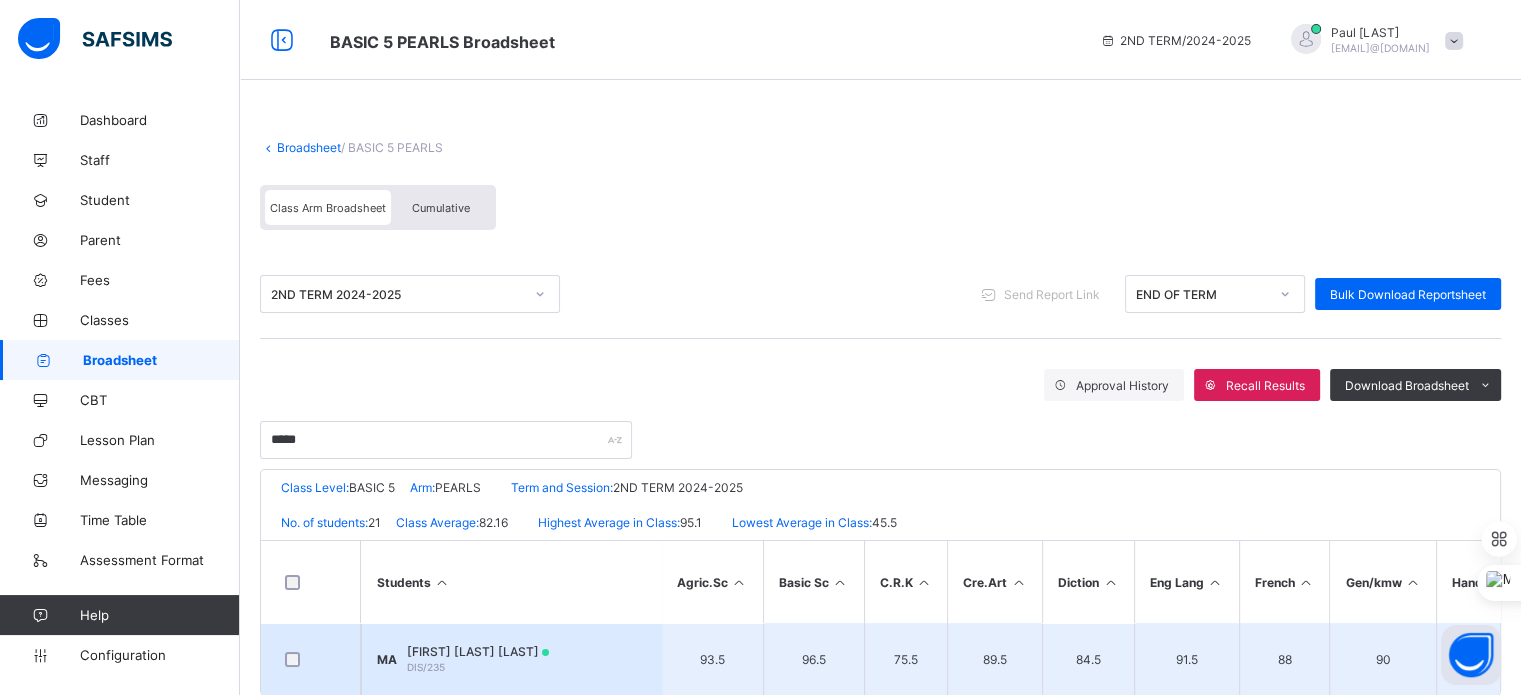 click on "[FIRST] [MIDDLE] [LAST]" at bounding box center [478, 651] 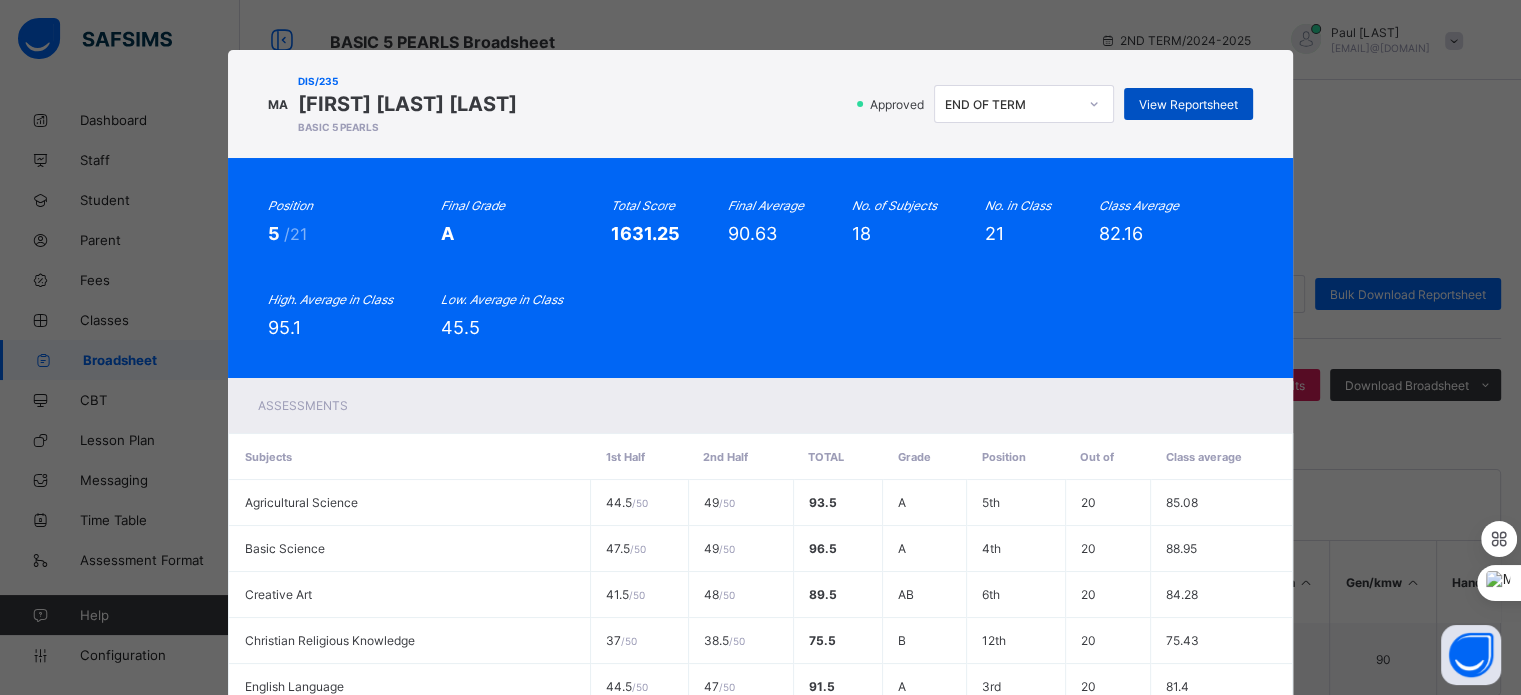 click on "View Reportsheet" at bounding box center (1188, 104) 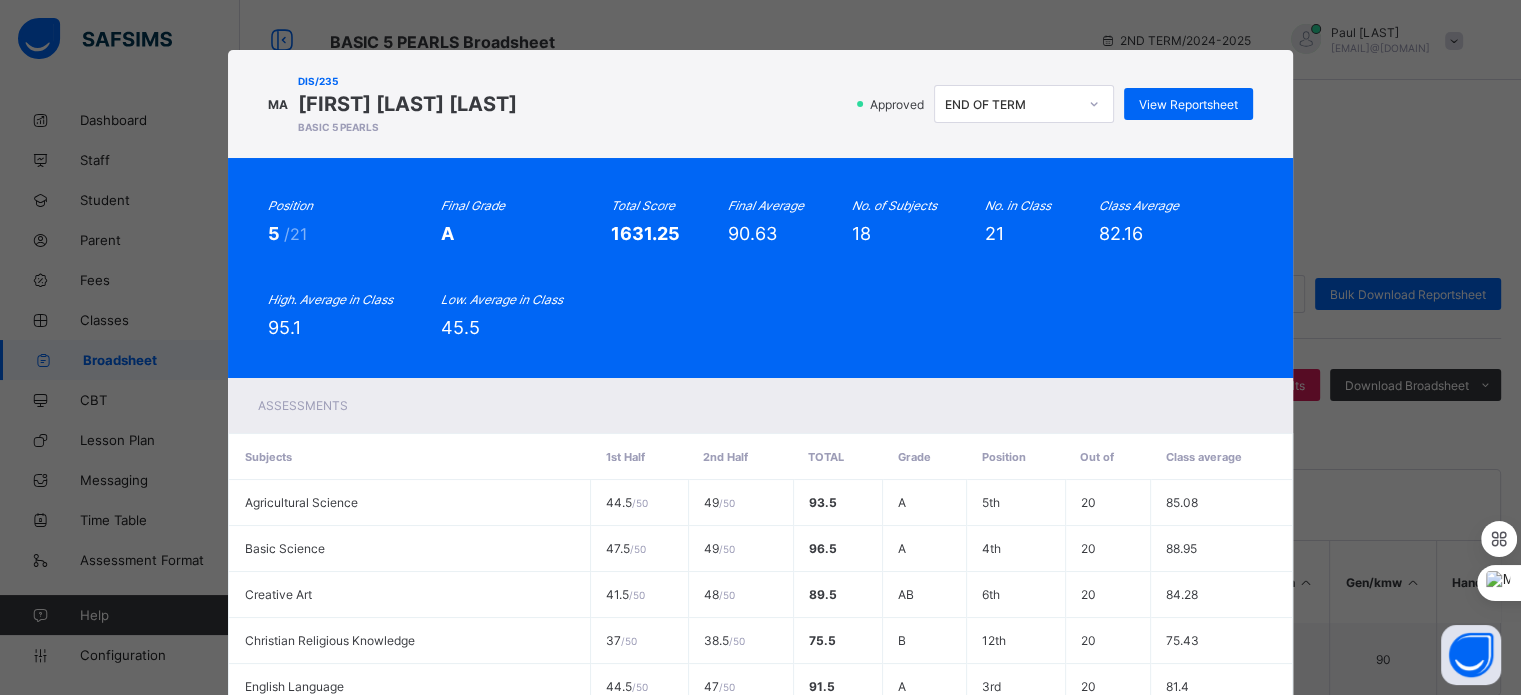 click on "Position         5       /21         Final Grade         A         Total Score         1631.25         Final Average         90.63         No. of Subjects         18         No. in Class         21         Class Average         82.16         High. Average in Class         95.1         Low. Average in Class         45.5" at bounding box center (760, 268) 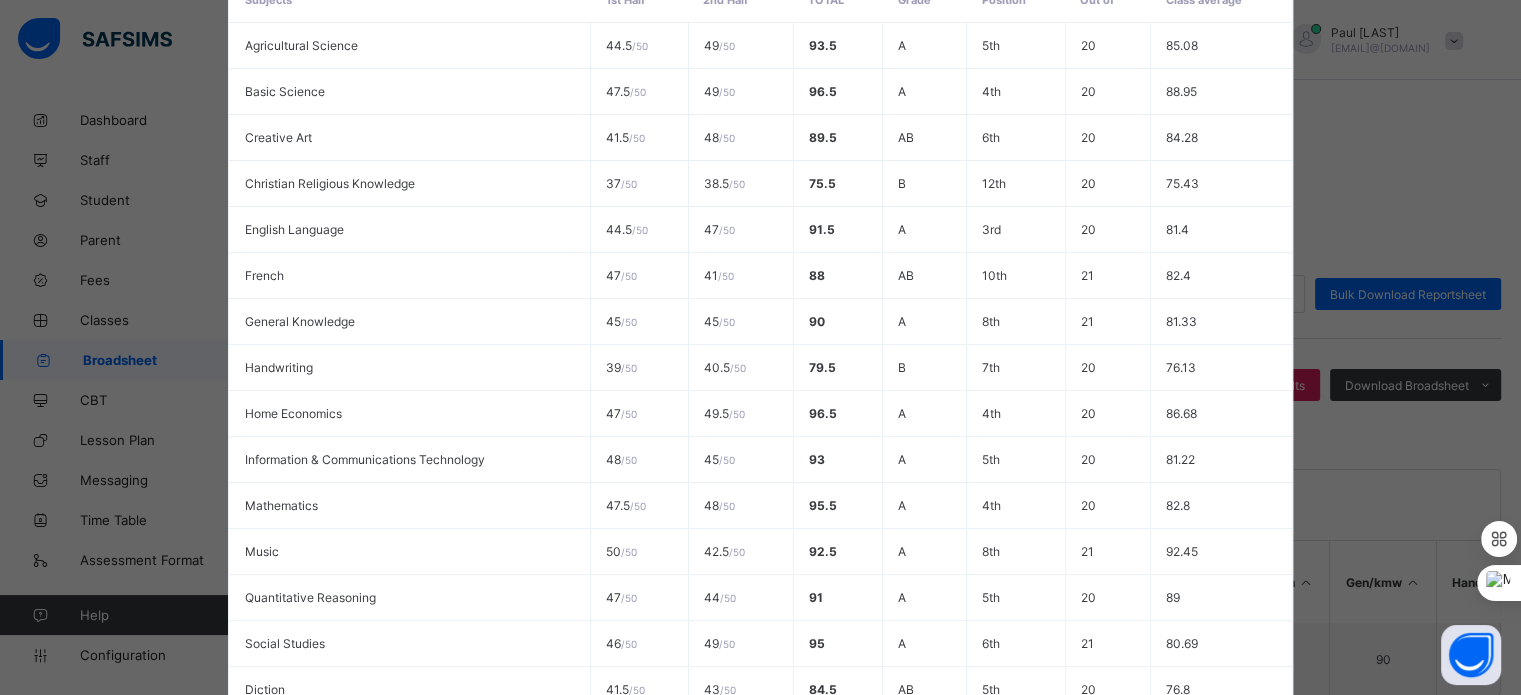 scroll, scrollTop: 660, scrollLeft: 0, axis: vertical 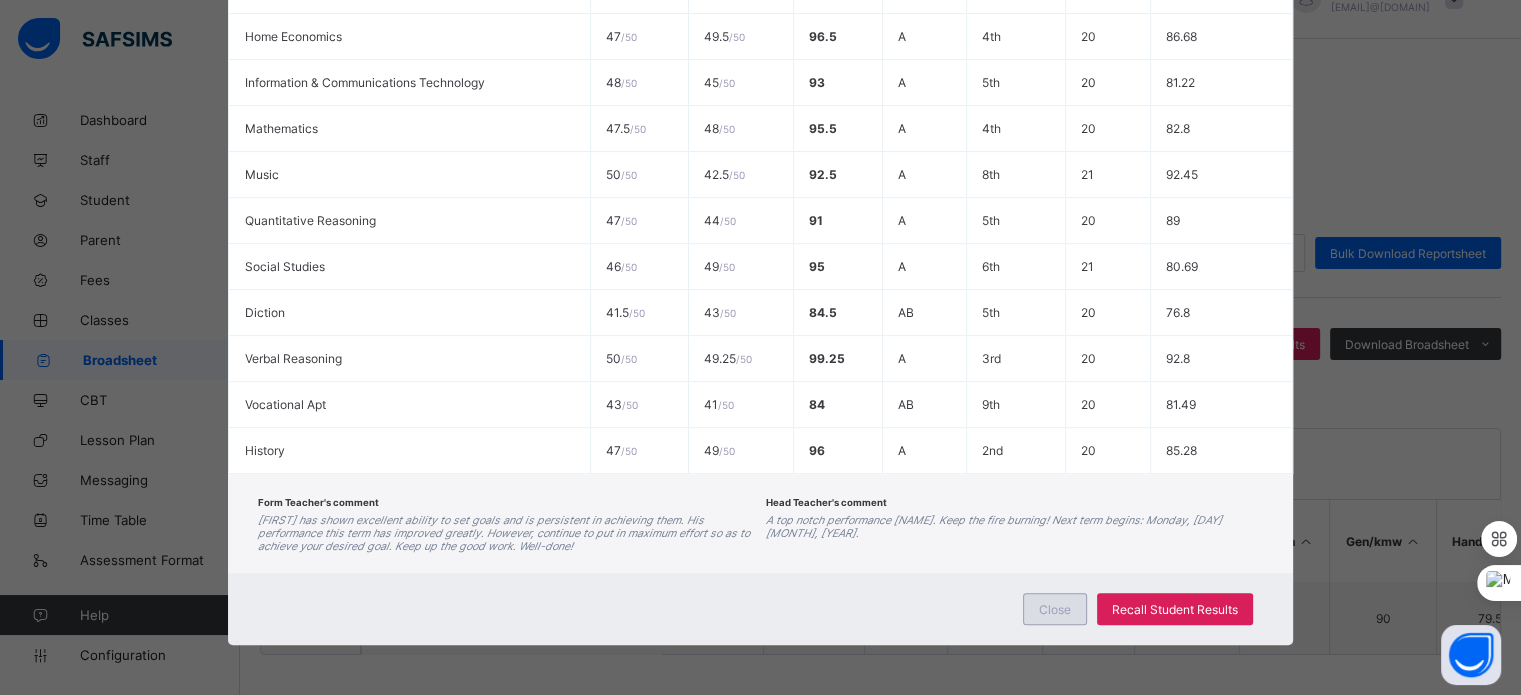click on "Close" at bounding box center [1055, 609] 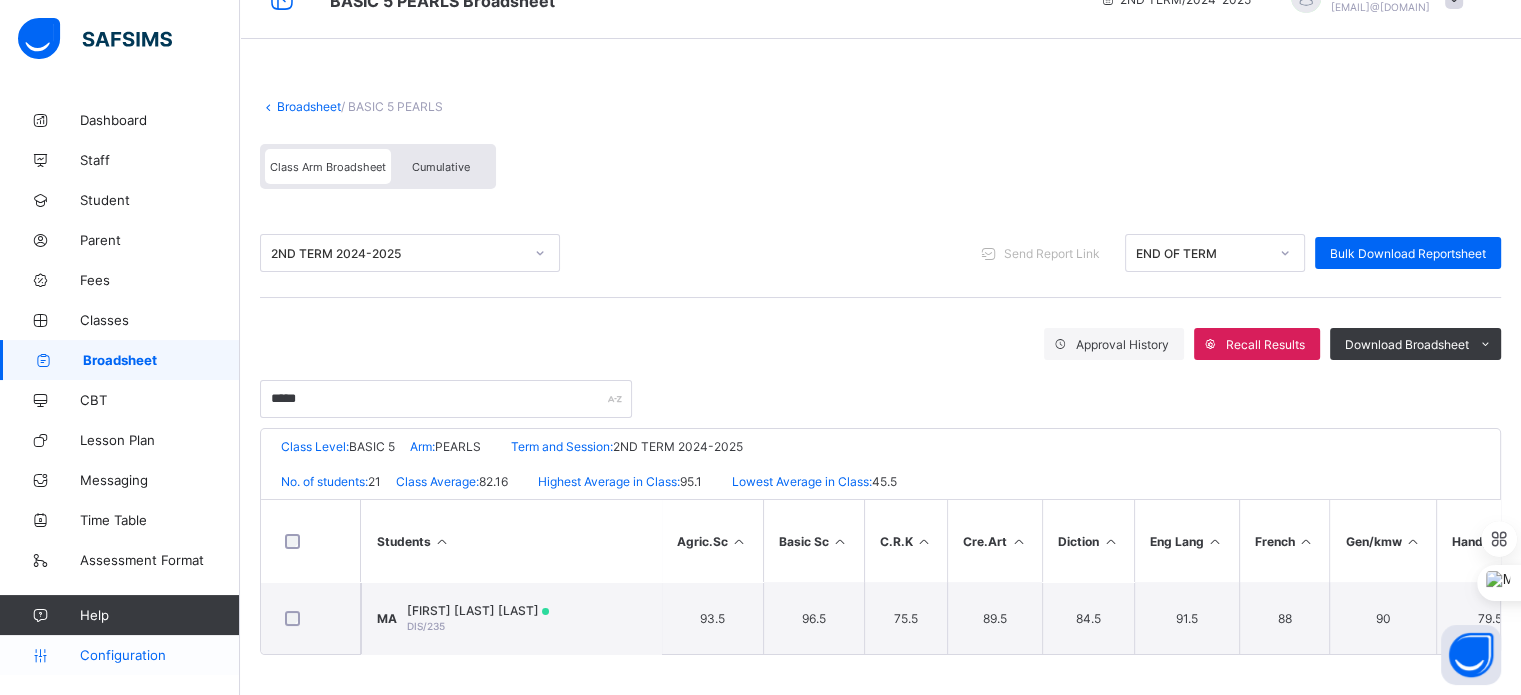 click on "Configuration" at bounding box center [159, 655] 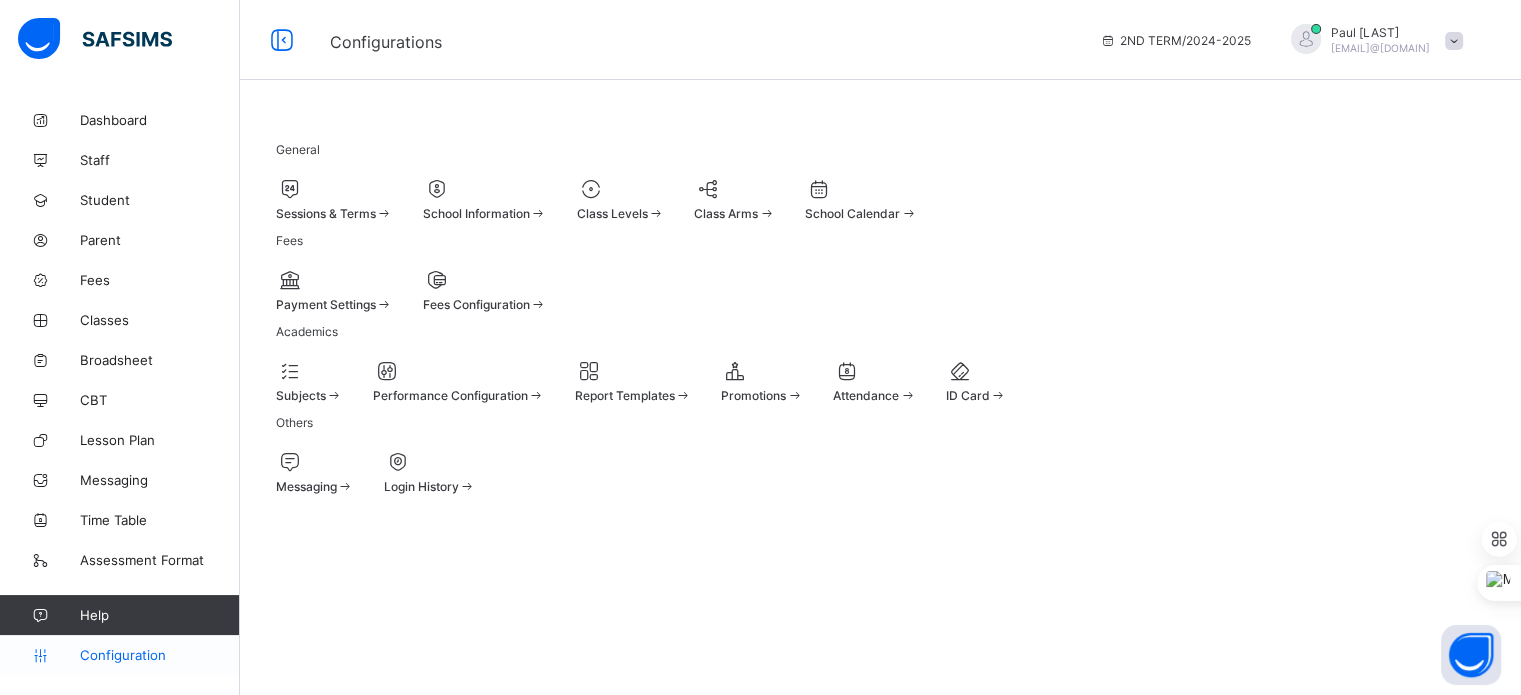 scroll, scrollTop: 0, scrollLeft: 0, axis: both 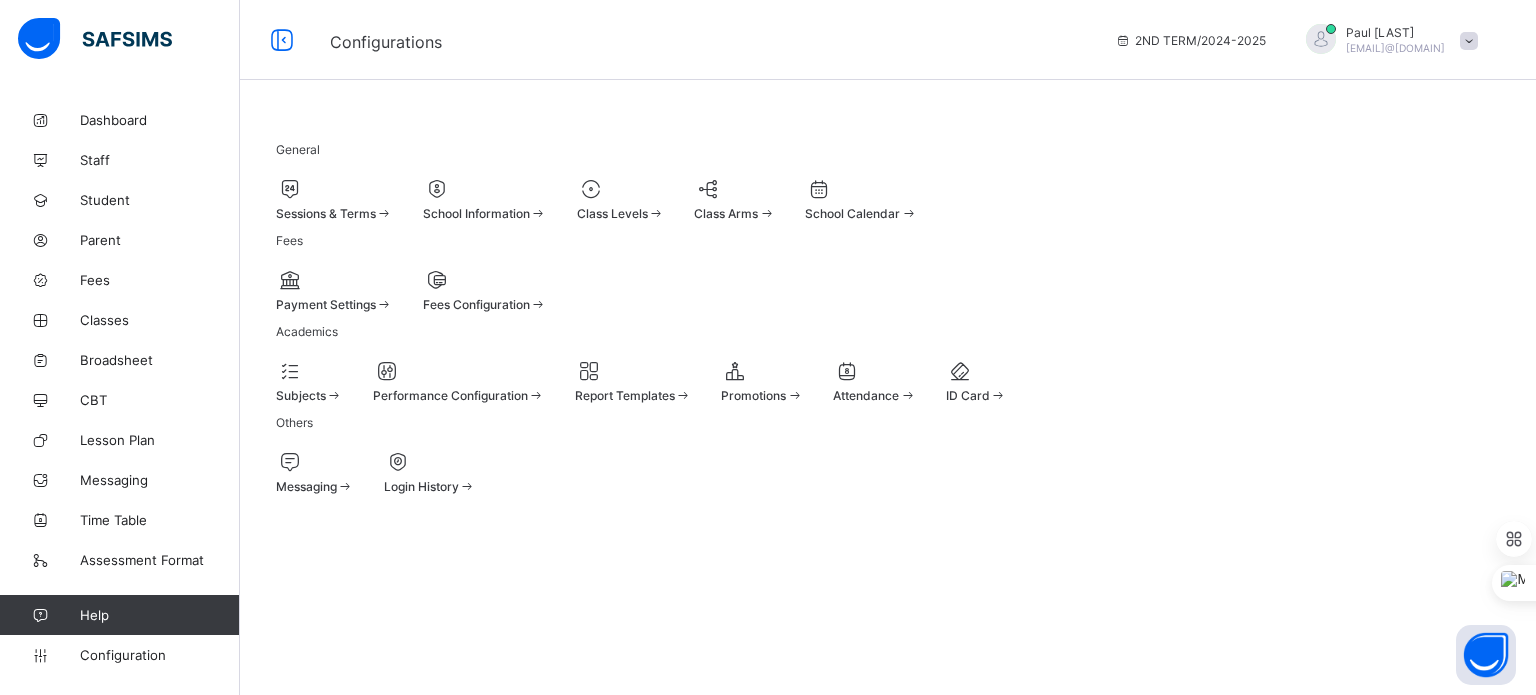 click on "Sessions & Terms" at bounding box center (326, 213) 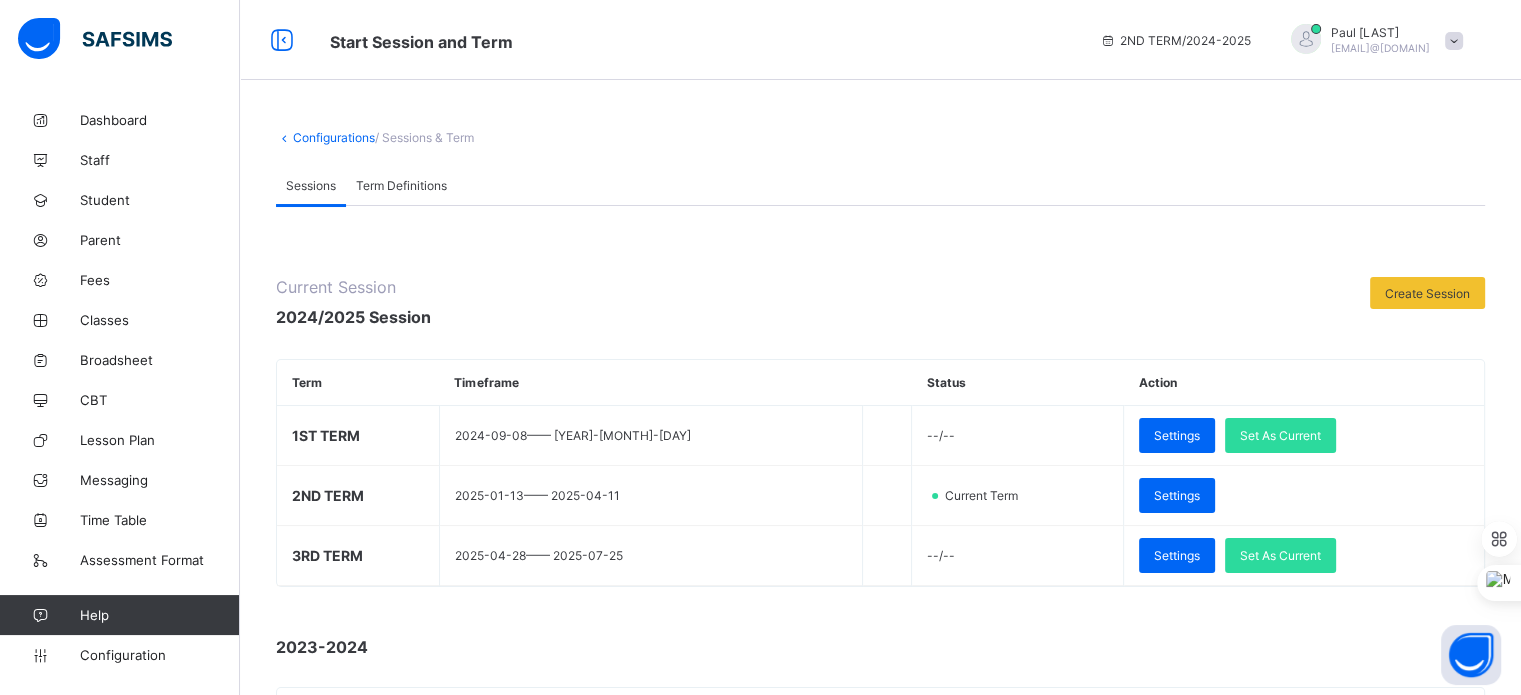click on "Current Session     2024/2025 Session   Create Session Term Timeframe Status Action   1ST TERM     2024-09-08  ——   2024-12-12   --/-- Settings Set As Current   2ND TERM     2025-01-13  ——   2025-04-11   Current Term Settings   3RD TERM     2025-04-28  ——   2025-07-25   --/-- Settings Set As Current   2023-2024   Term Timeframe Status Action   1ST TERM     2023-09-10  ——  2023-12-28    - - / - -  Settings Set As Current   2ND TERM     2024-01-08  ——  2024-03-28    - - / - -  Settings Set As Current   3RD TERM     2024-04-22  ——  2024-07-12    - - / - -  Settings Set As Current   2022-2023   Term Timeframe Status Action   1ST TERM     2023-09-15  ——  2023-09-15    - - / - -  Settings Set As Current   2ND TERM     2023-09-15  ——  2023-09-15    - - / - -  Settings Set As Current   3RD TERM     2023-09-15  ——  2023-09-15    - - / - -  Settings Set As Current   2021-2022   Term Timeframe Status Action   1ST TERM     2023-09-15  ——  2023-09-15    - - / - -  Settings" at bounding box center [880, 1514] 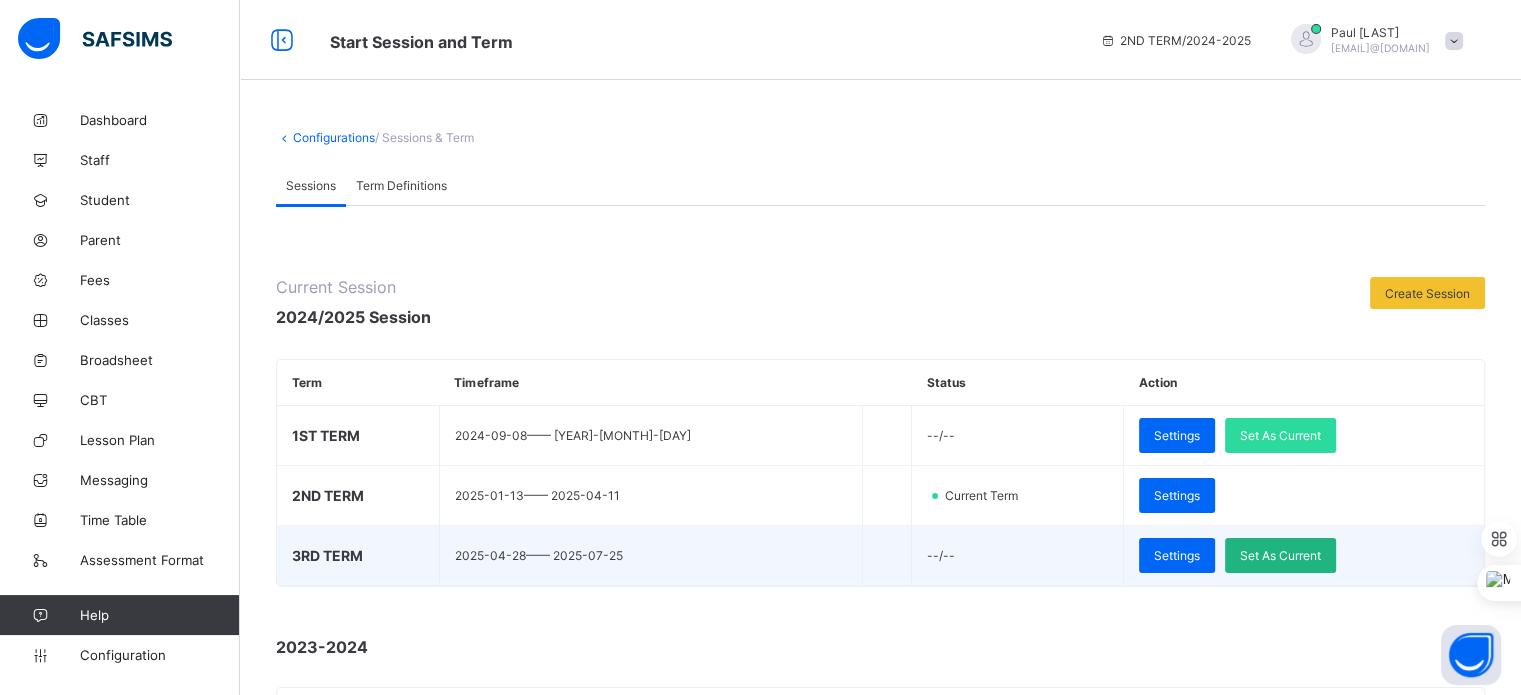 click on "Set As Current" at bounding box center [1280, 555] 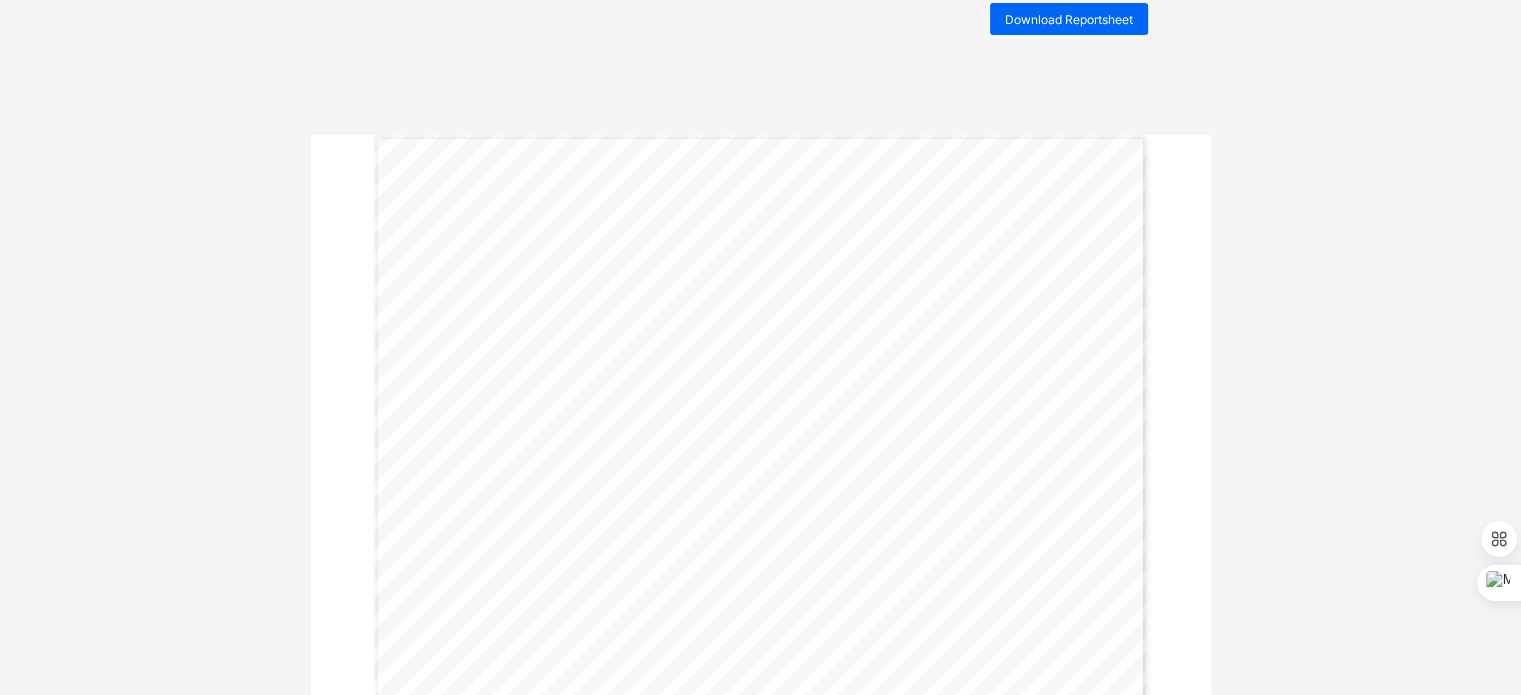 scroll, scrollTop: 40, scrollLeft: 0, axis: vertical 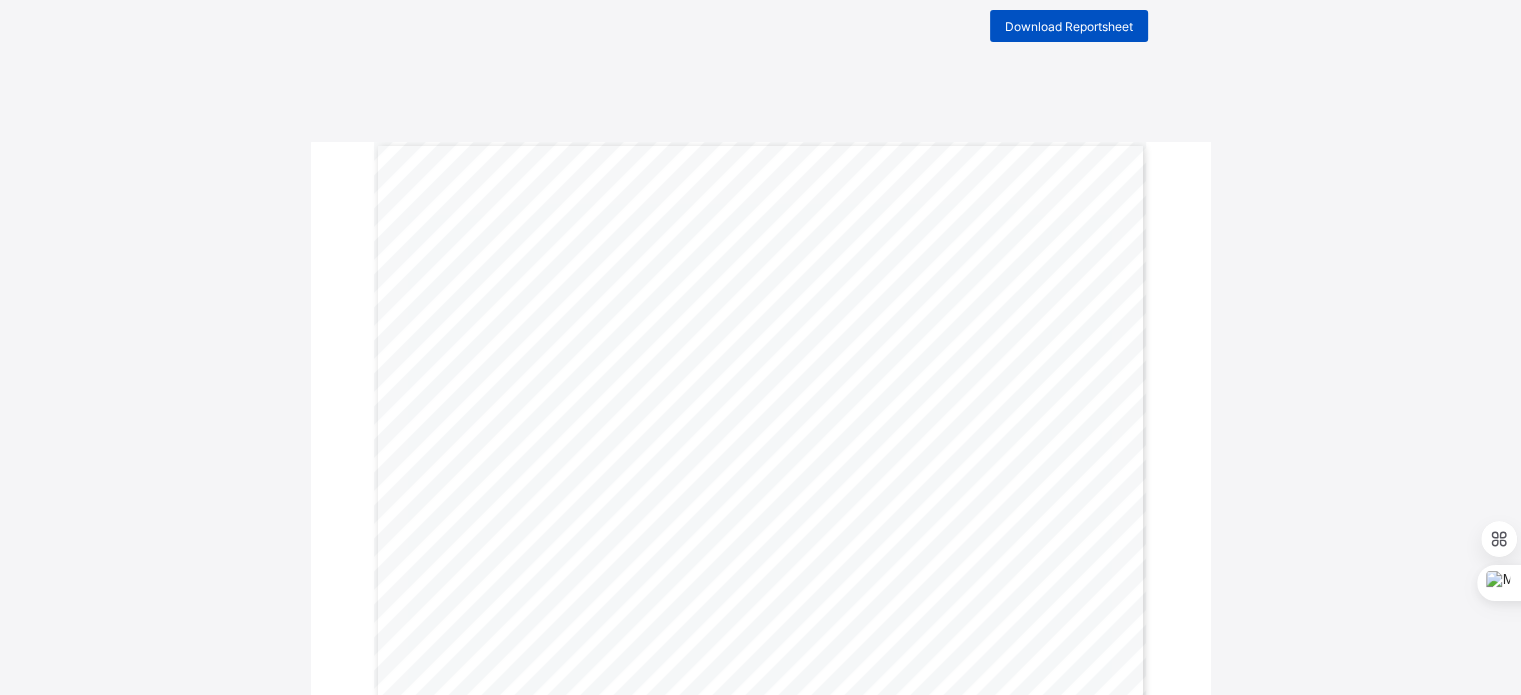 click on "Download Reportsheet" at bounding box center [1069, 26] 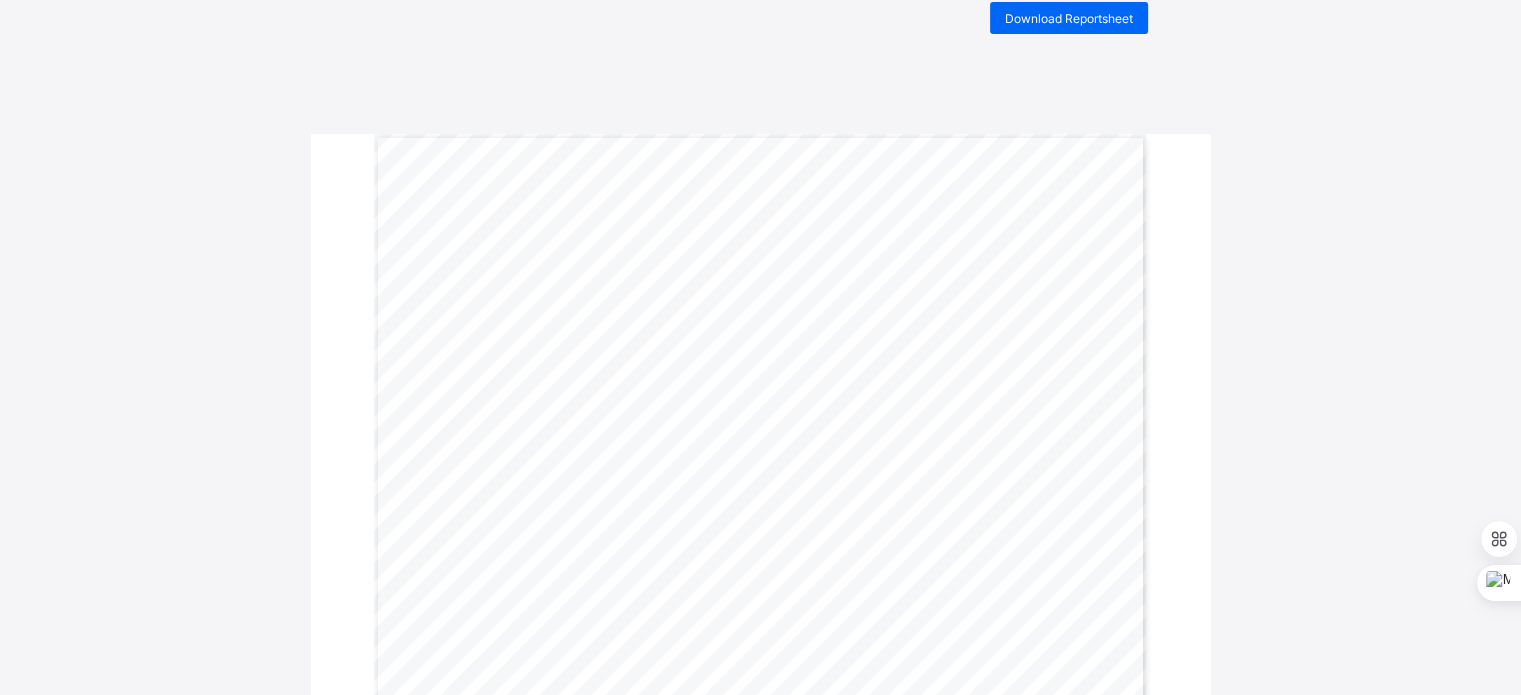scroll, scrollTop: 40, scrollLeft: 0, axis: vertical 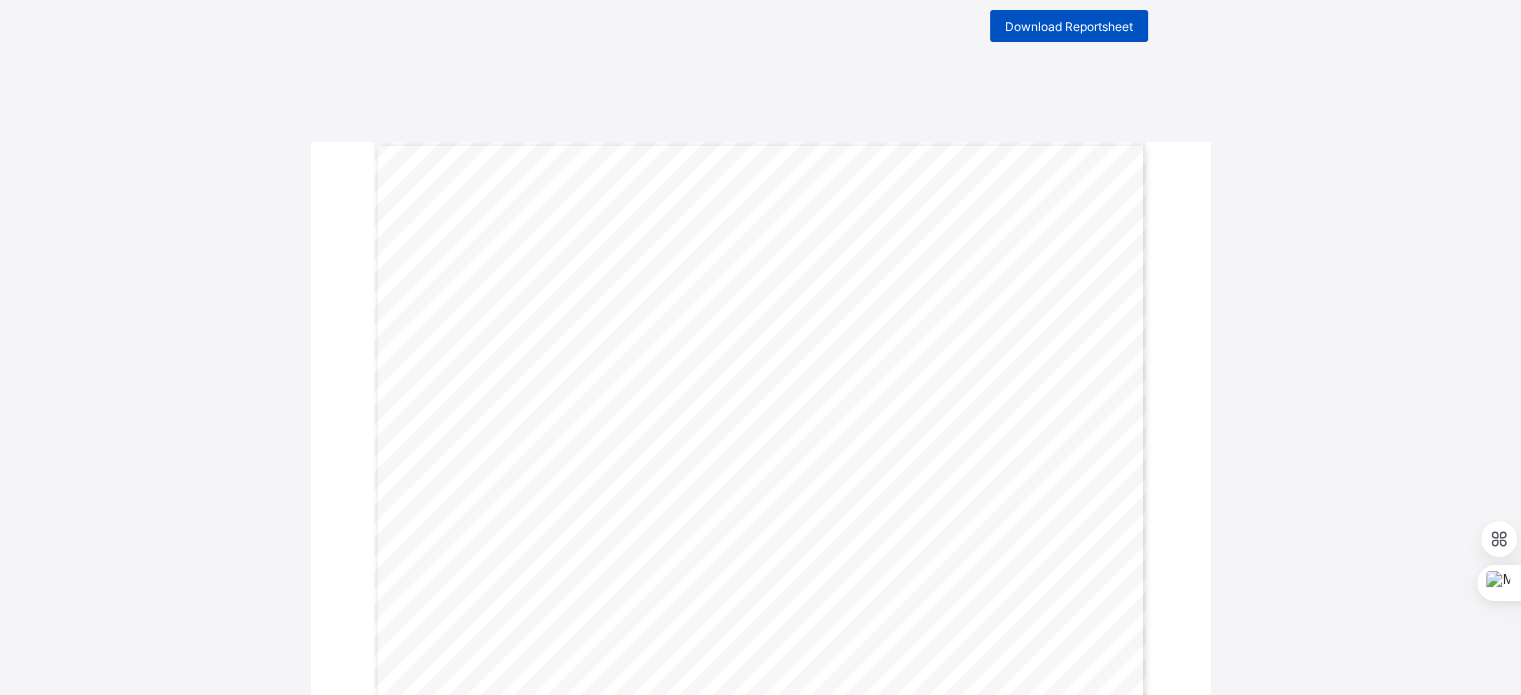click on "Download Reportsheet" at bounding box center (1069, 26) 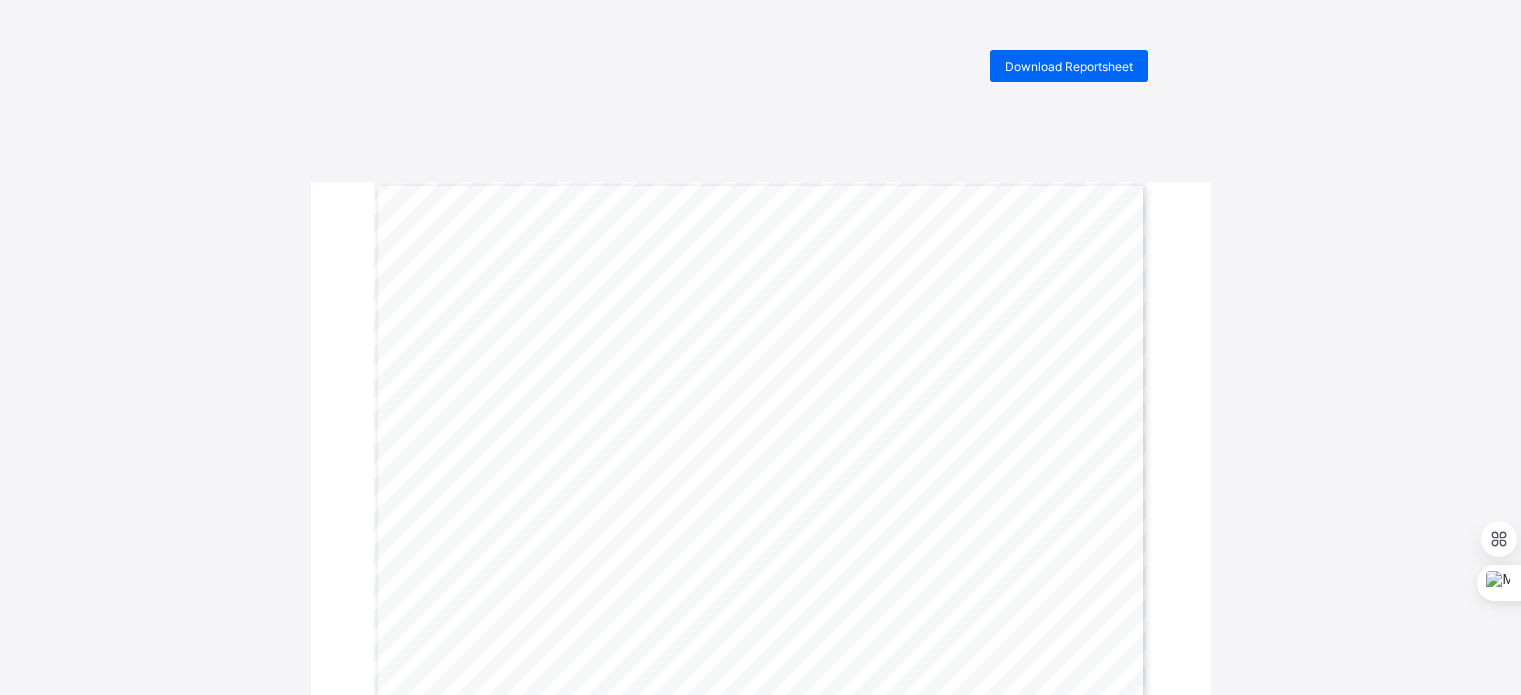 scroll, scrollTop: 0, scrollLeft: 0, axis: both 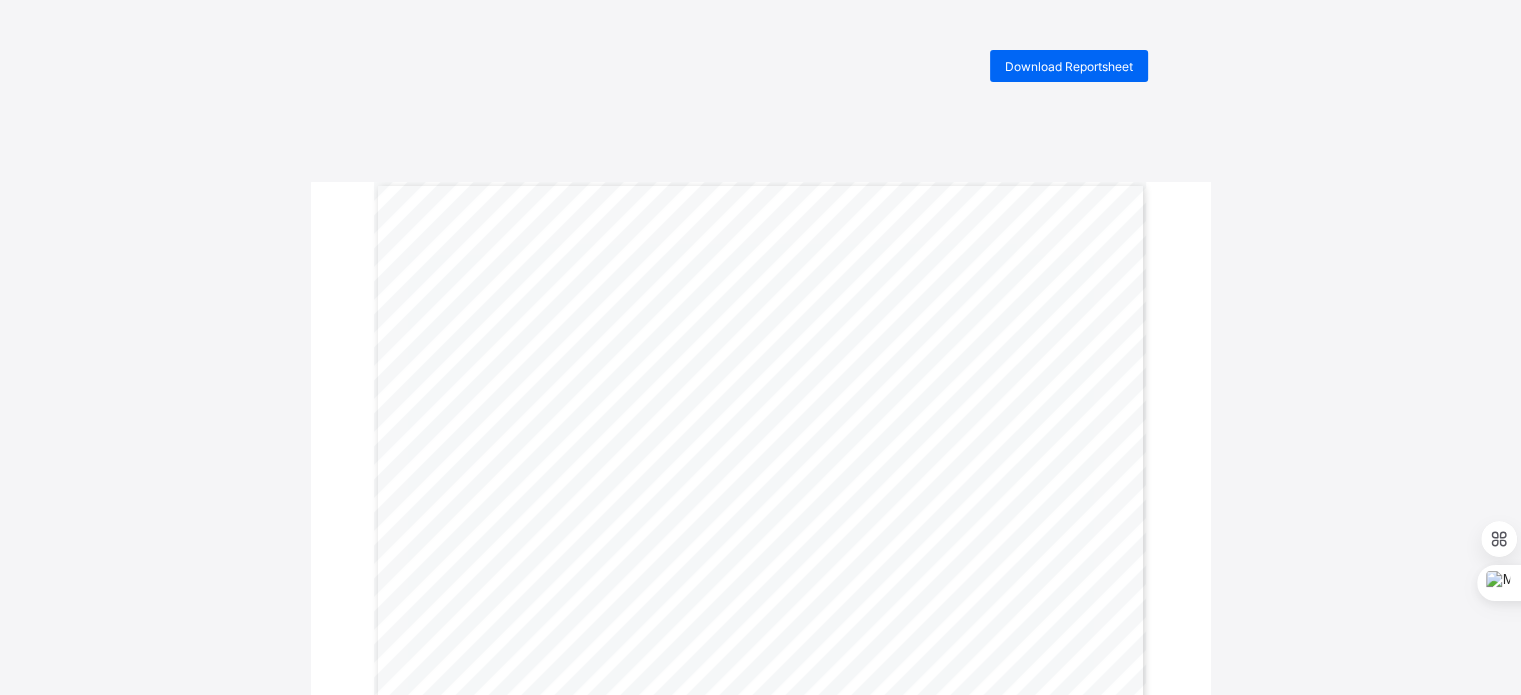 click on "Download Reportsheet" at bounding box center (1069, 66) 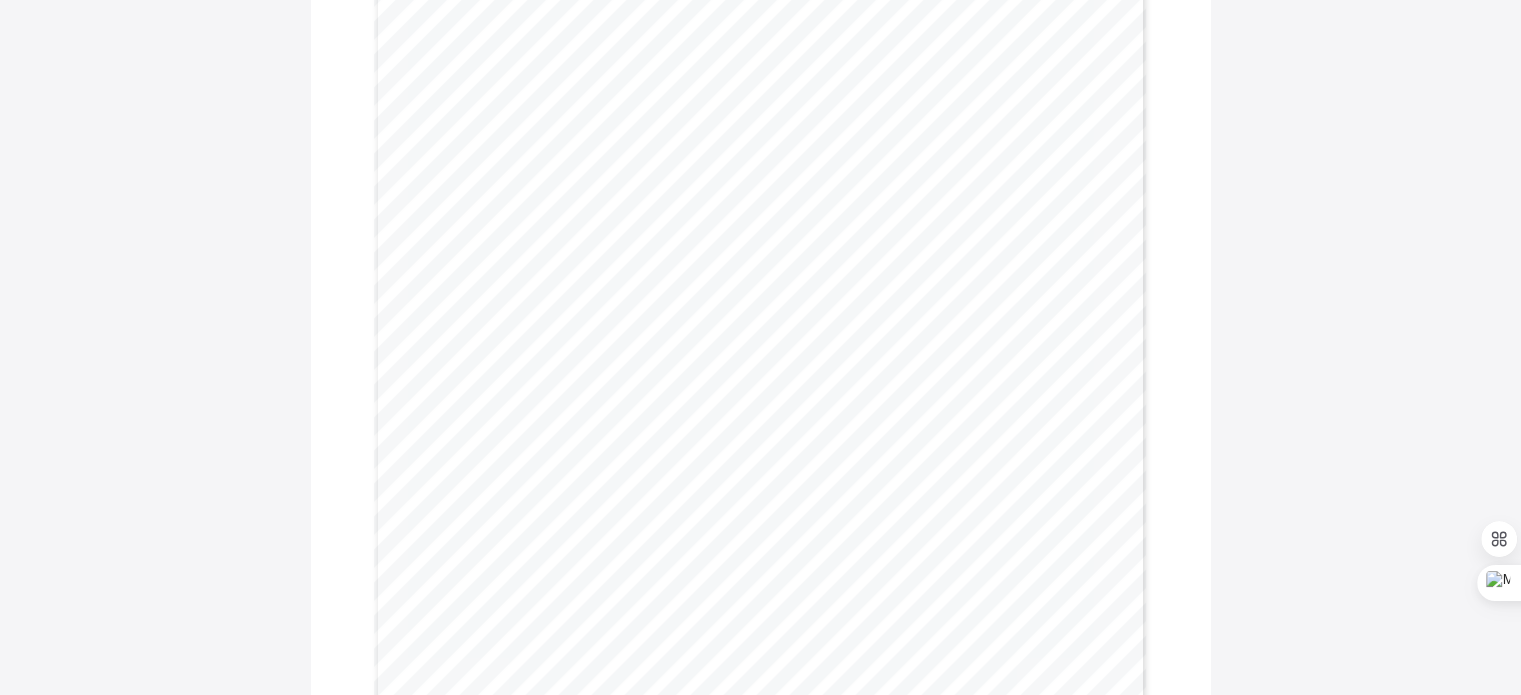 scroll, scrollTop: 360, scrollLeft: 0, axis: vertical 